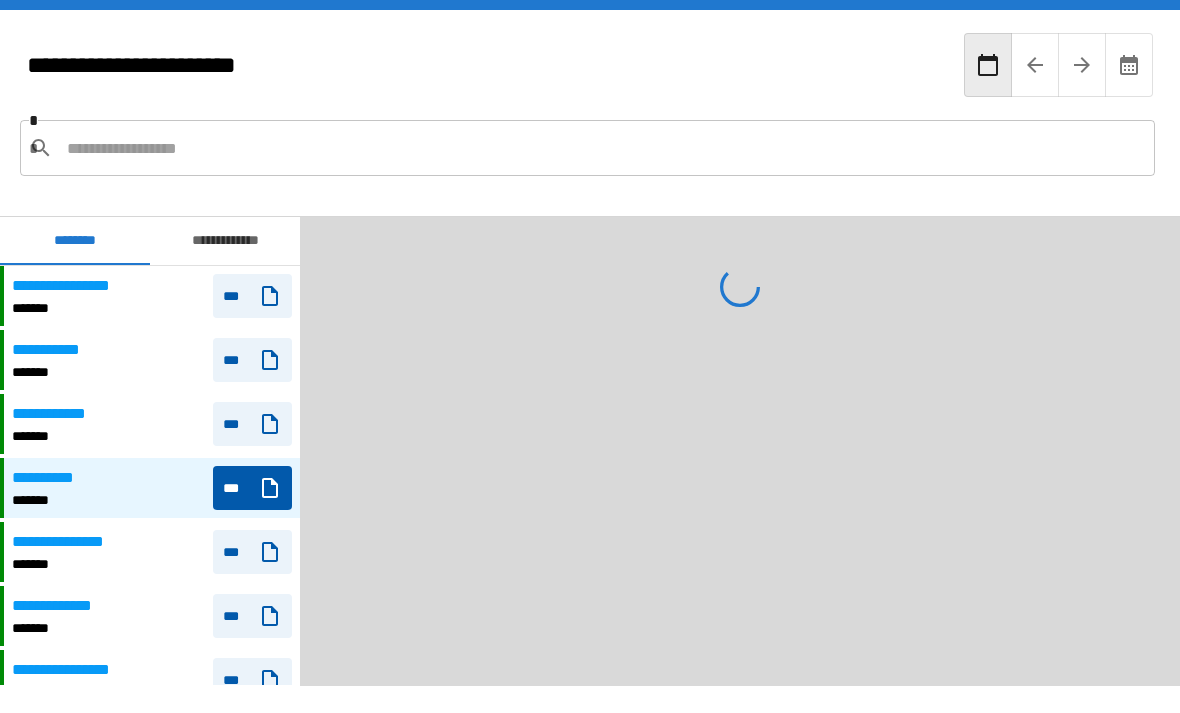scroll, scrollTop: 0, scrollLeft: 0, axis: both 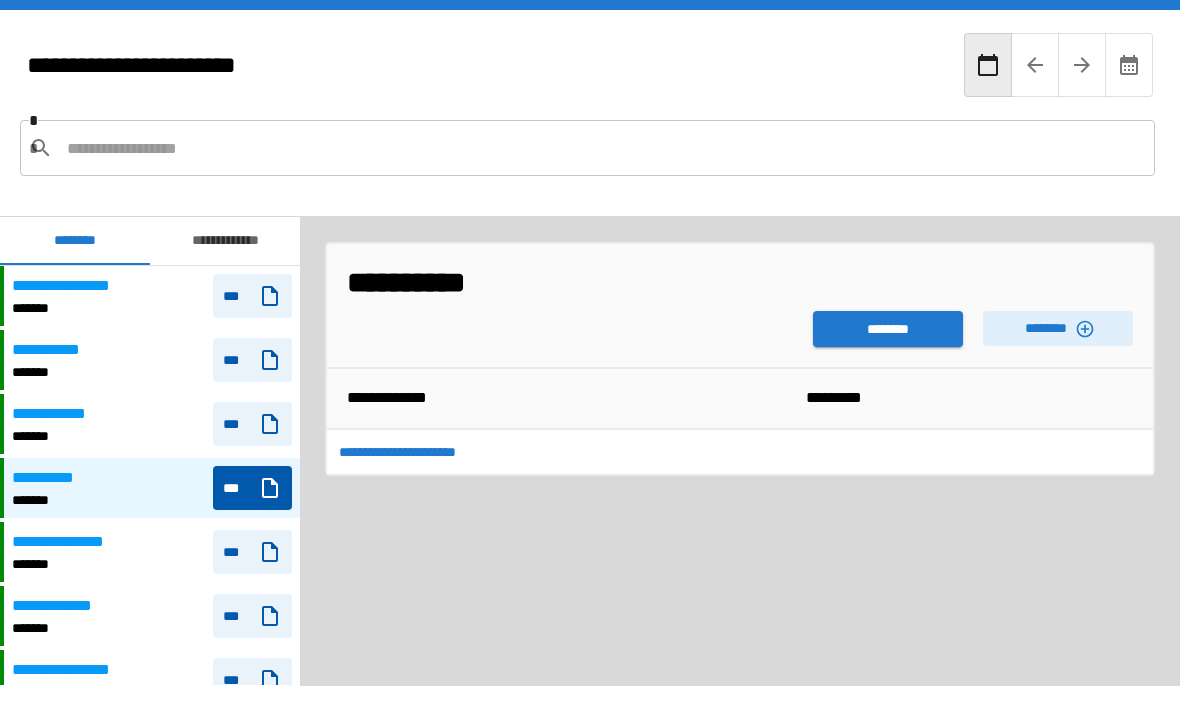 click on "********" at bounding box center (888, 329) 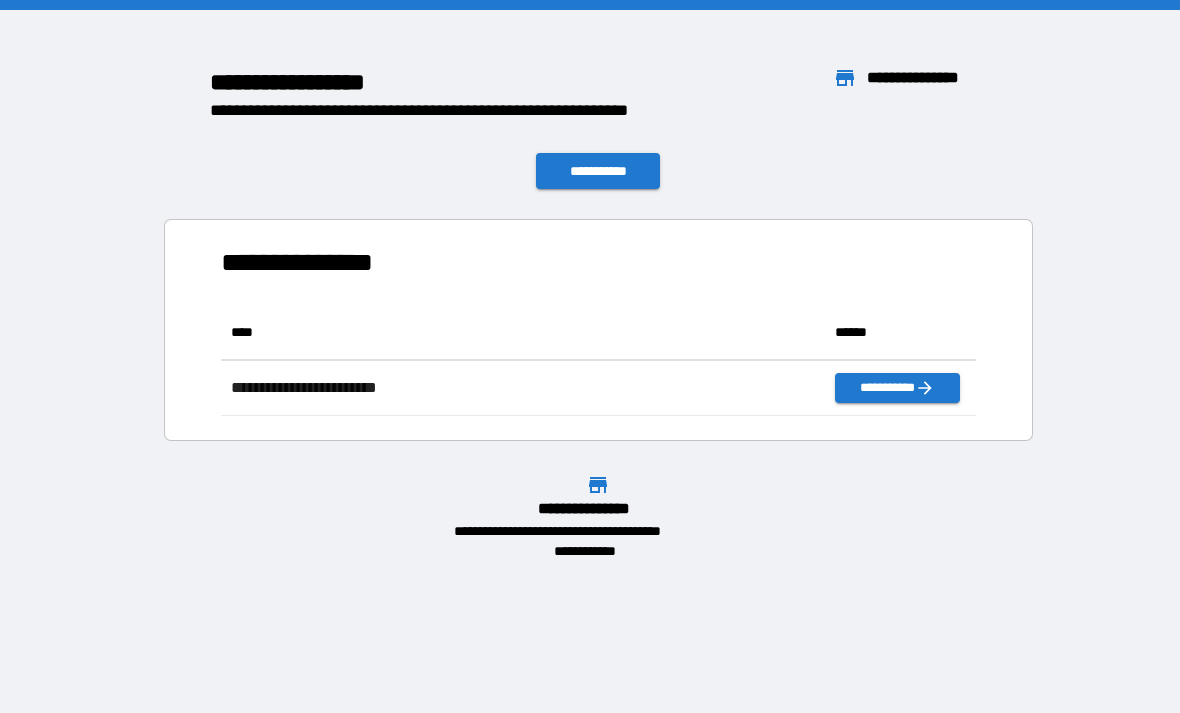 scroll, scrollTop: 111, scrollLeft: 755, axis: both 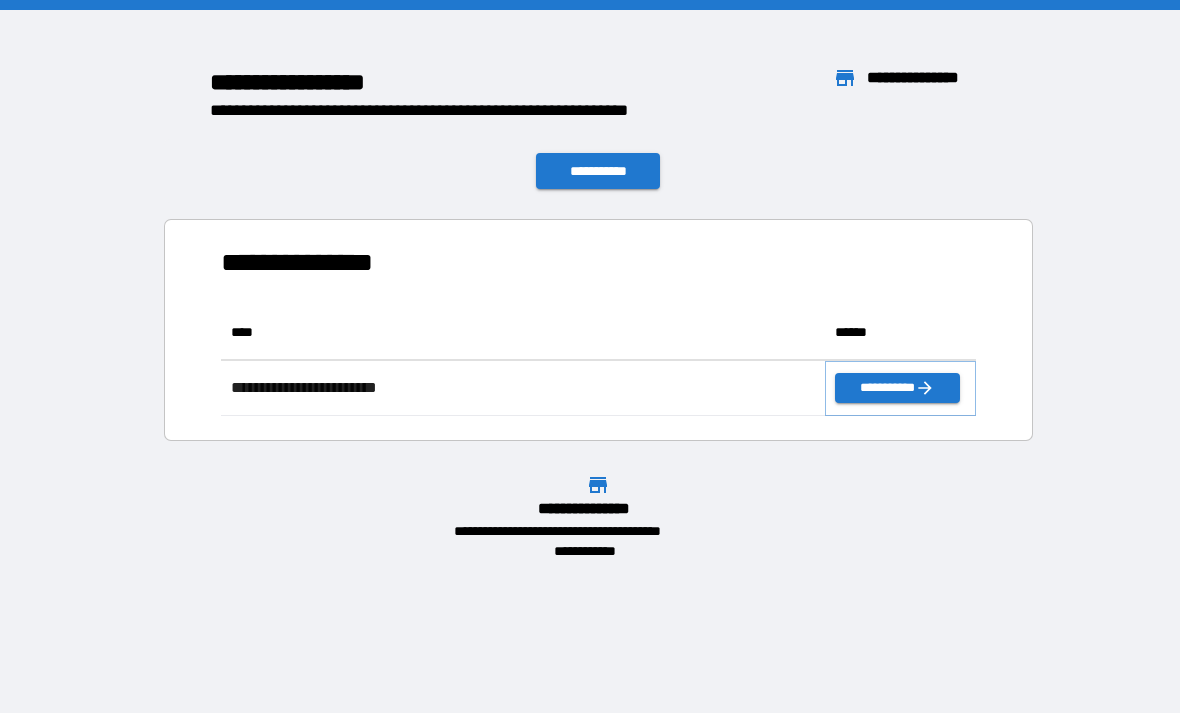click on "**********" at bounding box center [897, 388] 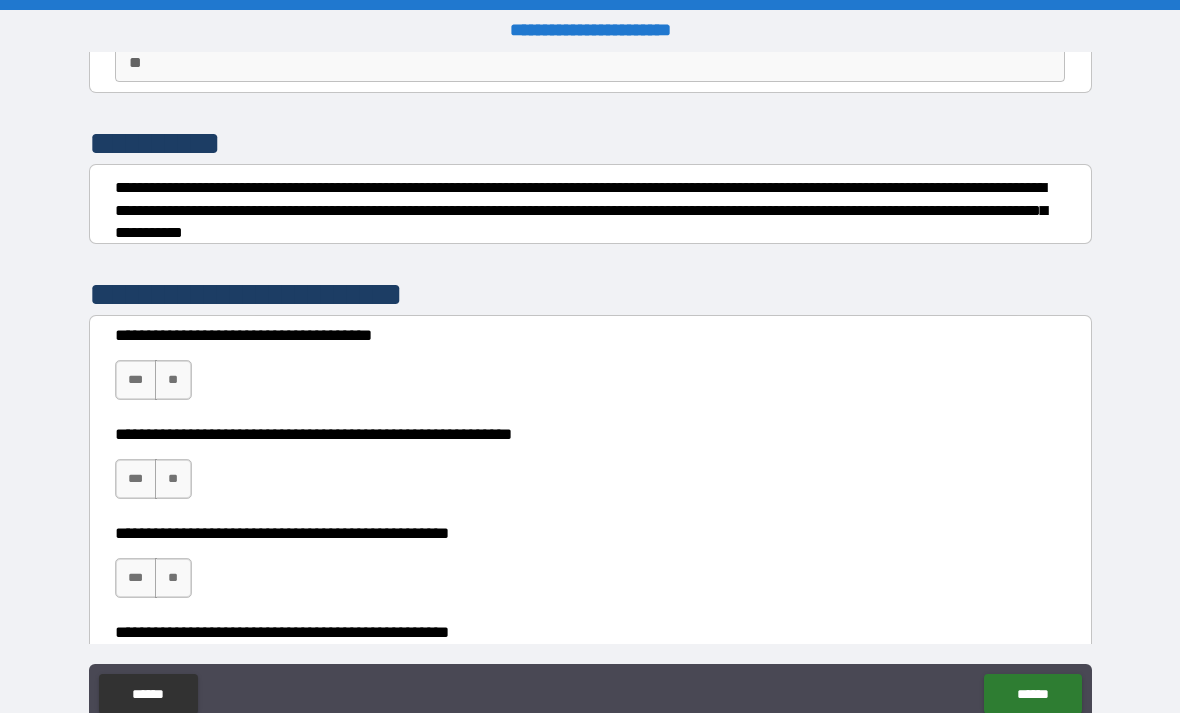 scroll, scrollTop: 207, scrollLeft: 0, axis: vertical 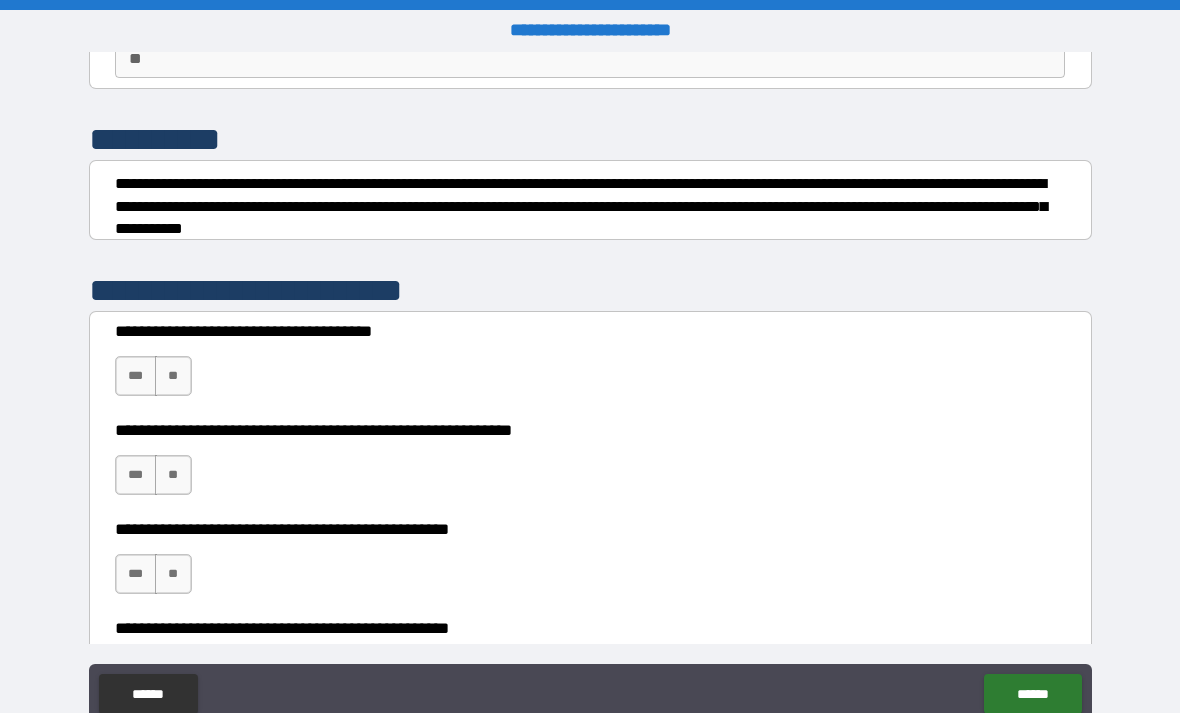 click on "***" at bounding box center (136, 376) 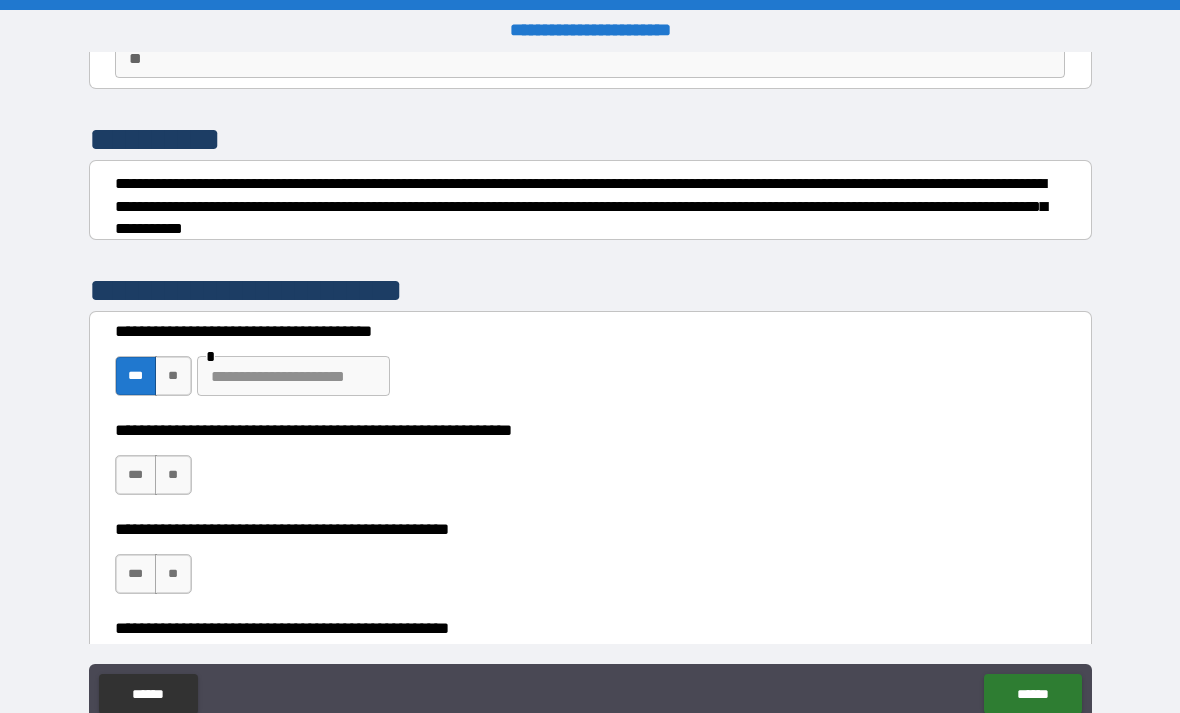 click at bounding box center [293, 376] 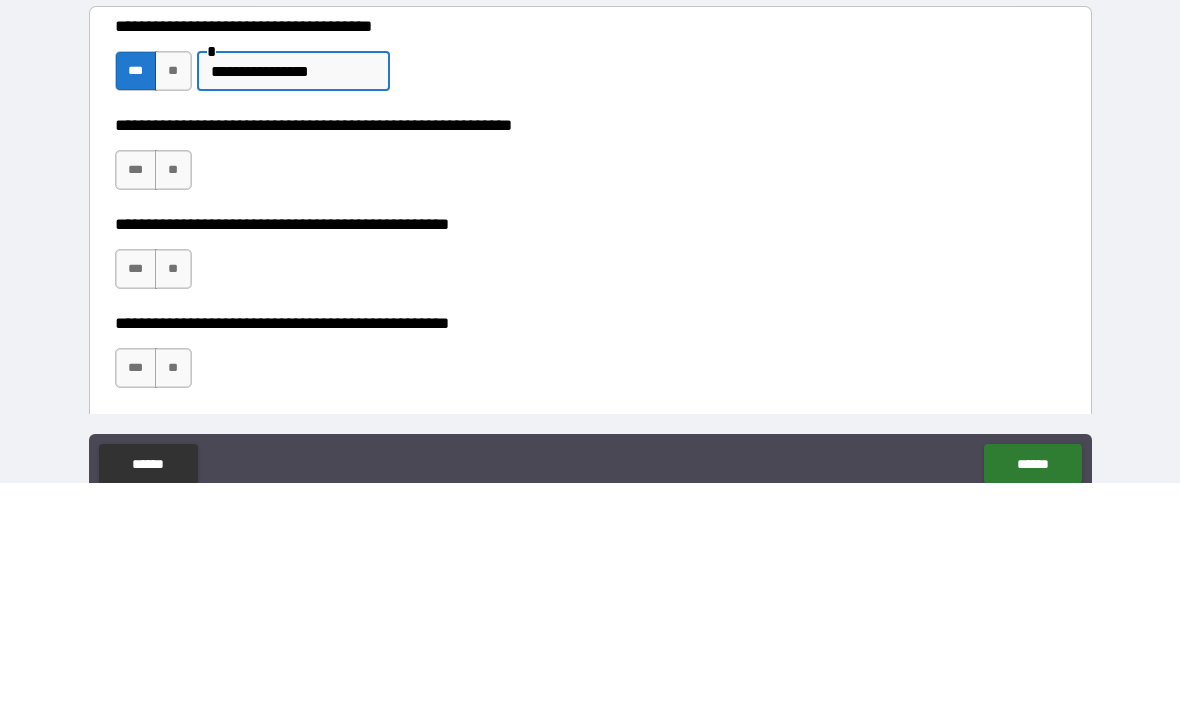 scroll, scrollTop: 283, scrollLeft: 0, axis: vertical 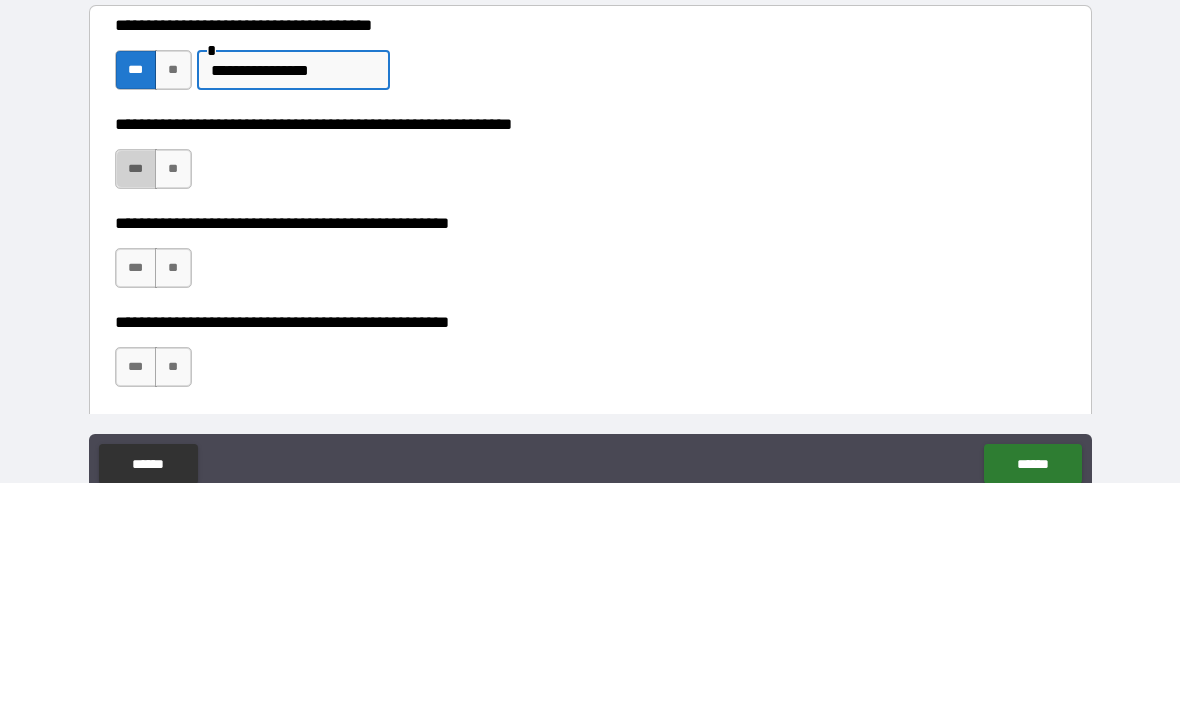 type on "**********" 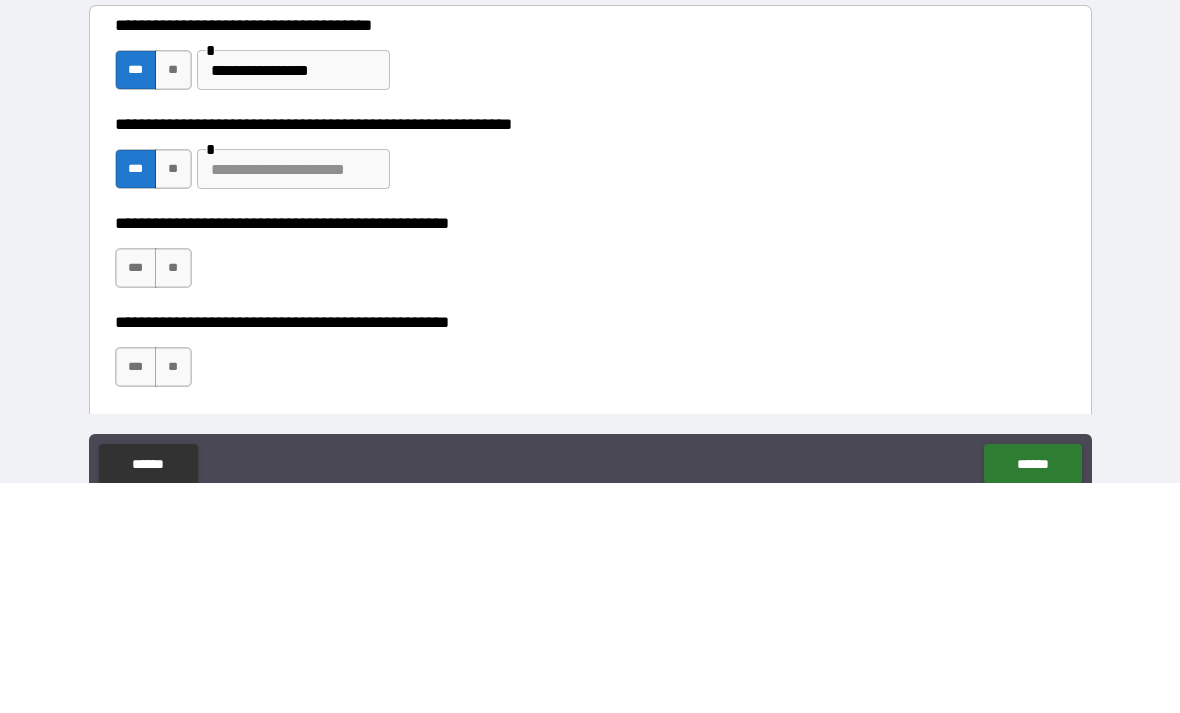 scroll, scrollTop: 64, scrollLeft: 0, axis: vertical 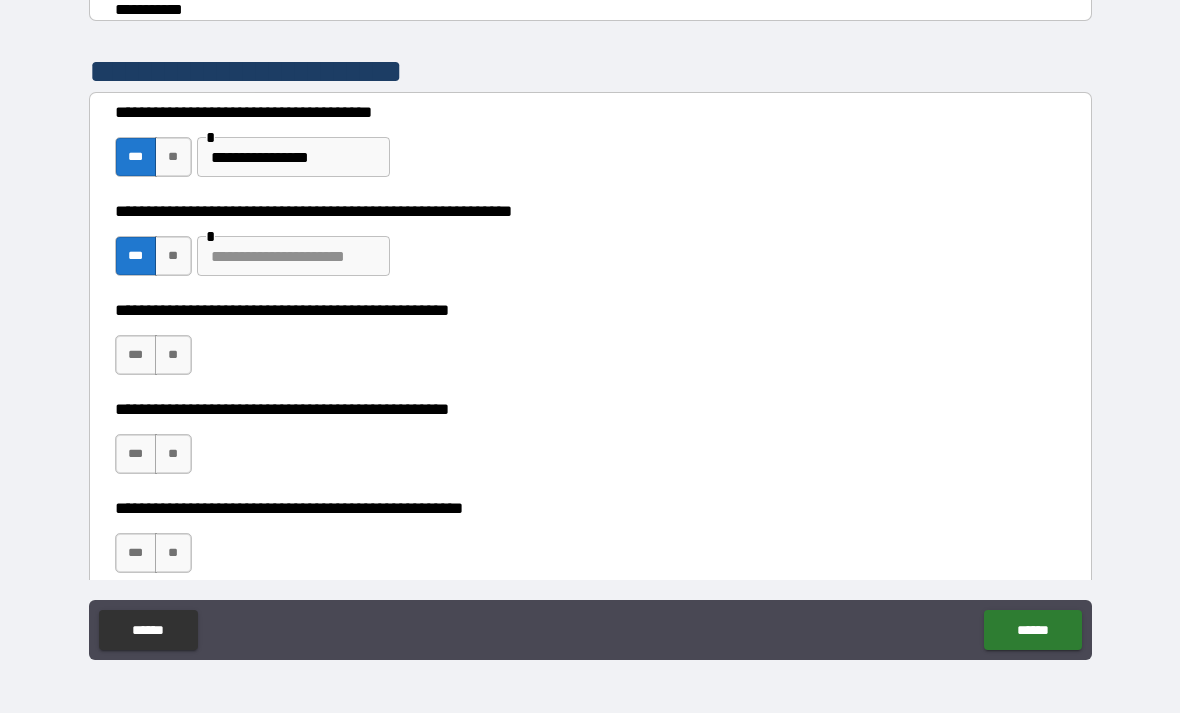 click at bounding box center [293, 256] 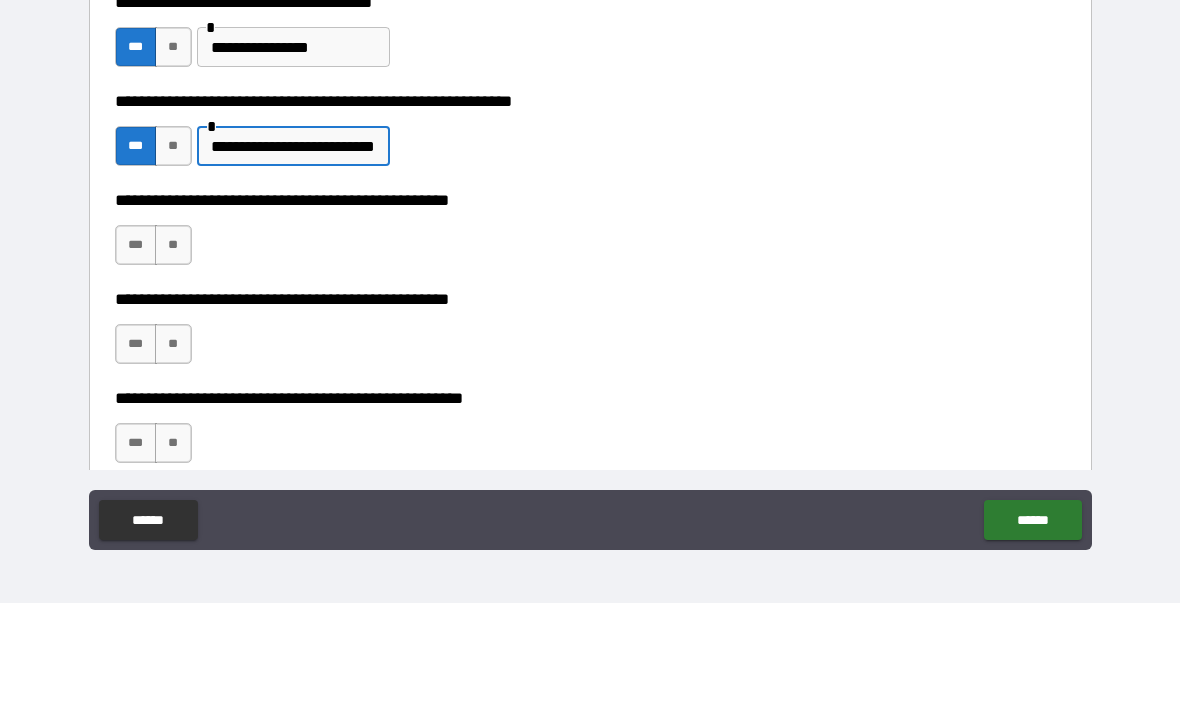 click on "**********" at bounding box center (293, 256) 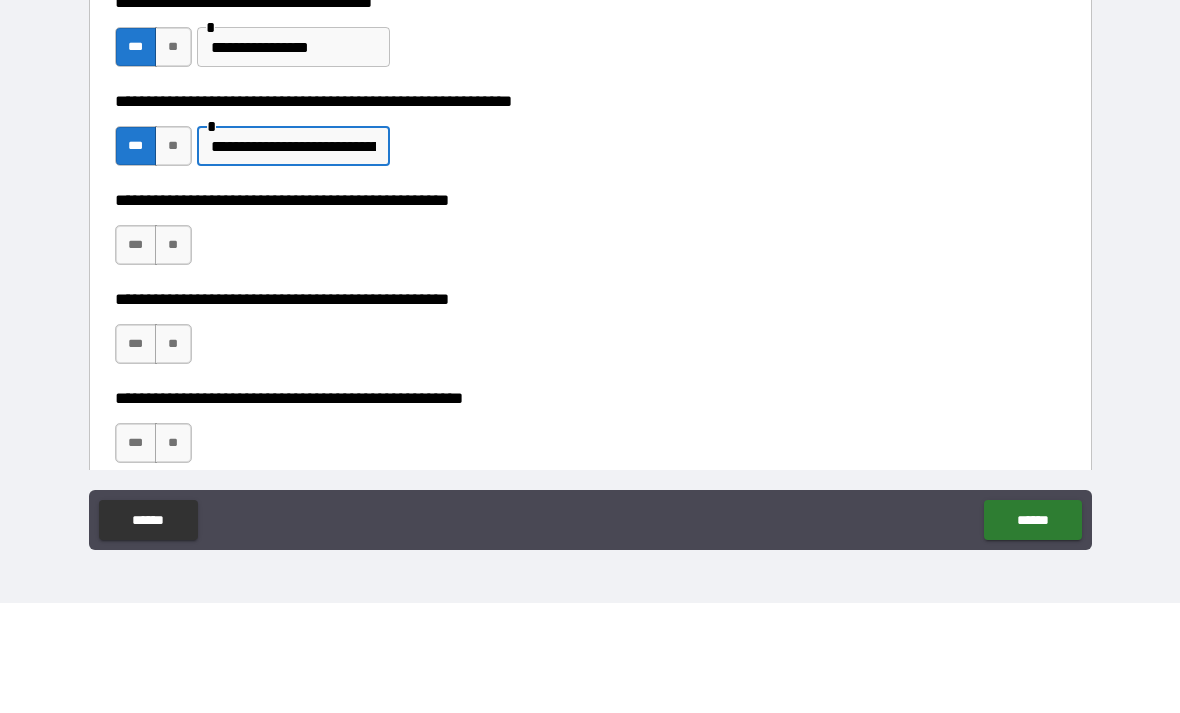 type on "**********" 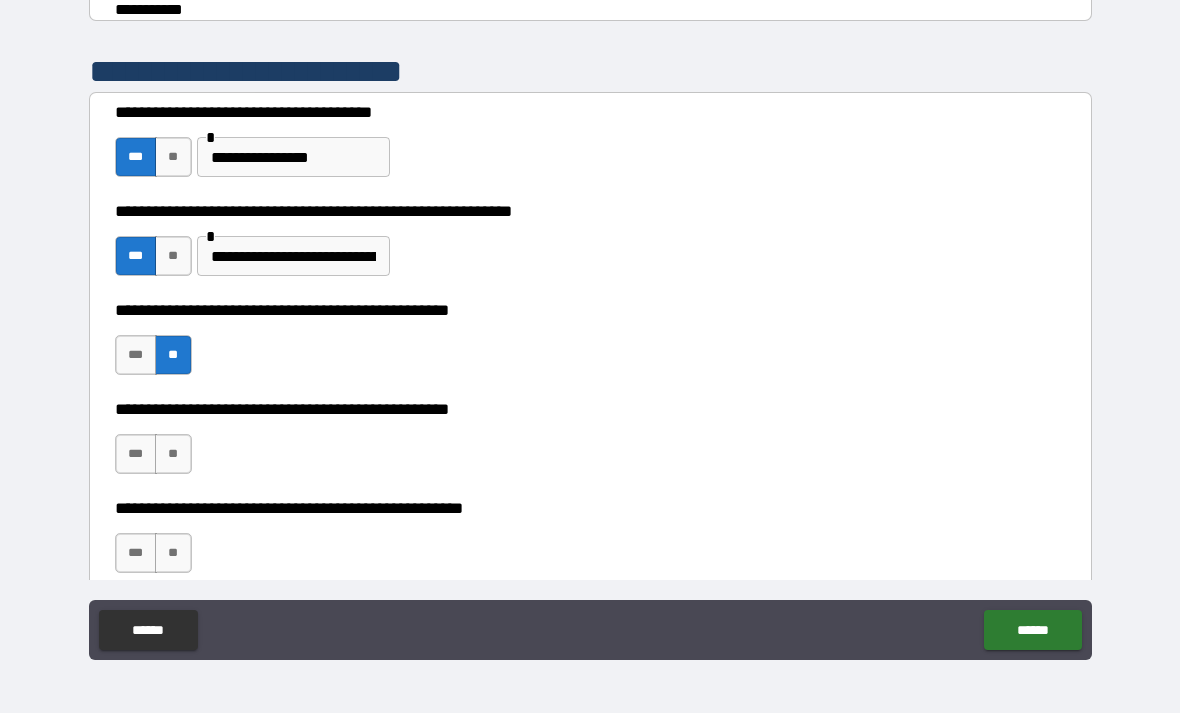 click on "***" at bounding box center [136, 454] 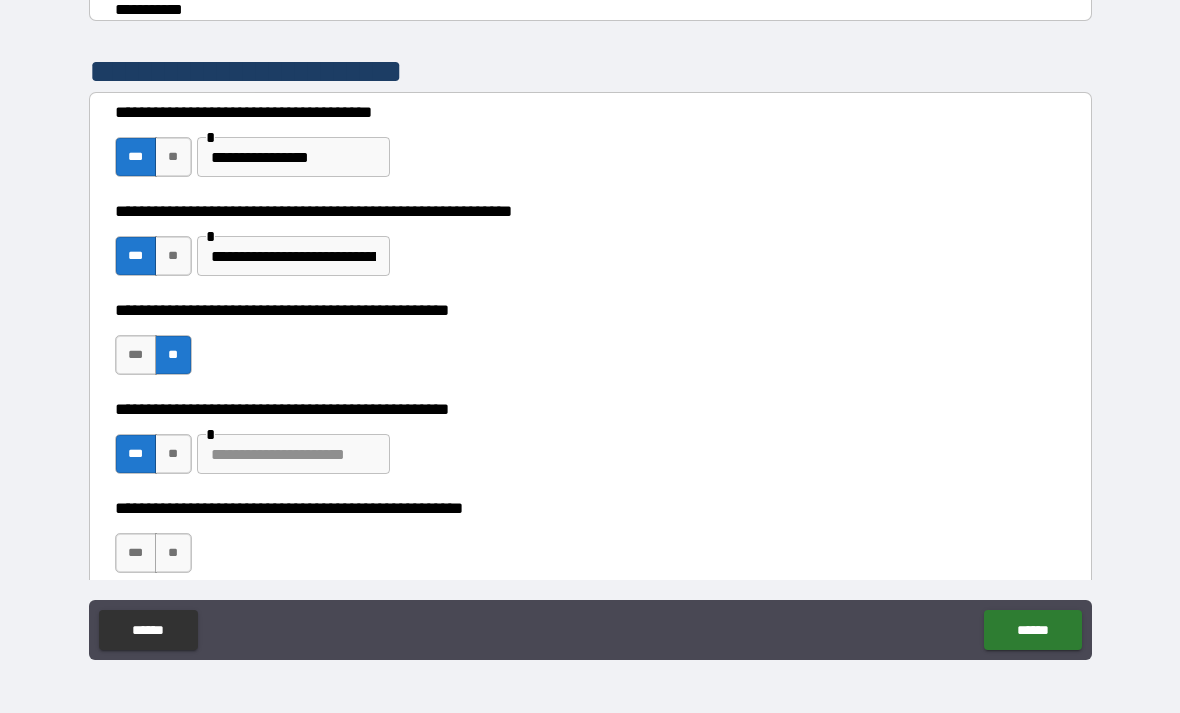 click on "**" at bounding box center [173, 553] 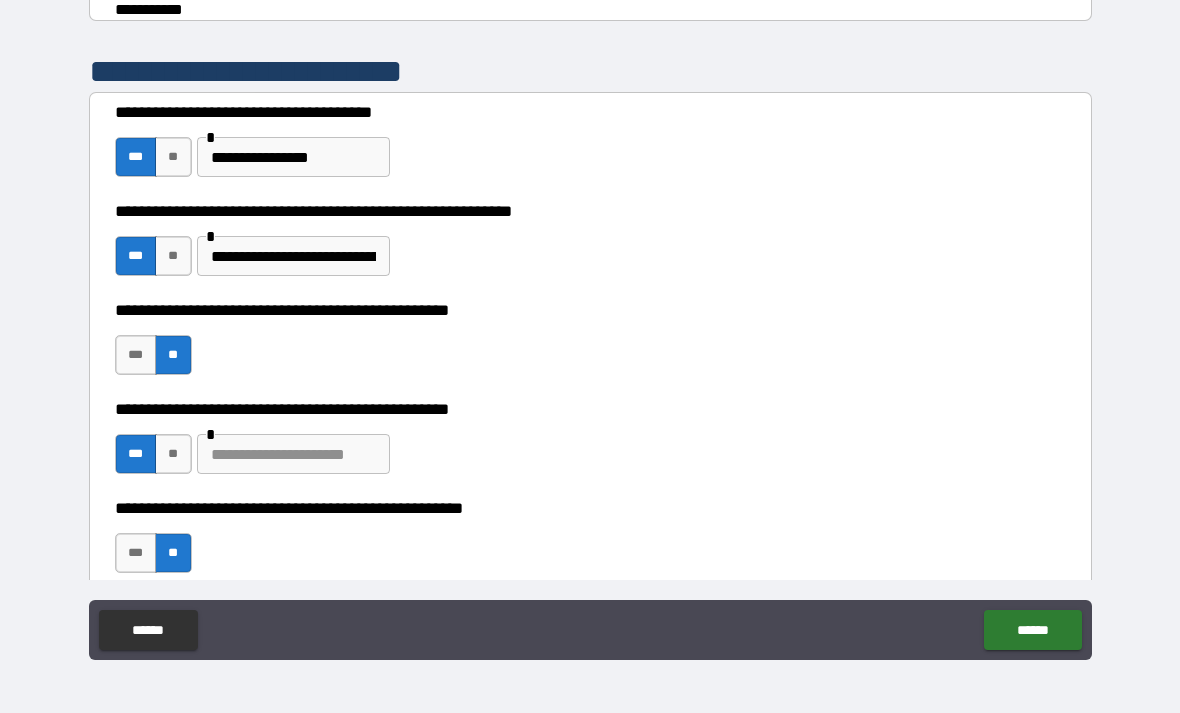 click at bounding box center [293, 454] 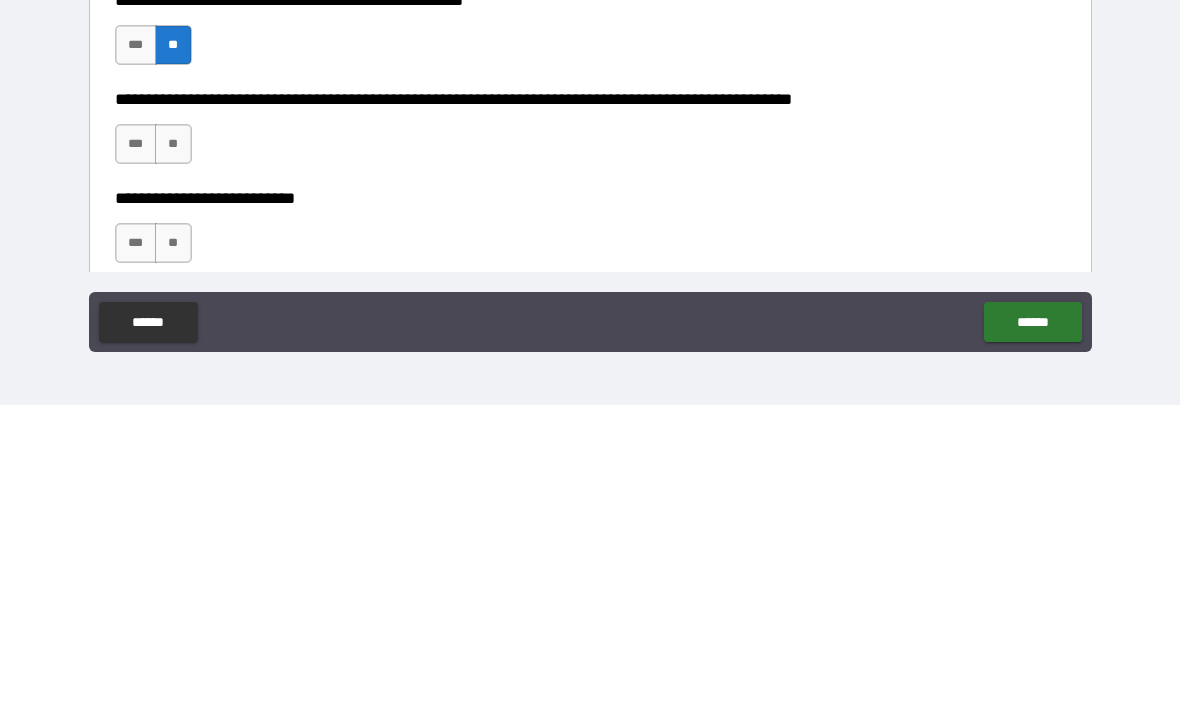 scroll, scrollTop: 573, scrollLeft: 0, axis: vertical 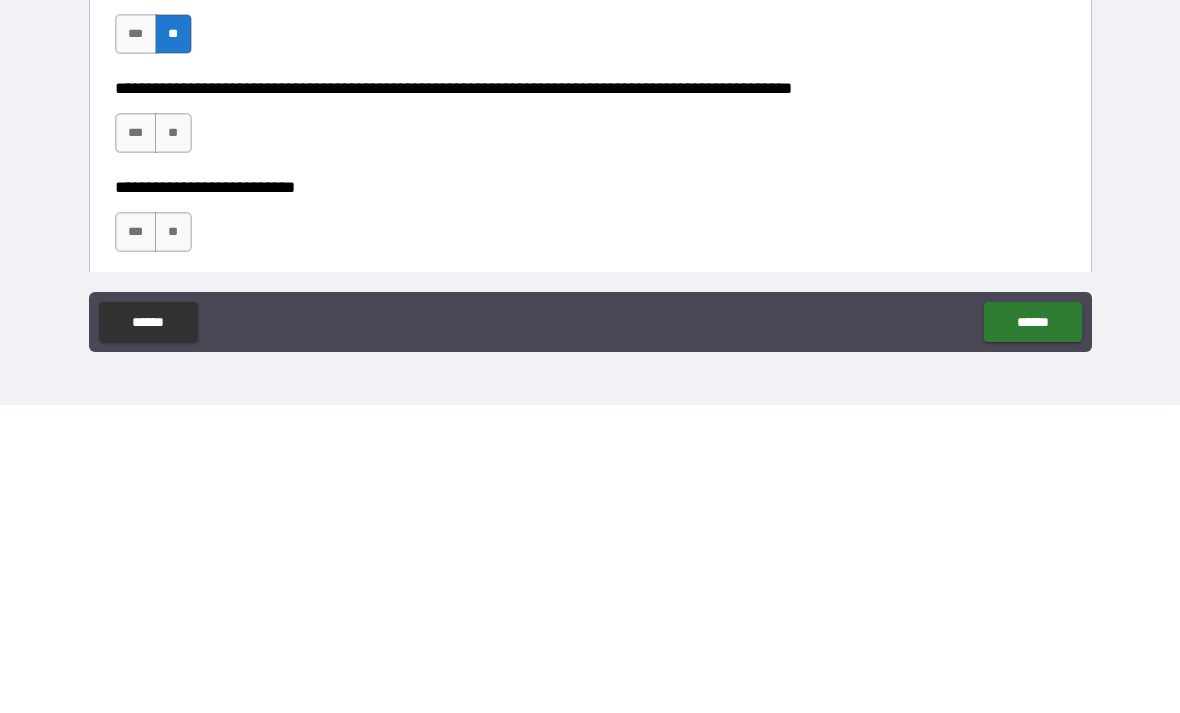type on "**********" 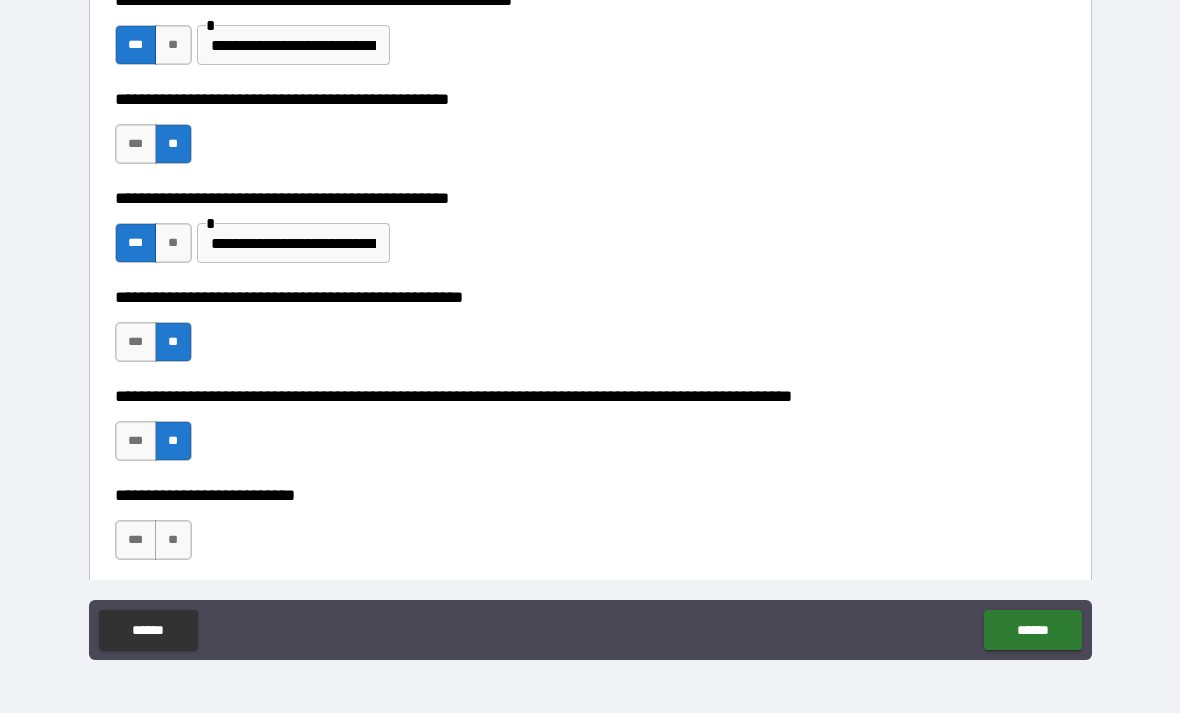 click on "**" at bounding box center (173, 540) 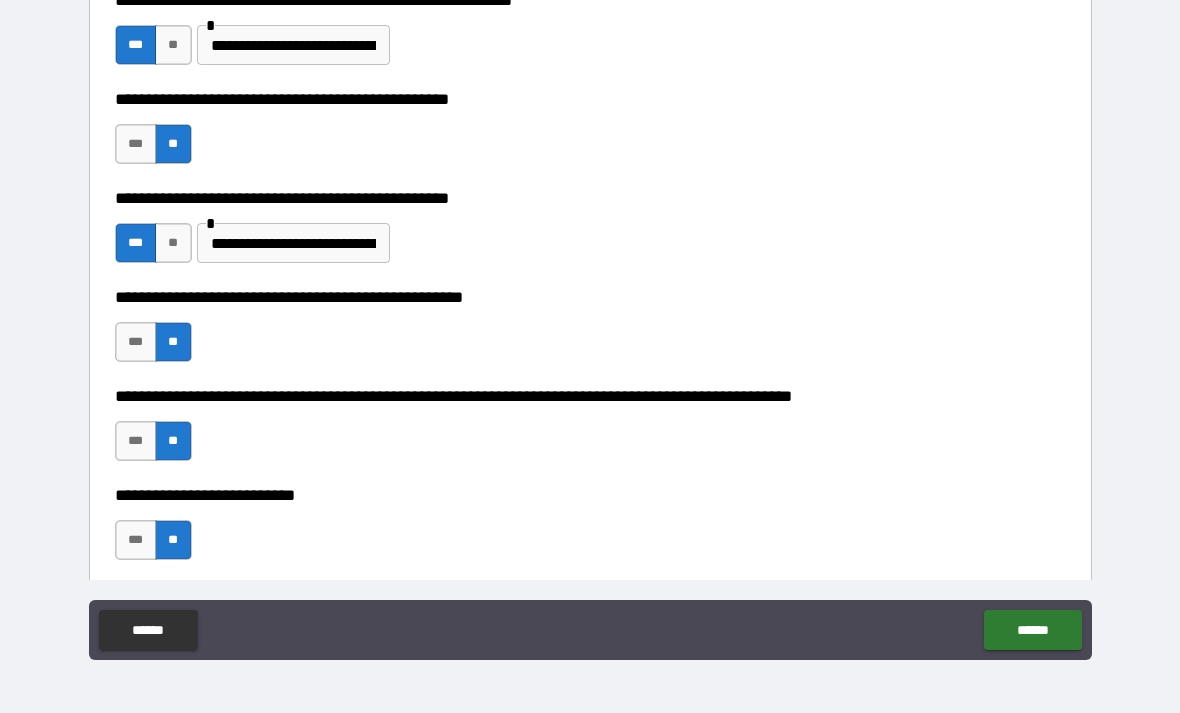 click on "******" at bounding box center [1032, 630] 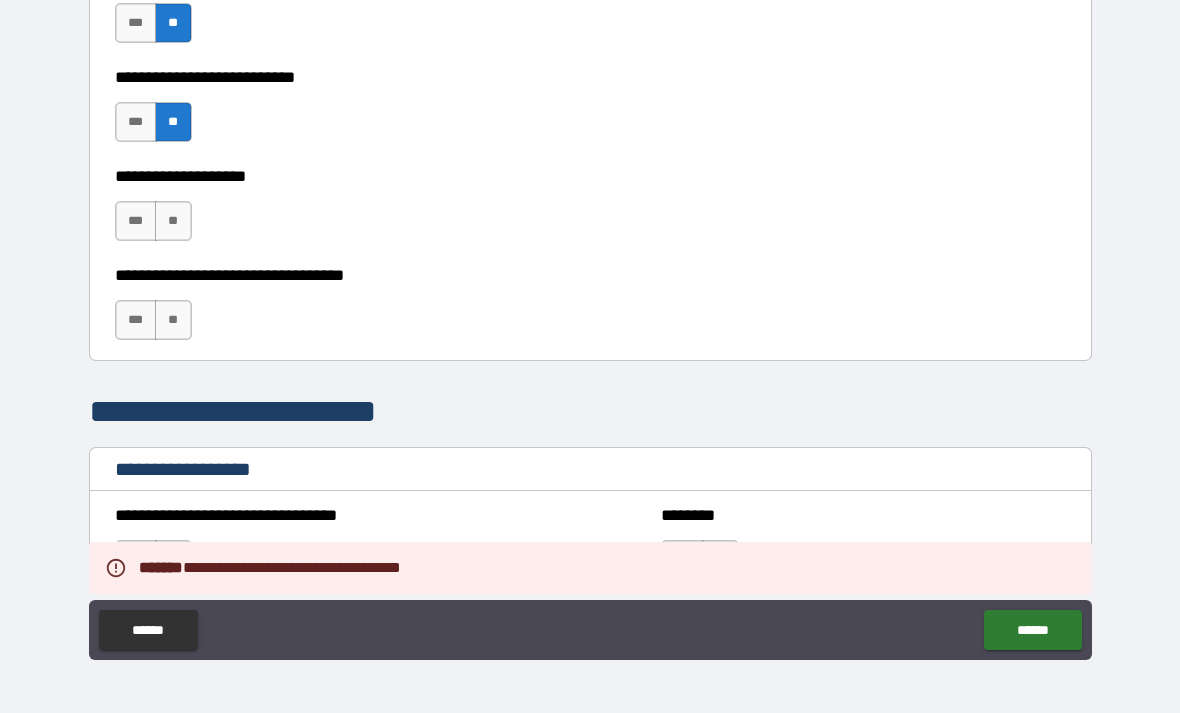 scroll, scrollTop: 1001, scrollLeft: 0, axis: vertical 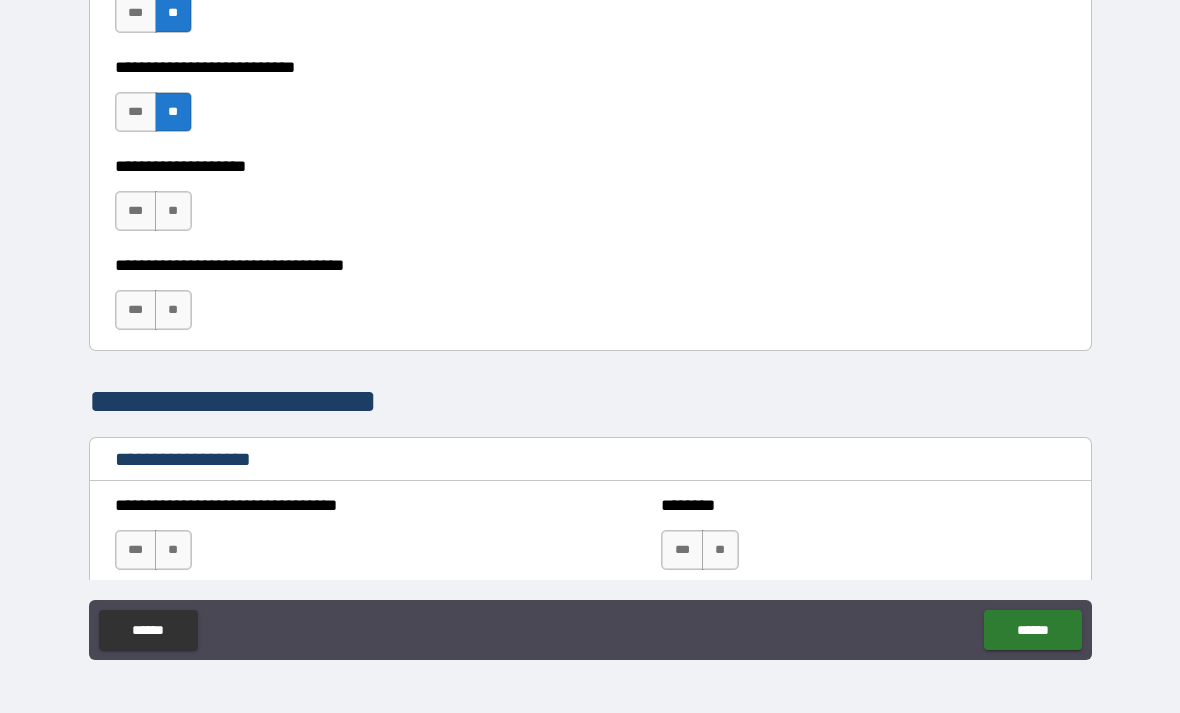 click on "**" at bounding box center [173, 211] 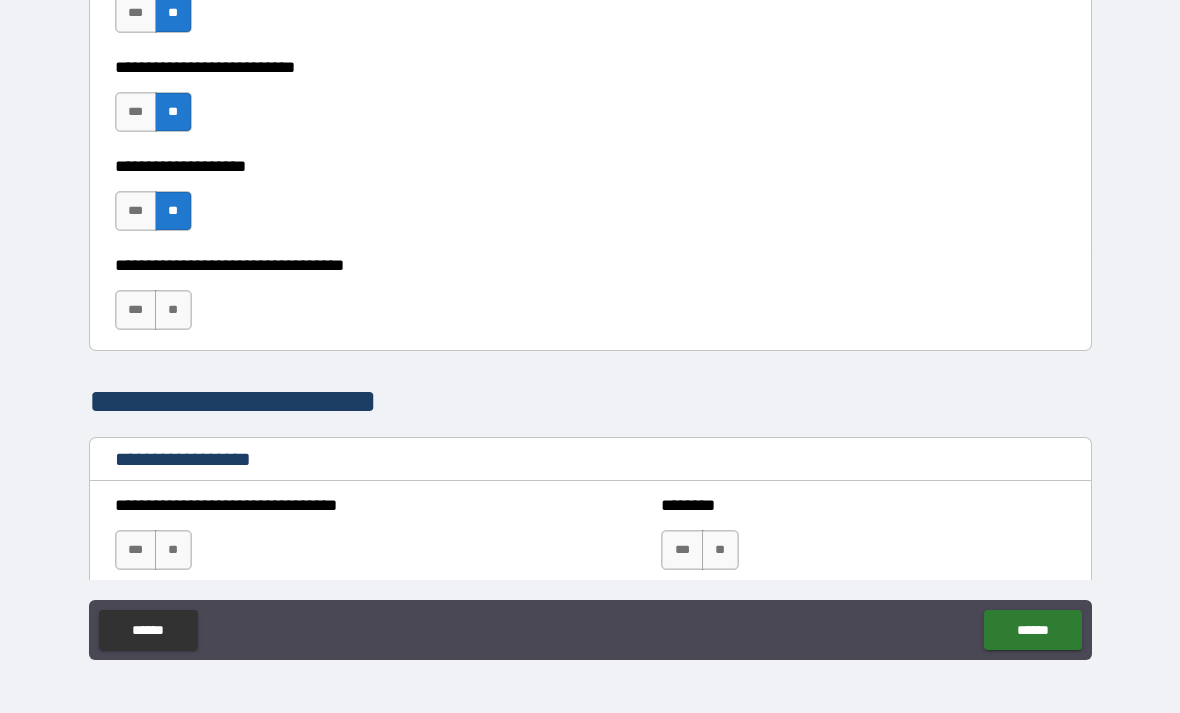 click on "**" at bounding box center [173, 310] 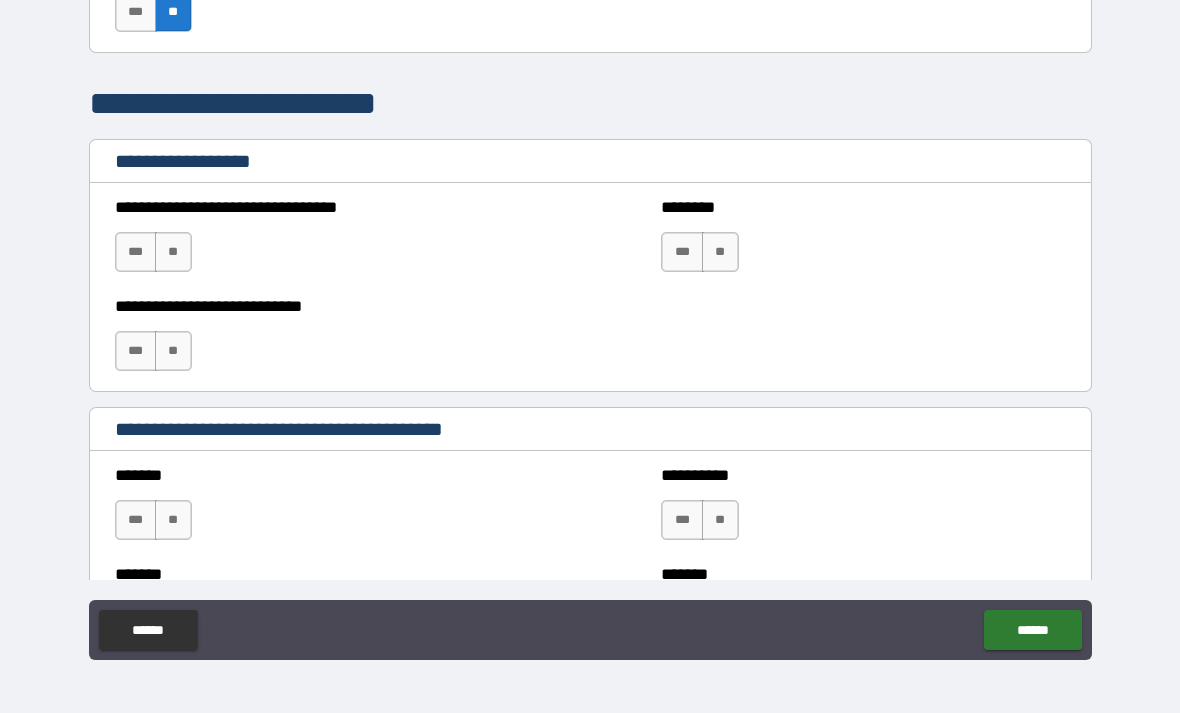 scroll, scrollTop: 1301, scrollLeft: 0, axis: vertical 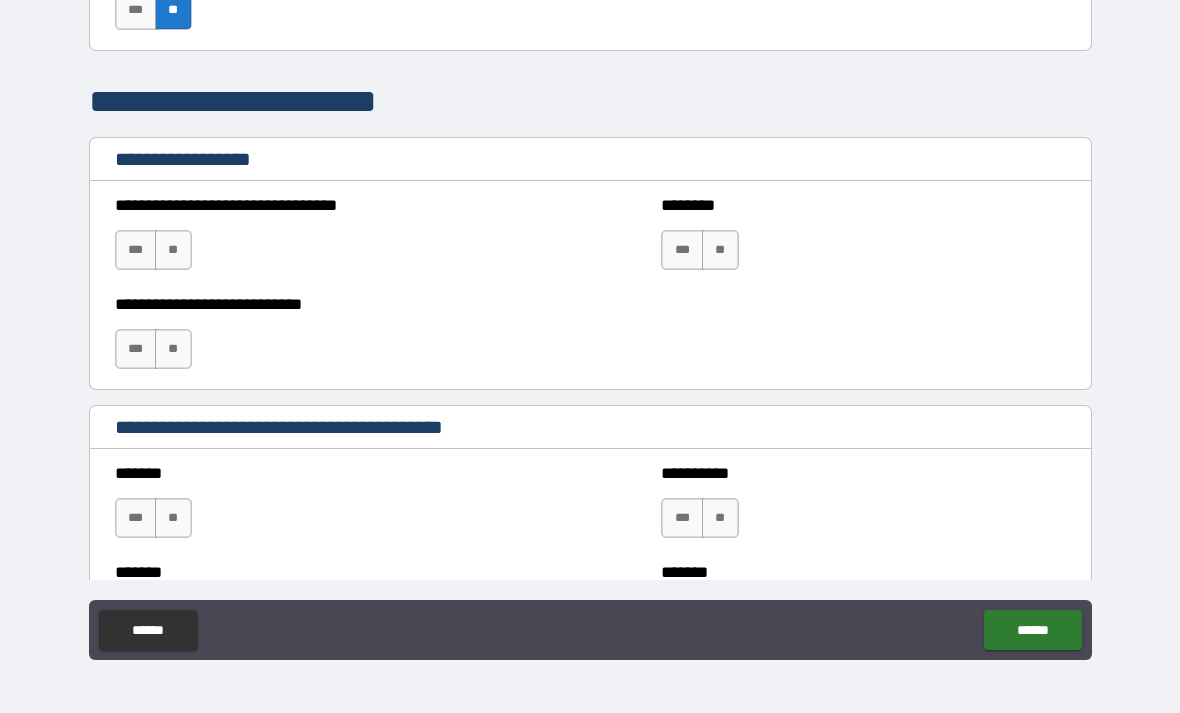 click on "**" at bounding box center (173, 250) 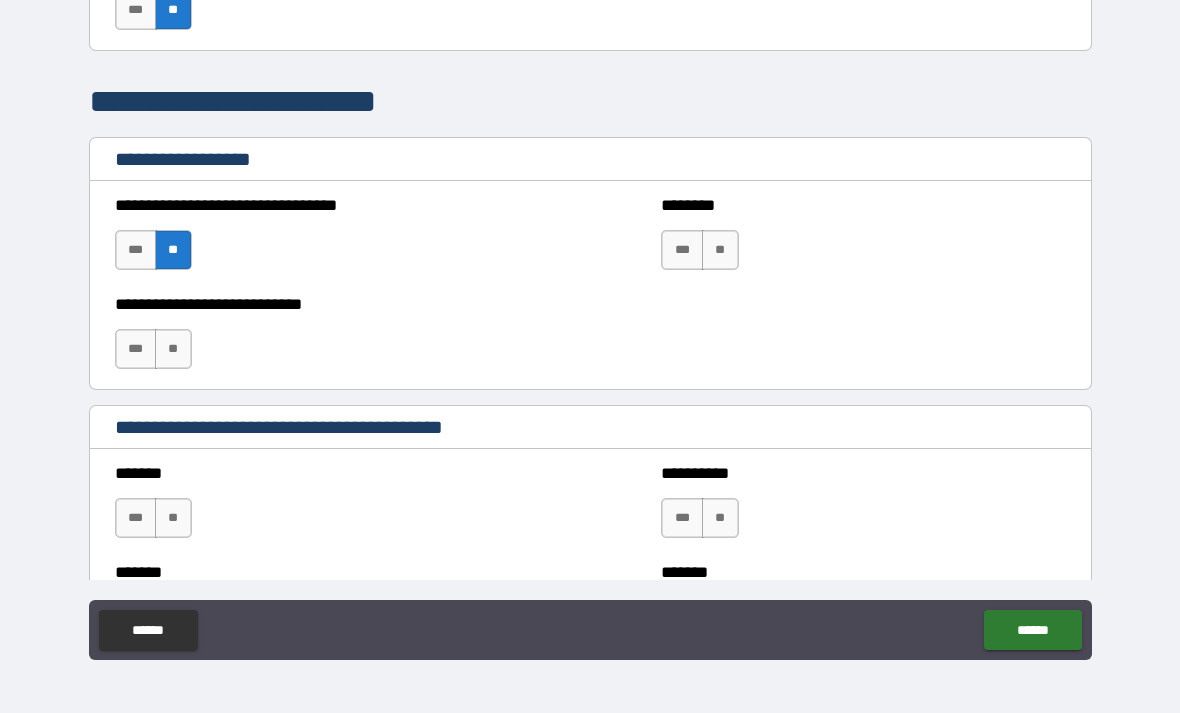 click on "**" at bounding box center (720, 250) 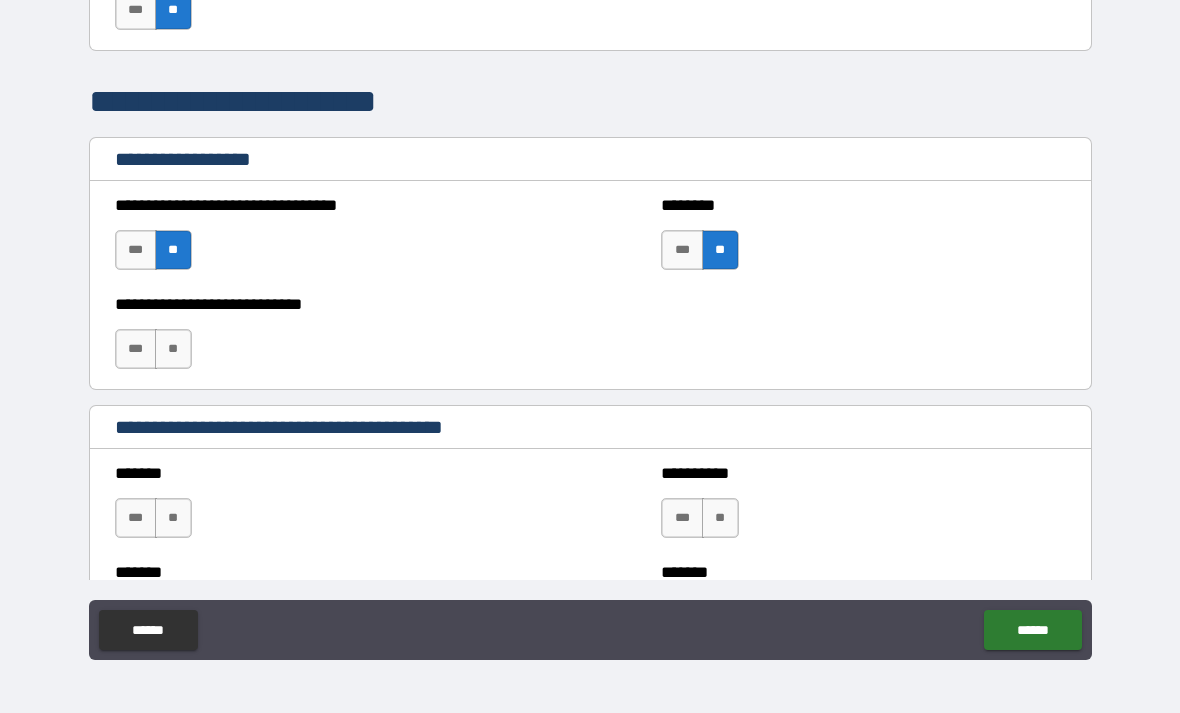 click on "**" at bounding box center (173, 349) 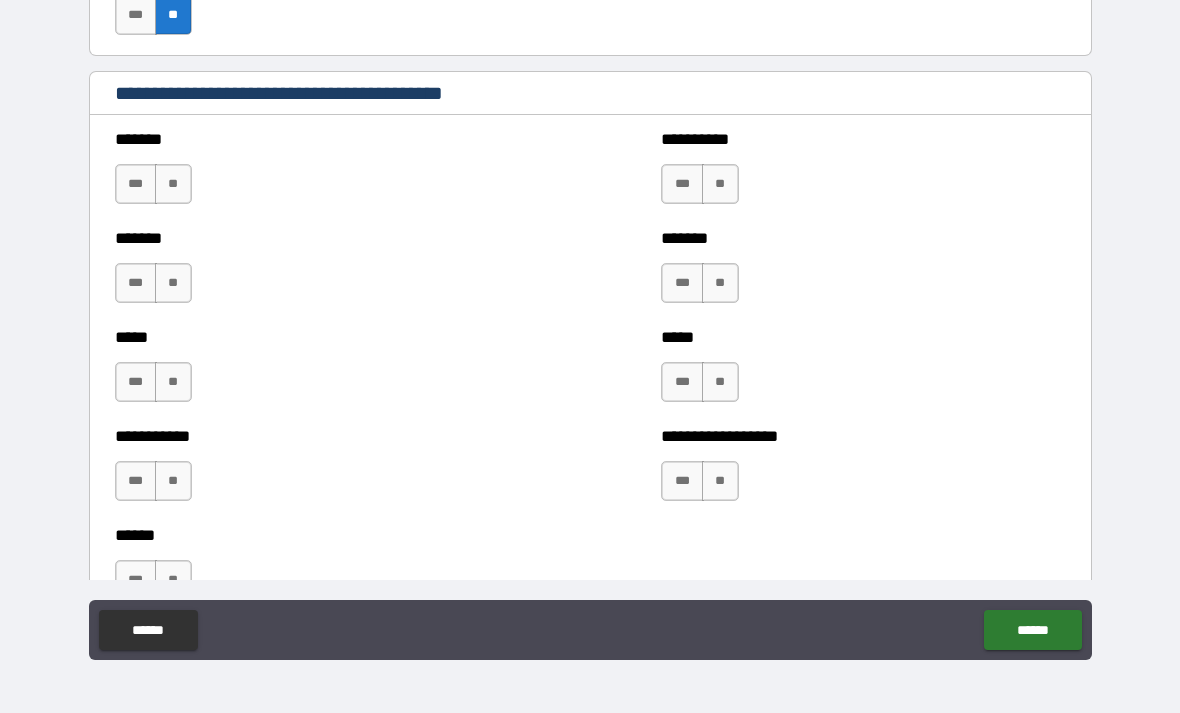 scroll, scrollTop: 1637, scrollLeft: 0, axis: vertical 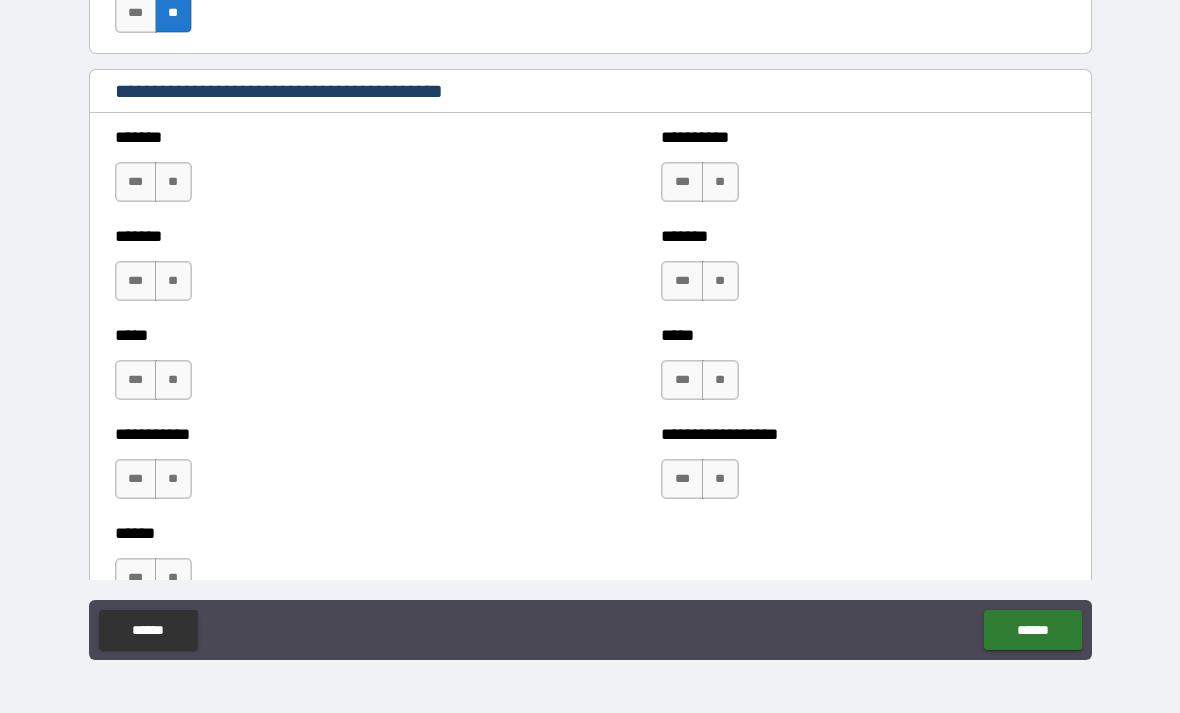 click on "**" at bounding box center (173, 182) 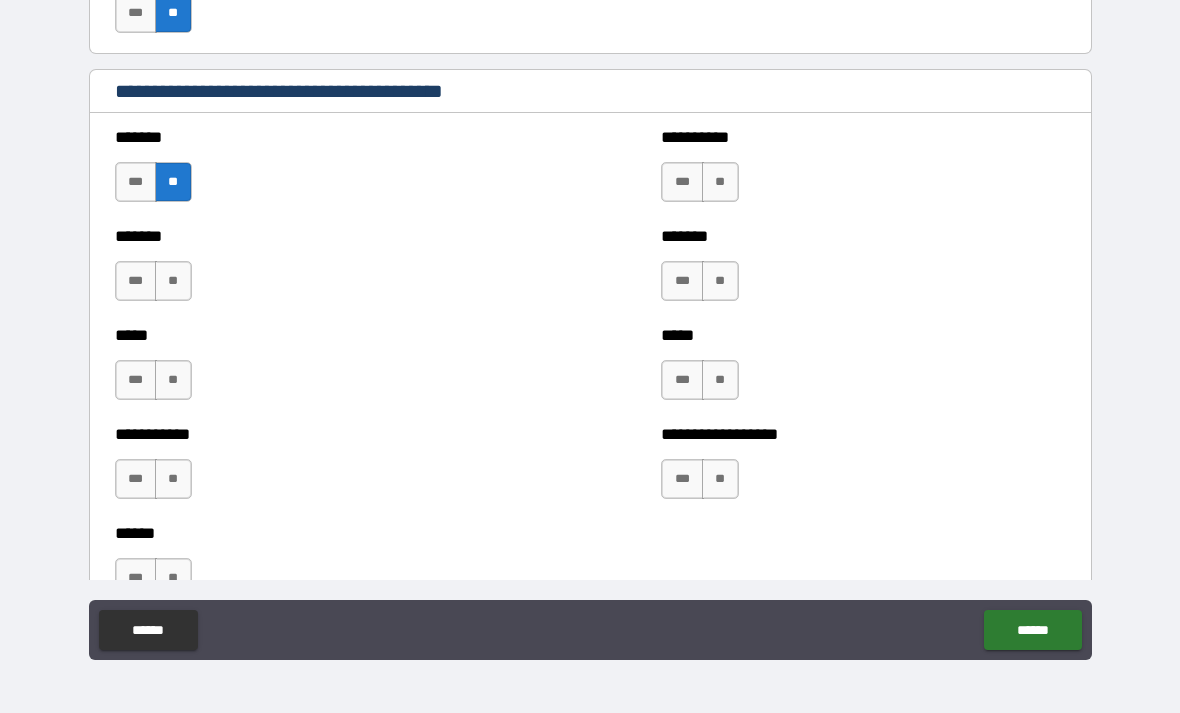 click on "**" at bounding box center [173, 281] 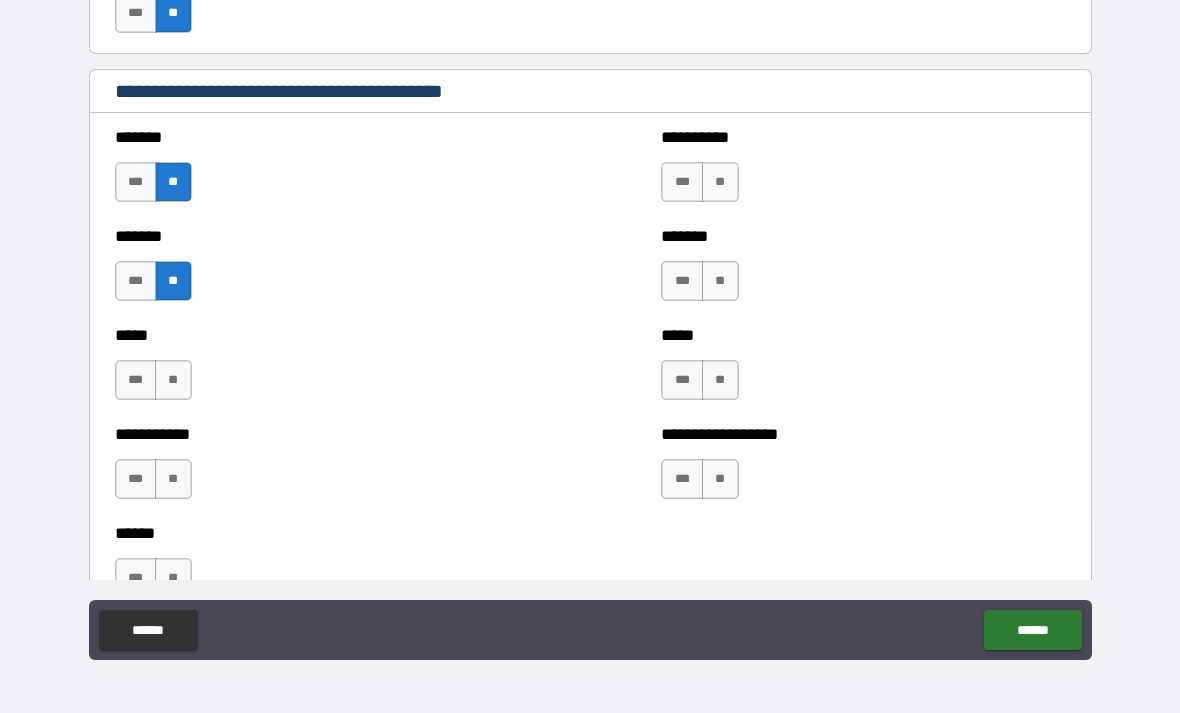 click on "**" at bounding box center (173, 380) 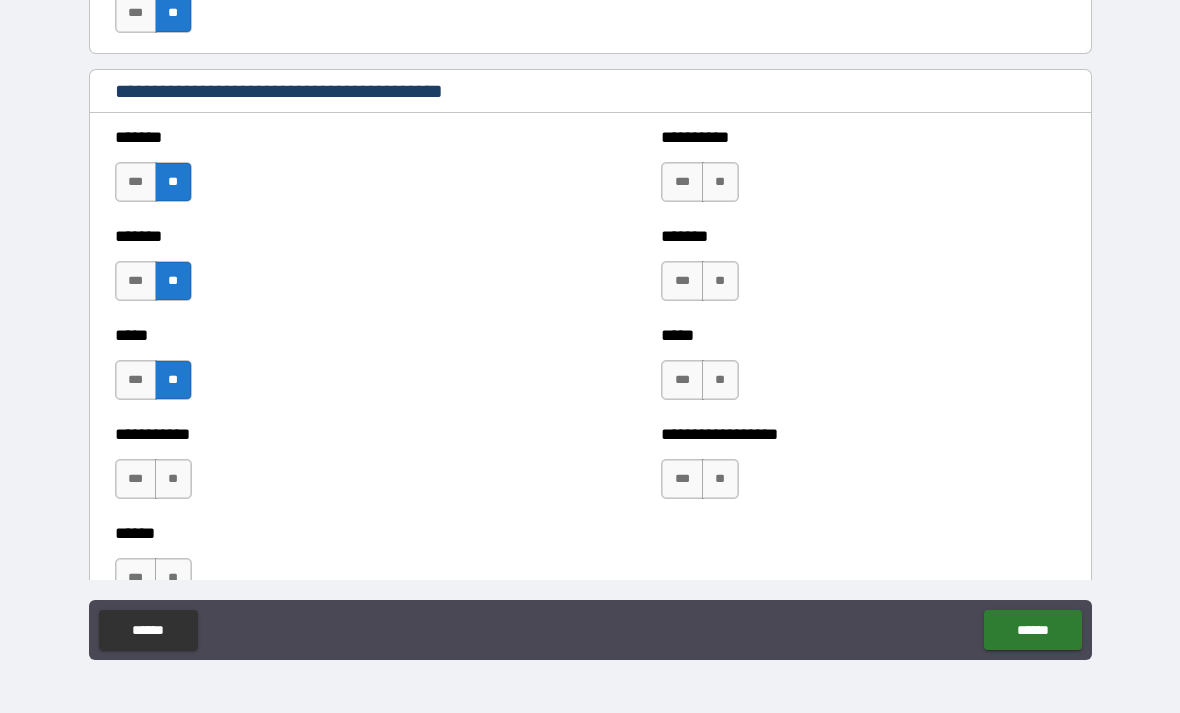 click on "**" at bounding box center [173, 479] 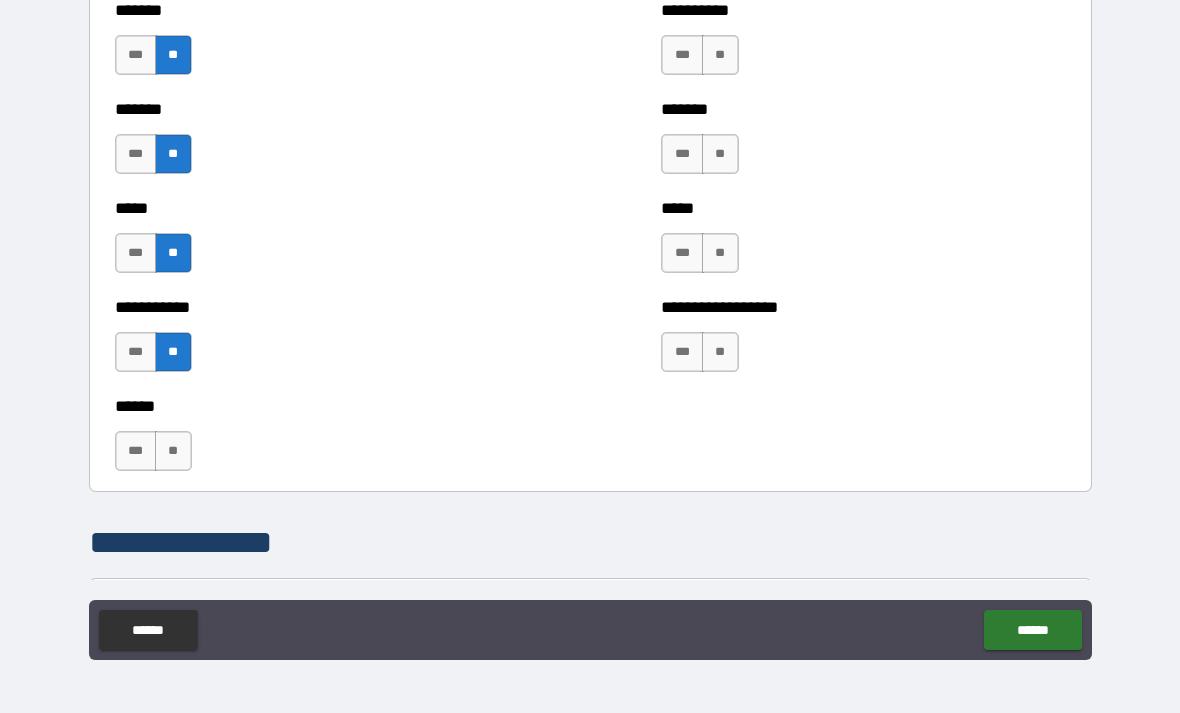 scroll, scrollTop: 1745, scrollLeft: 0, axis: vertical 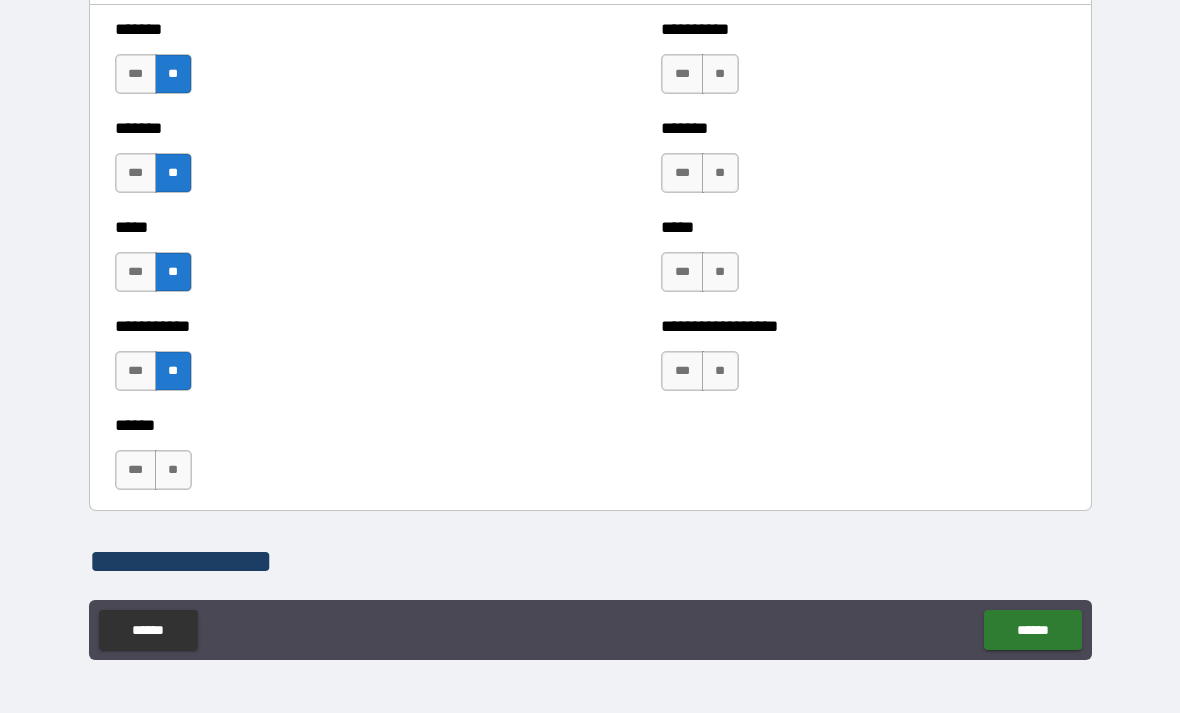 click on "**" at bounding box center (720, 74) 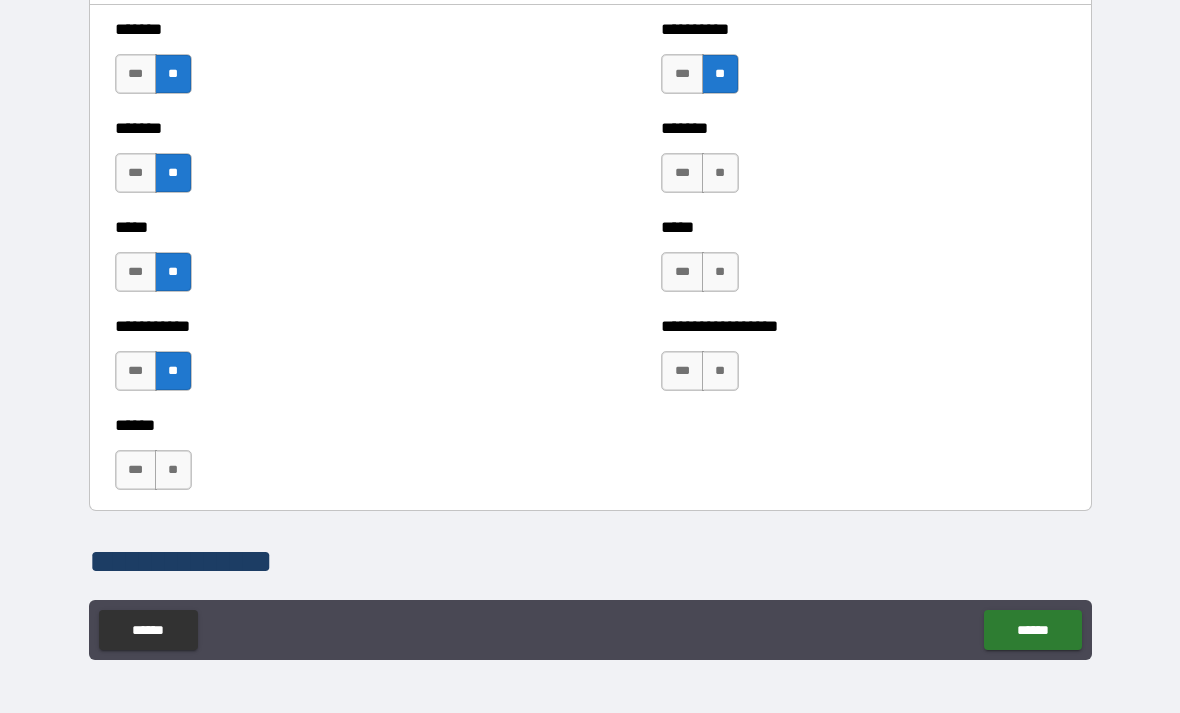 click on "**" at bounding box center [720, 173] 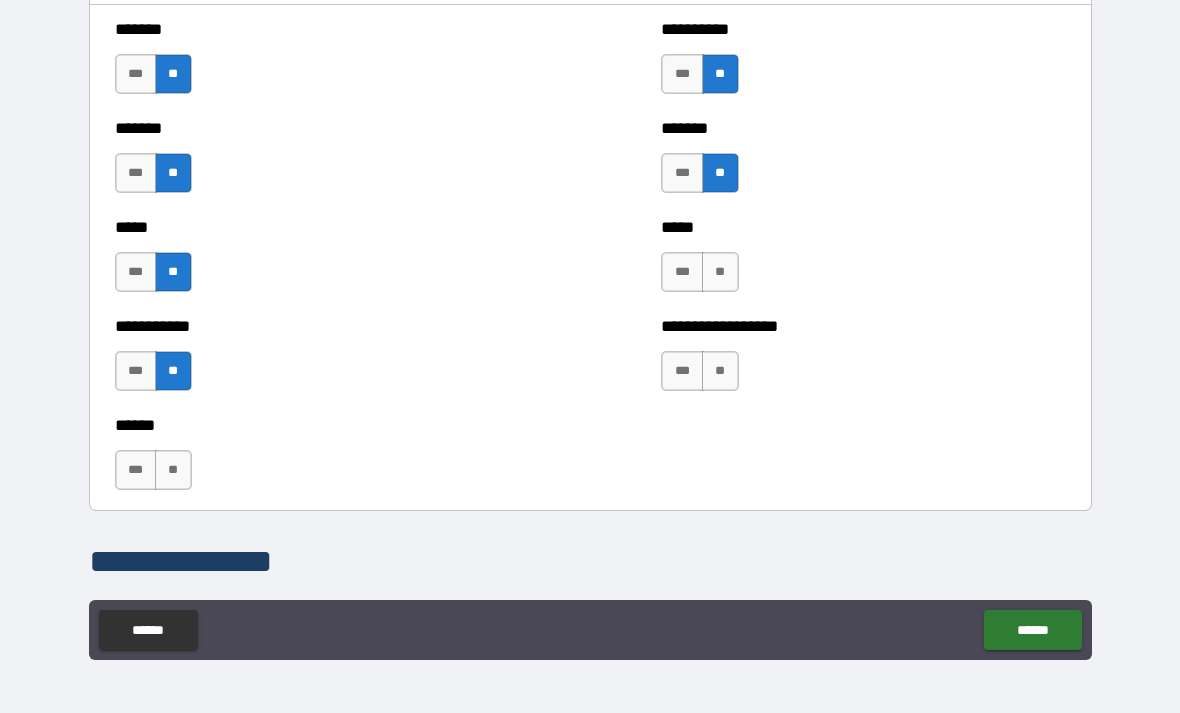 click on "**" at bounding box center [720, 272] 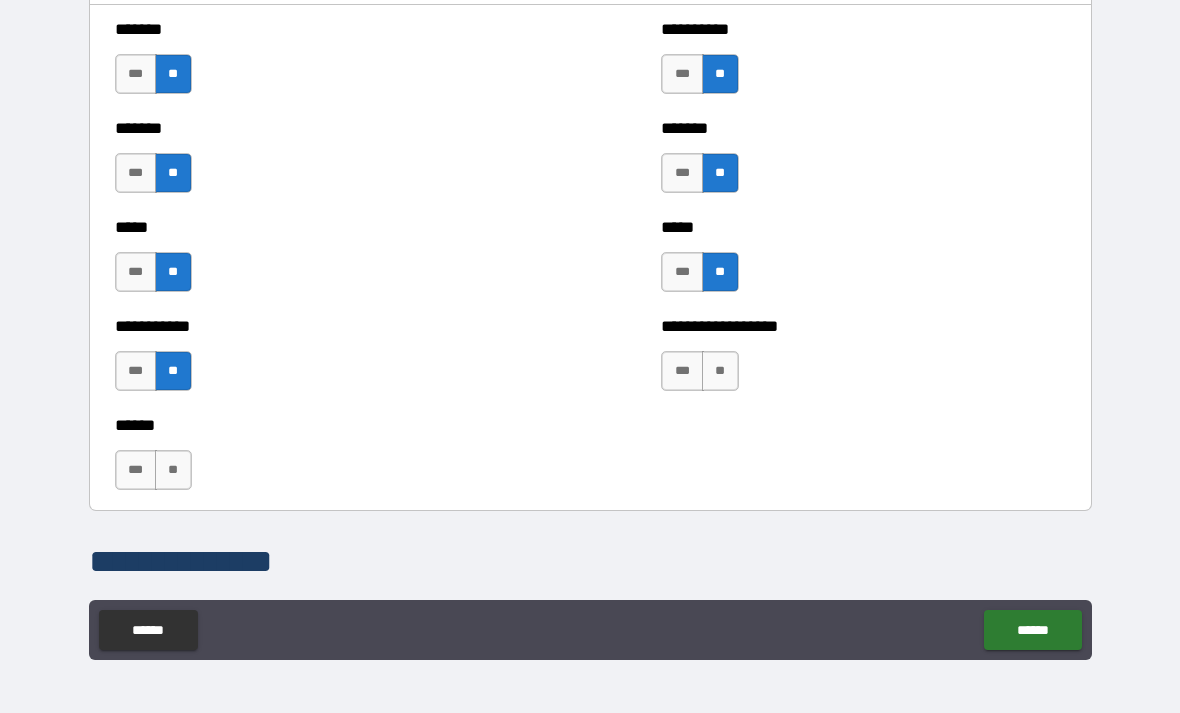 click on "**" at bounding box center [720, 371] 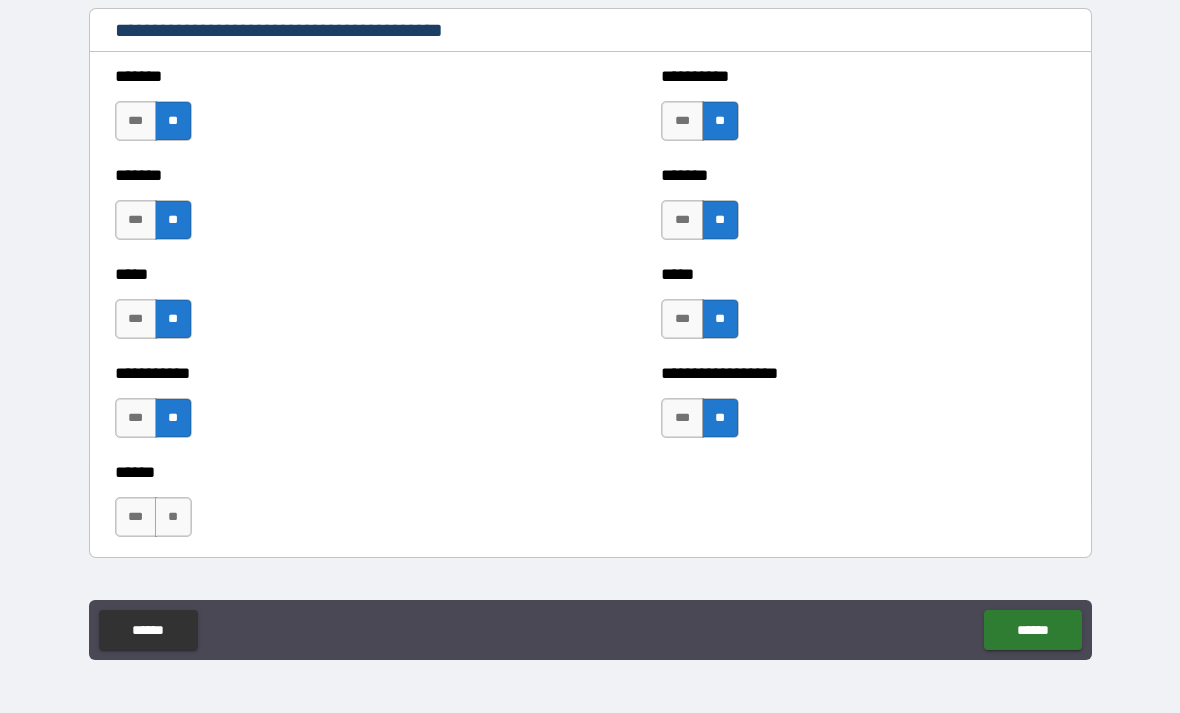scroll, scrollTop: 1767, scrollLeft: 0, axis: vertical 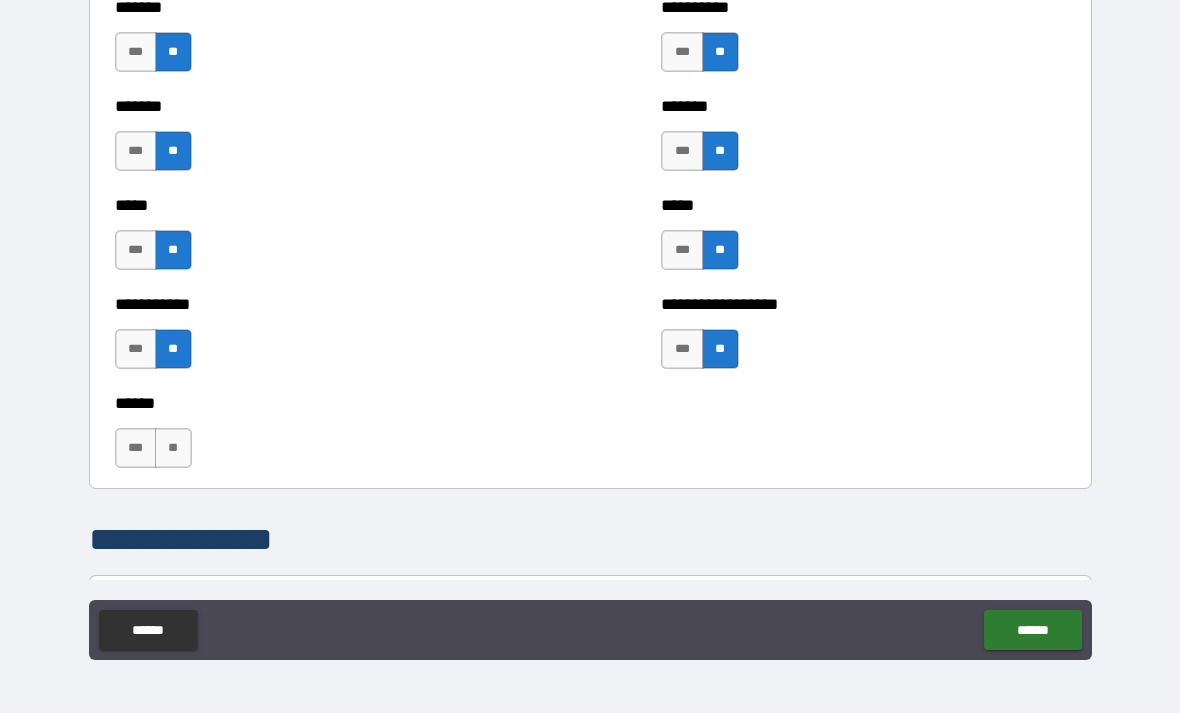 click on "***" at bounding box center [136, 448] 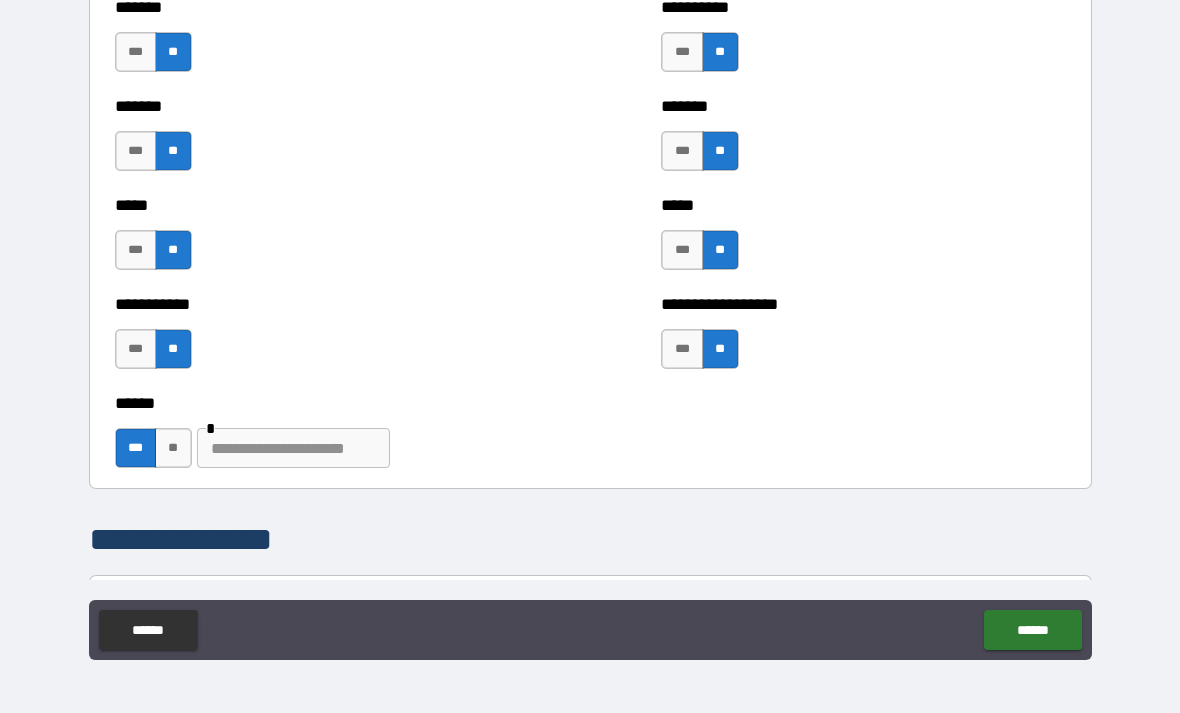 click at bounding box center [293, 448] 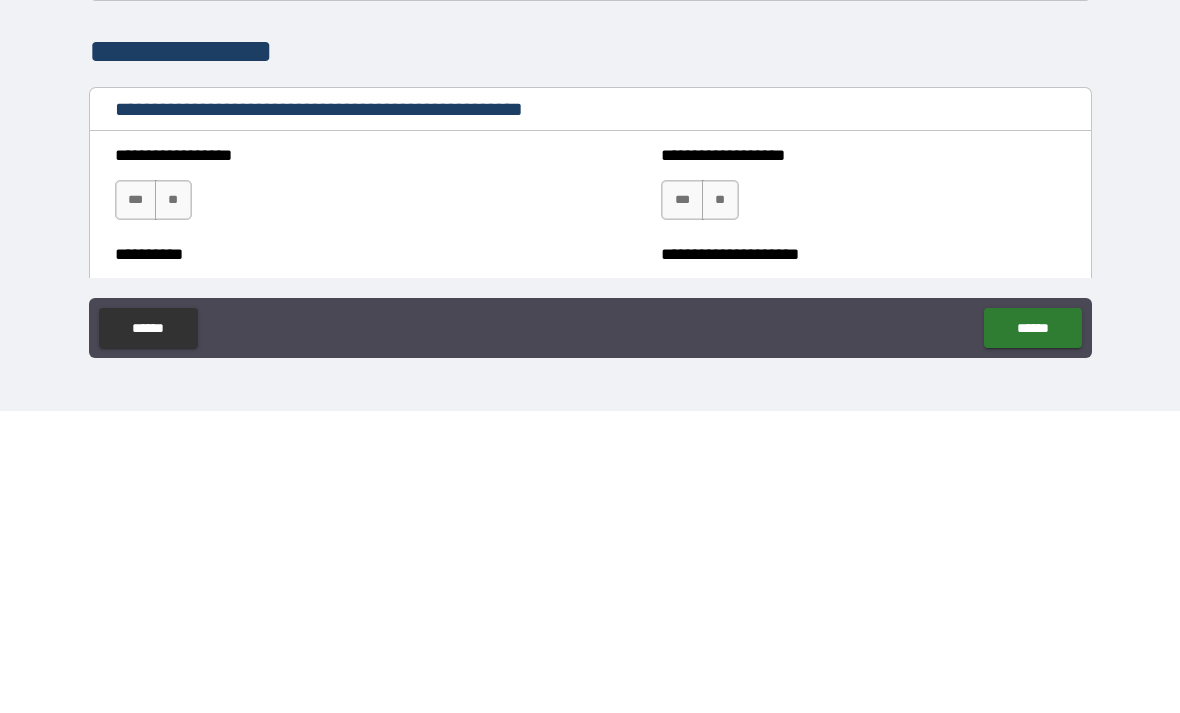 scroll, scrollTop: 1955, scrollLeft: 0, axis: vertical 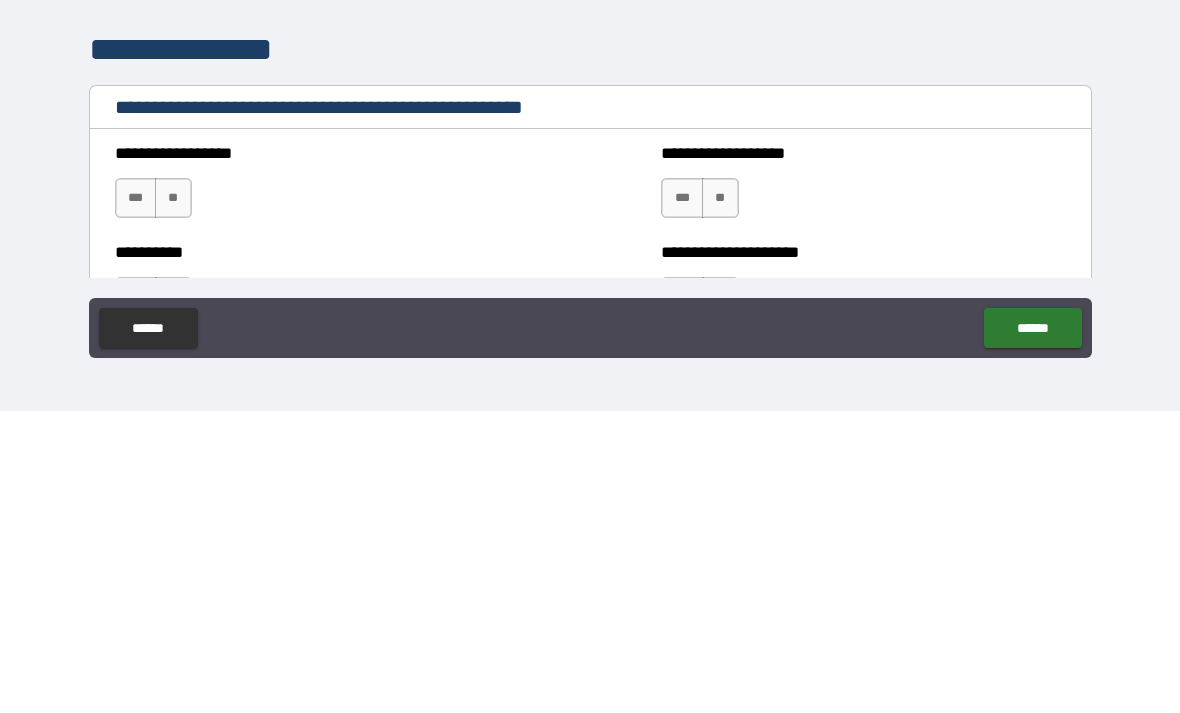 type on "********" 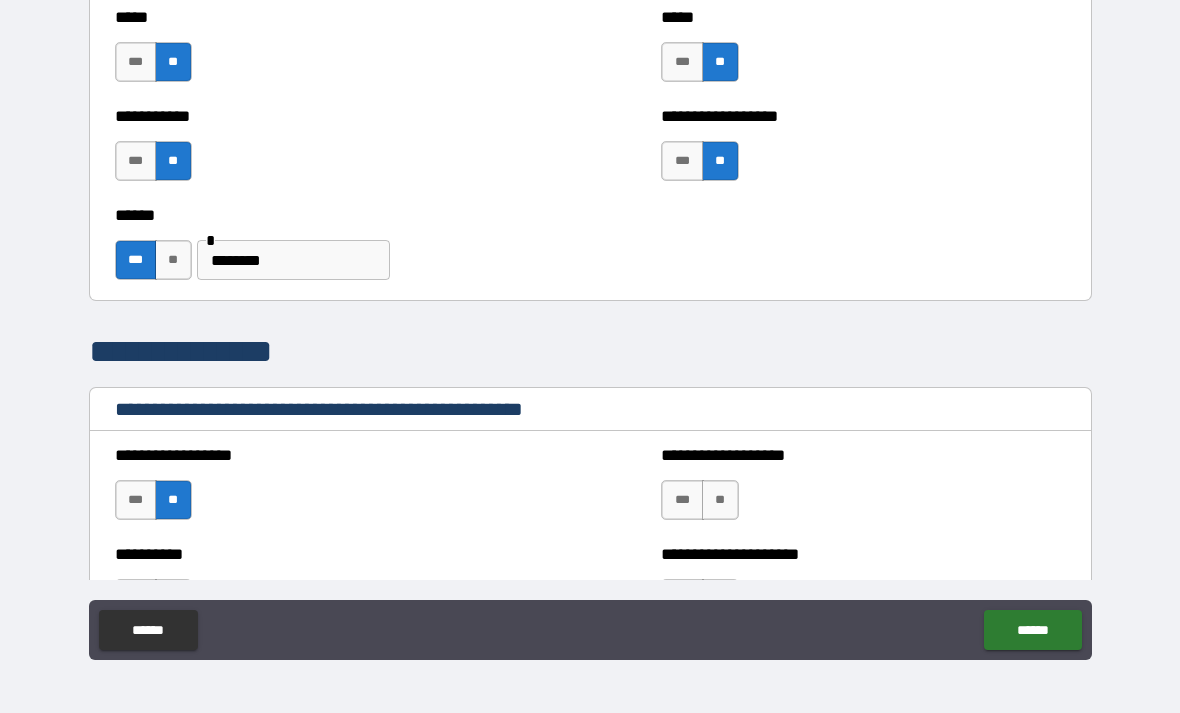 click on "**" at bounding box center (720, 500) 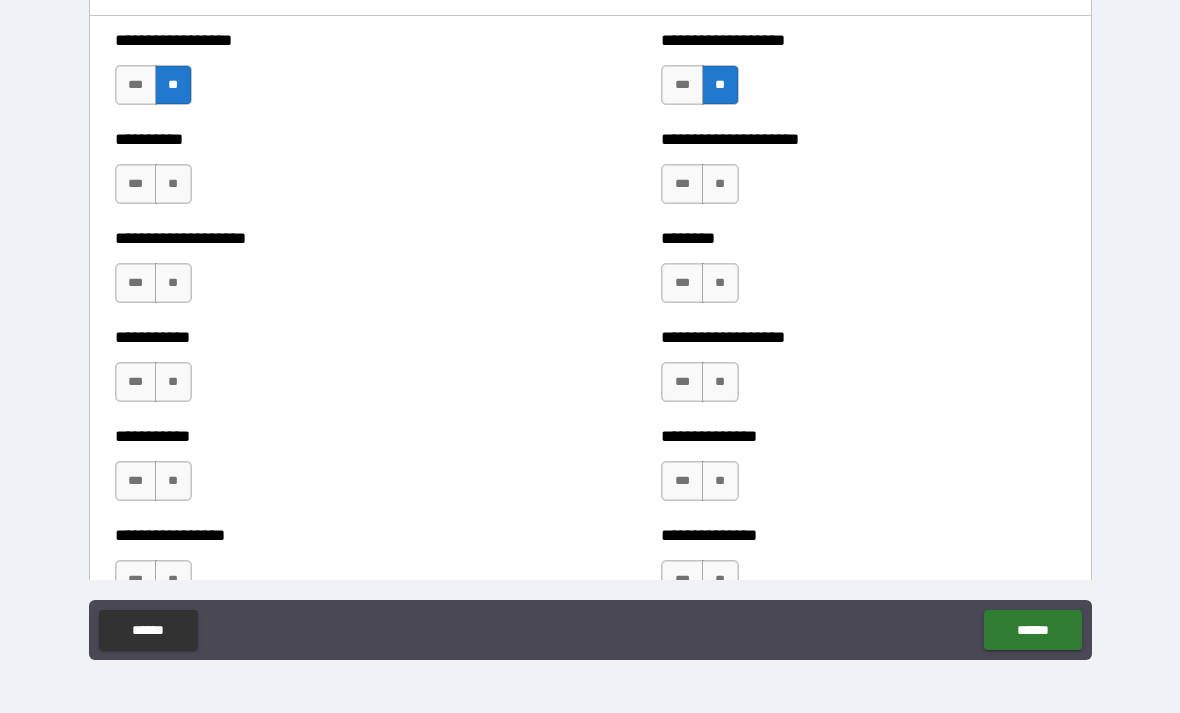 scroll, scrollTop: 2374, scrollLeft: 0, axis: vertical 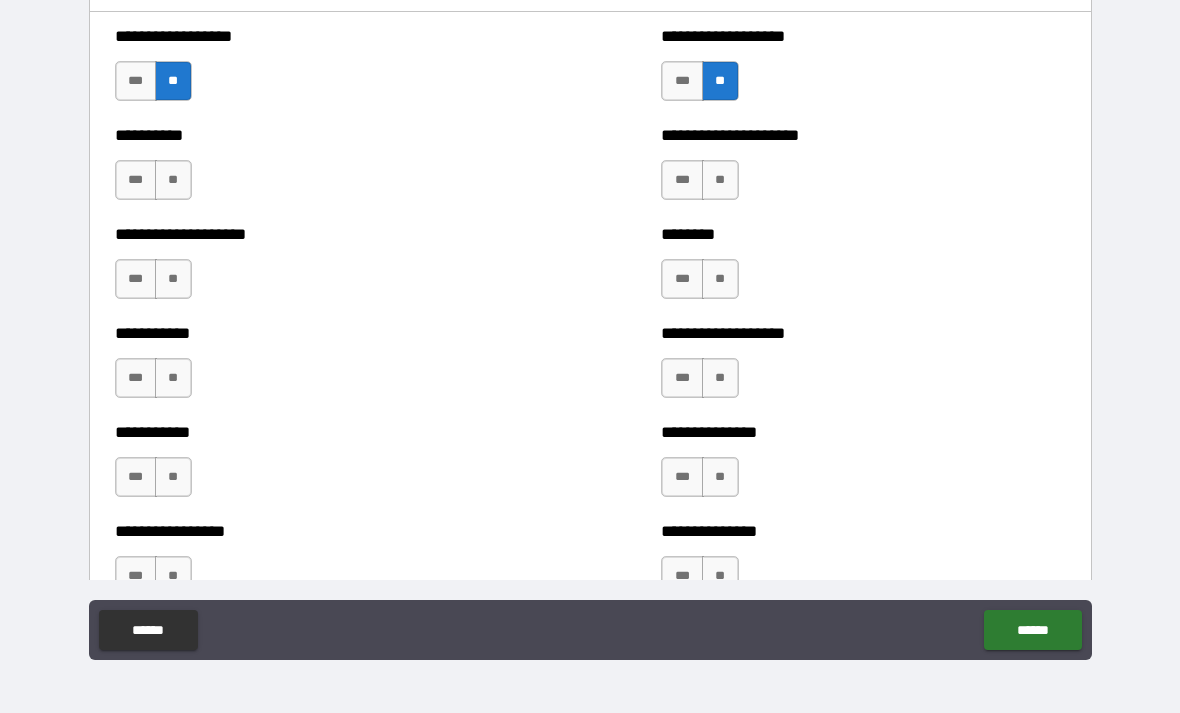 click on "**" at bounding box center [720, 180] 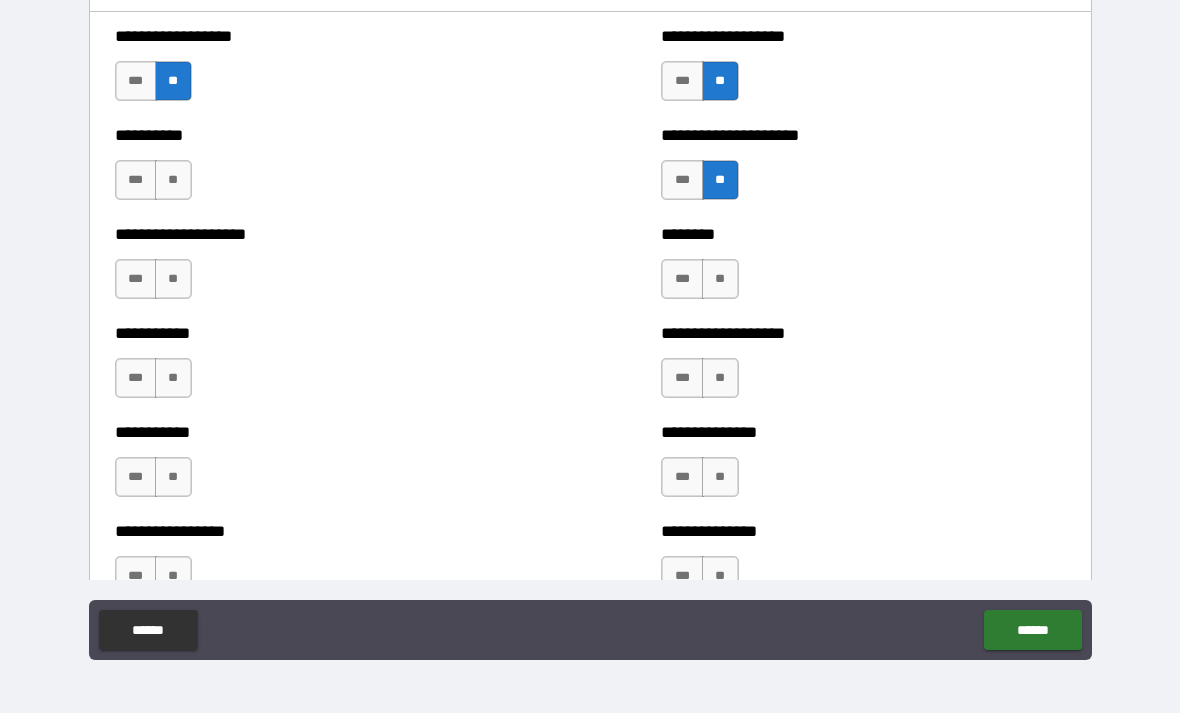click on "**" at bounding box center [173, 180] 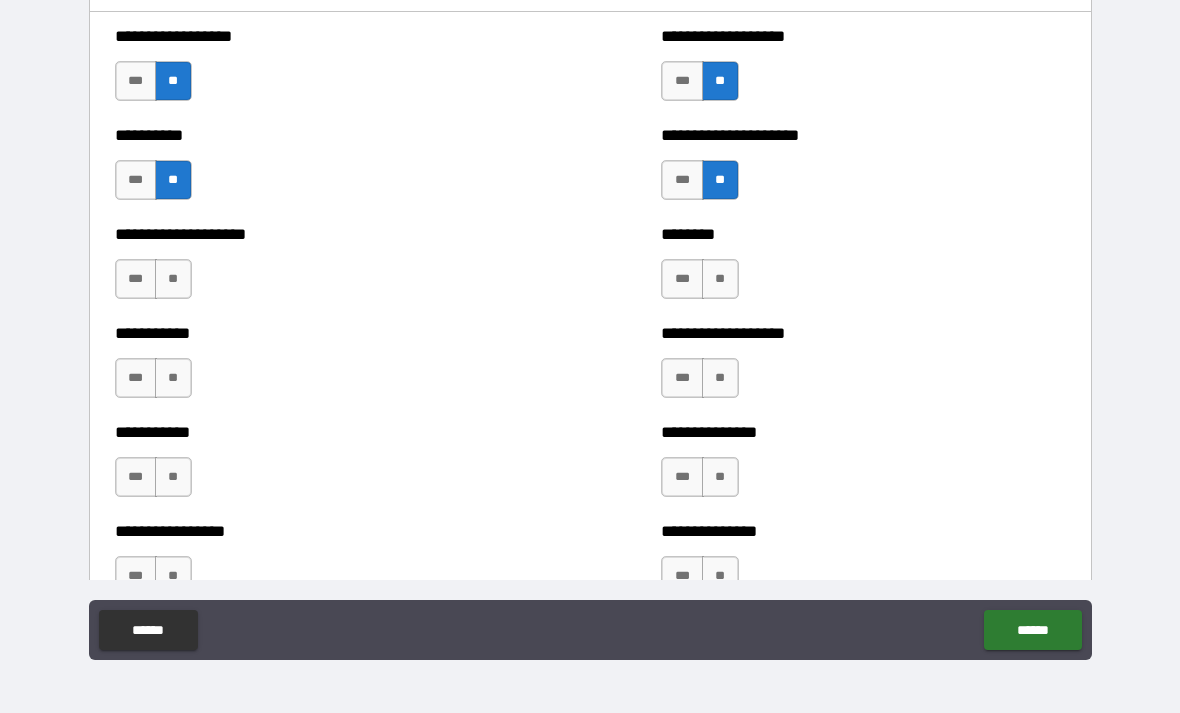click on "**" at bounding box center (173, 279) 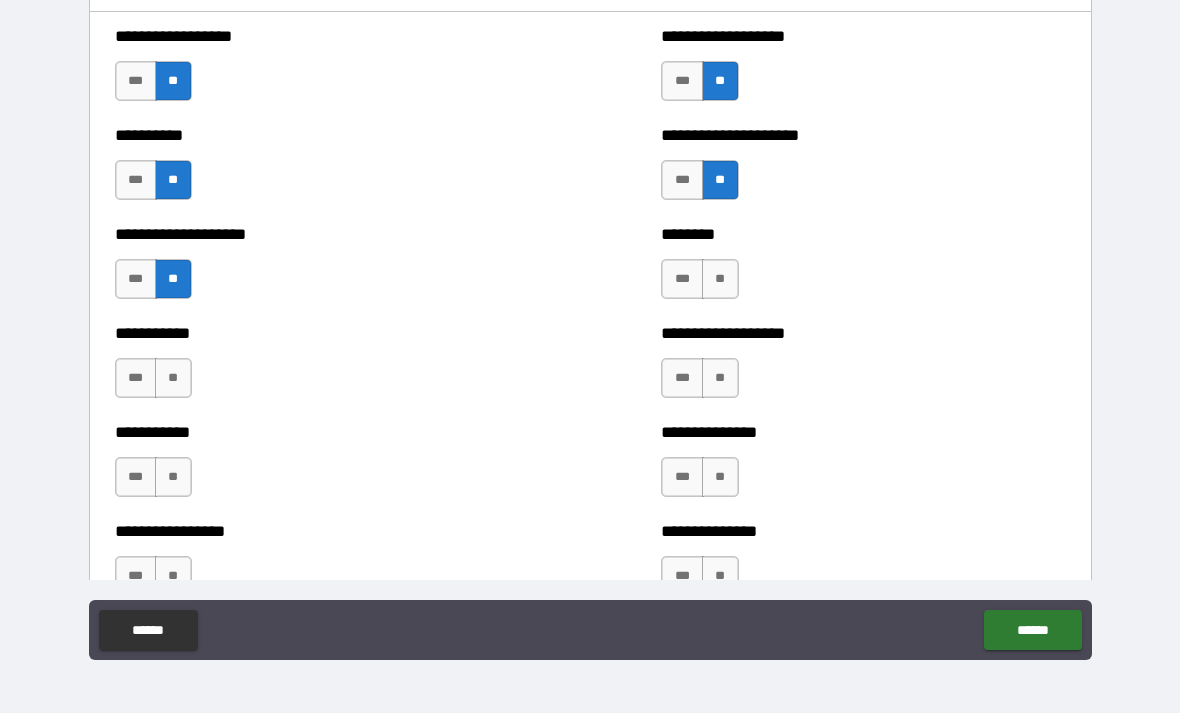 click on "**" at bounding box center [173, 378] 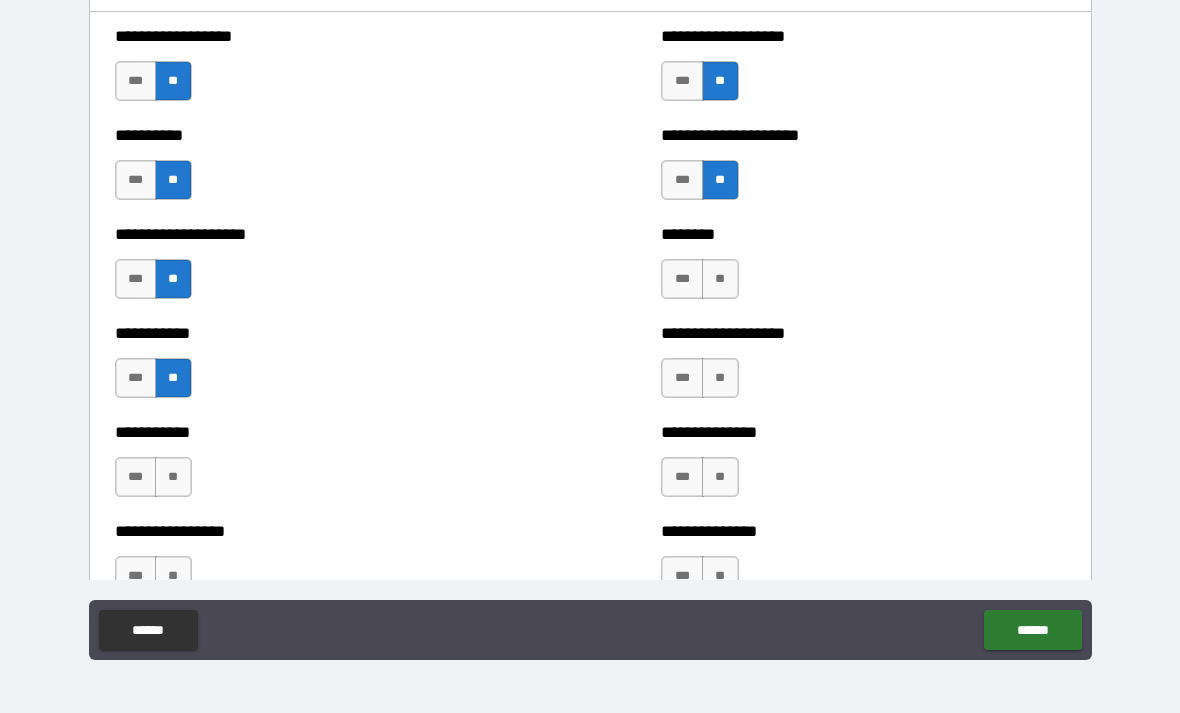 click on "**" at bounding box center [173, 477] 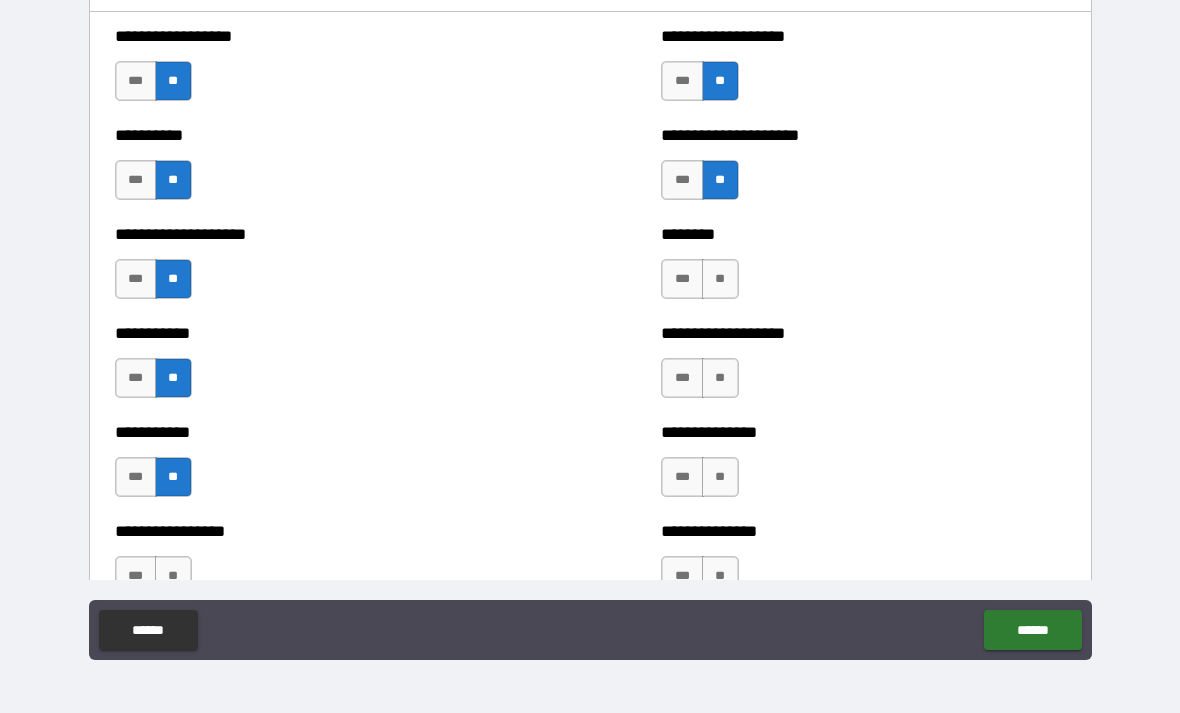 click on "**" at bounding box center (720, 279) 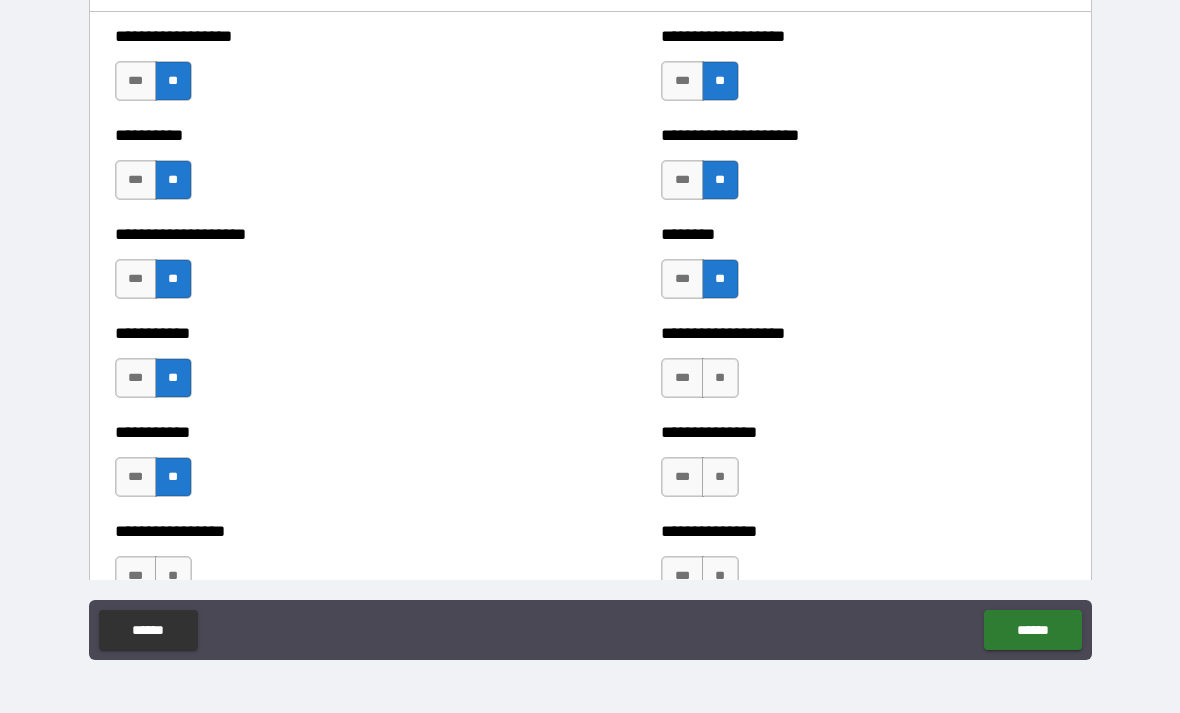 click on "**" at bounding box center (720, 378) 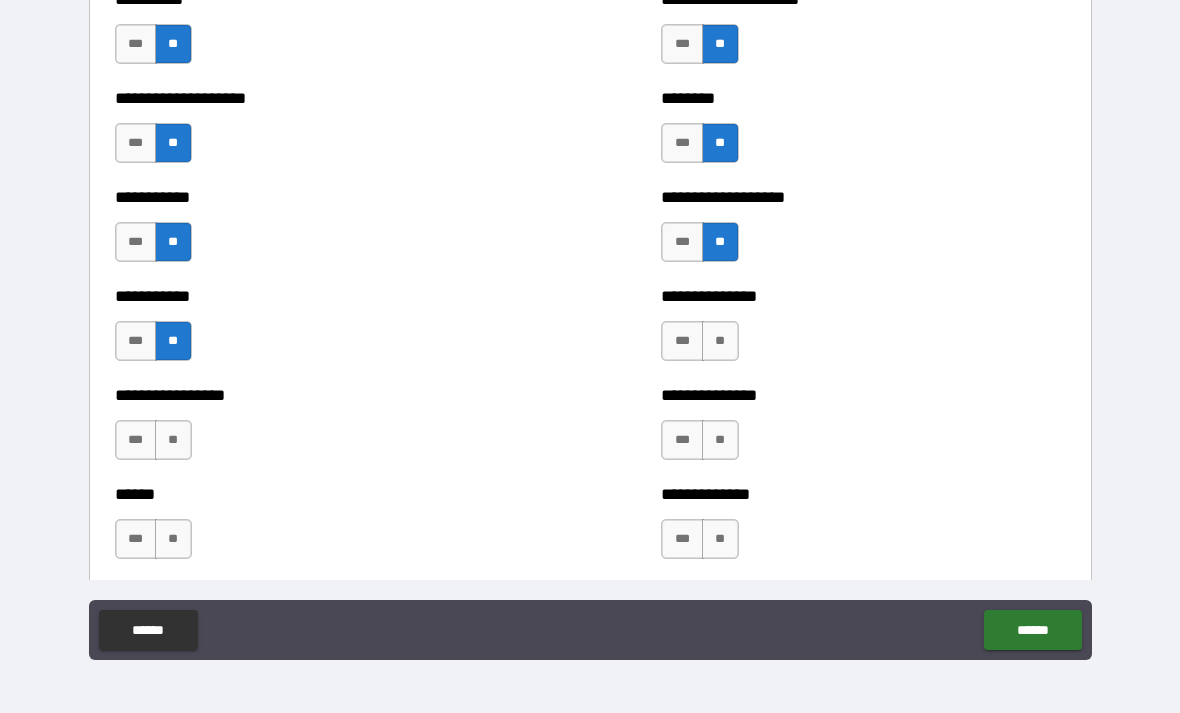 scroll, scrollTop: 2517, scrollLeft: 0, axis: vertical 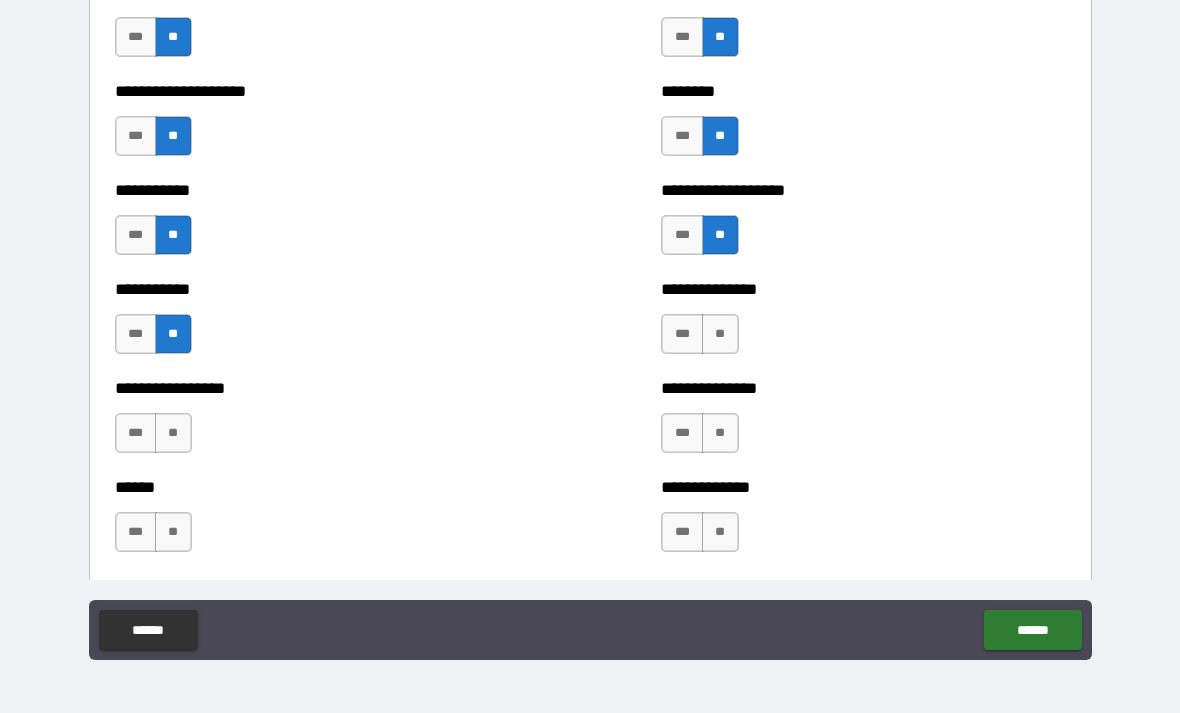 click on "**" at bounding box center (720, 334) 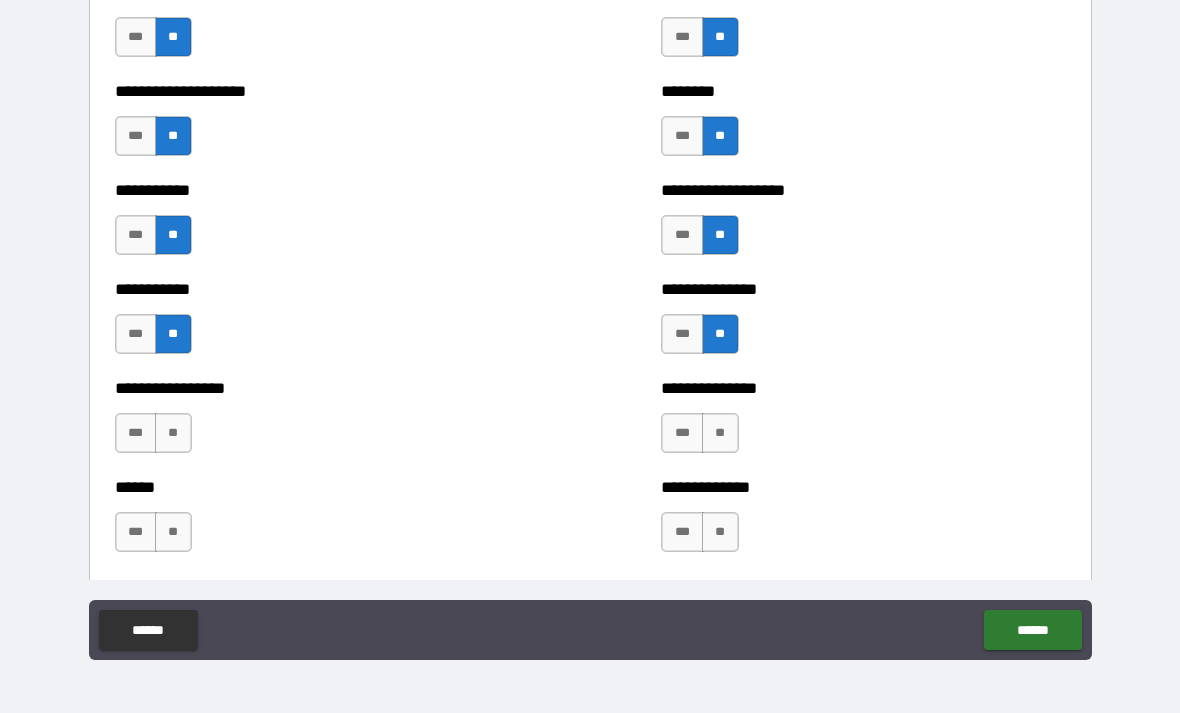click on "**" at bounding box center (720, 433) 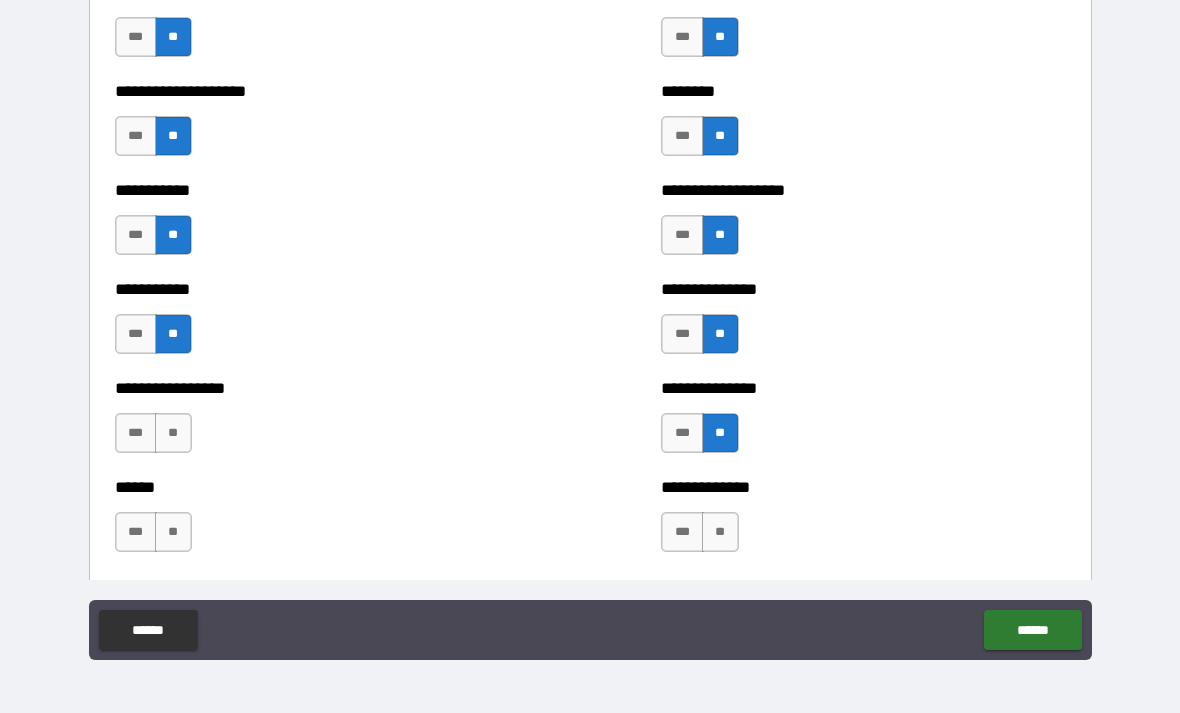 click on "**" at bounding box center (720, 532) 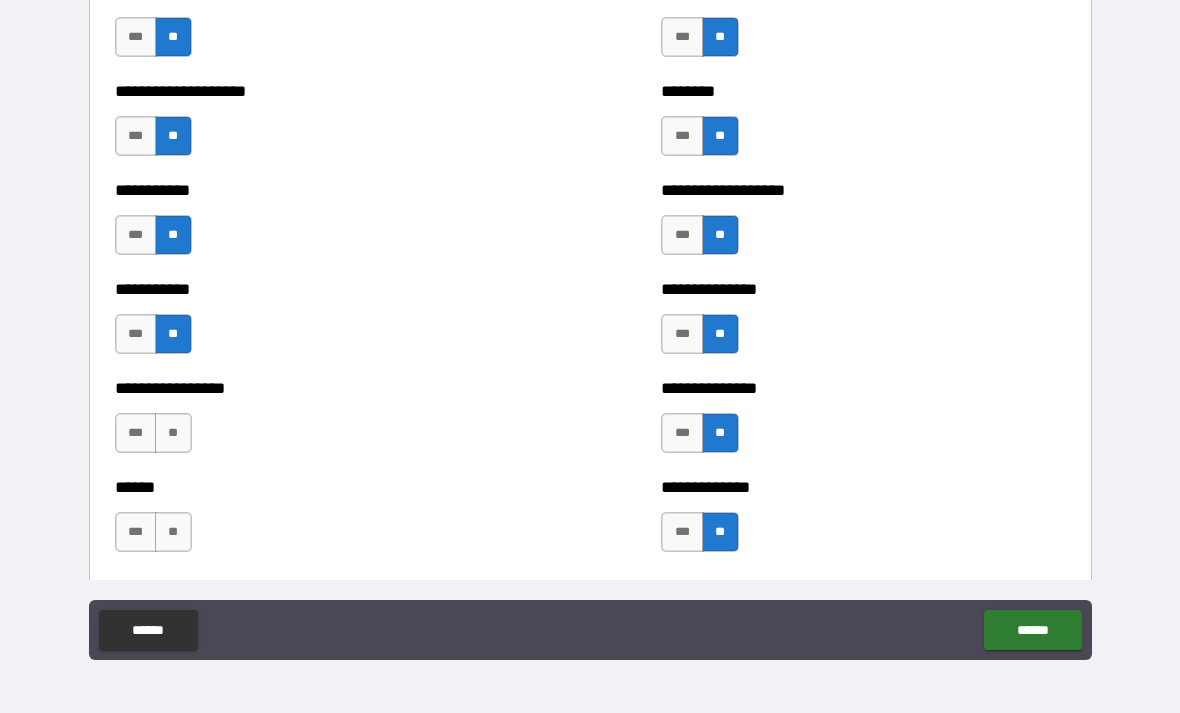 click on "**" at bounding box center [173, 433] 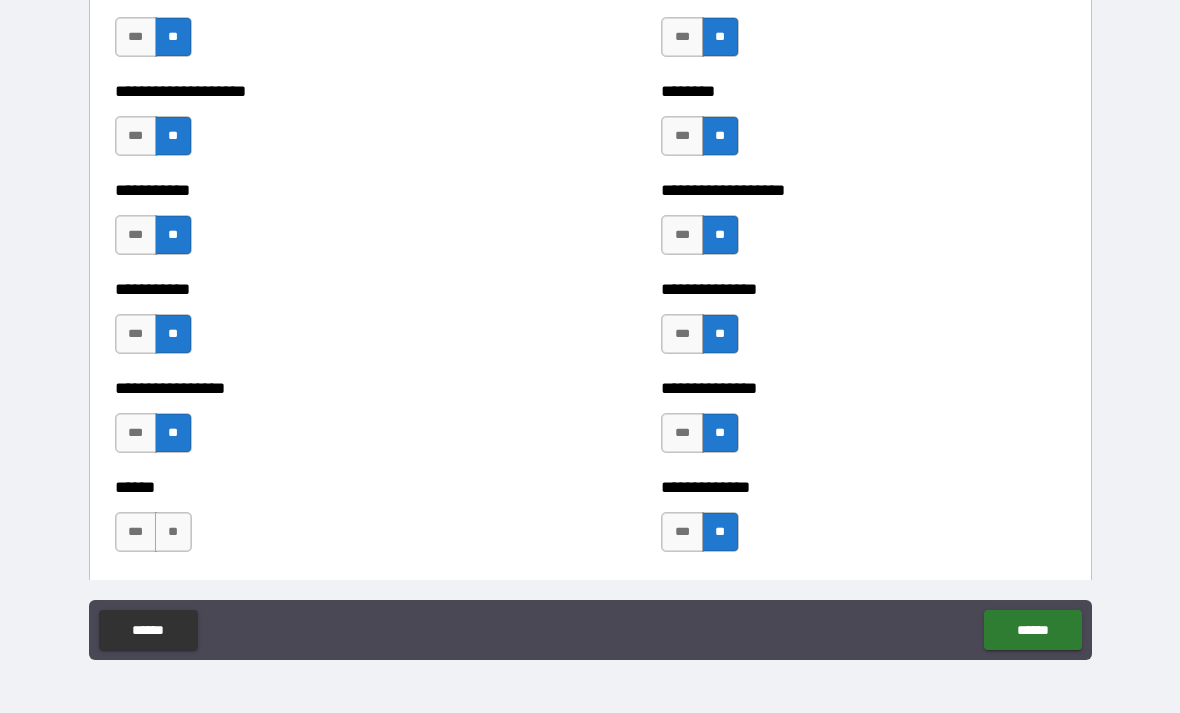 click on "**" at bounding box center (173, 532) 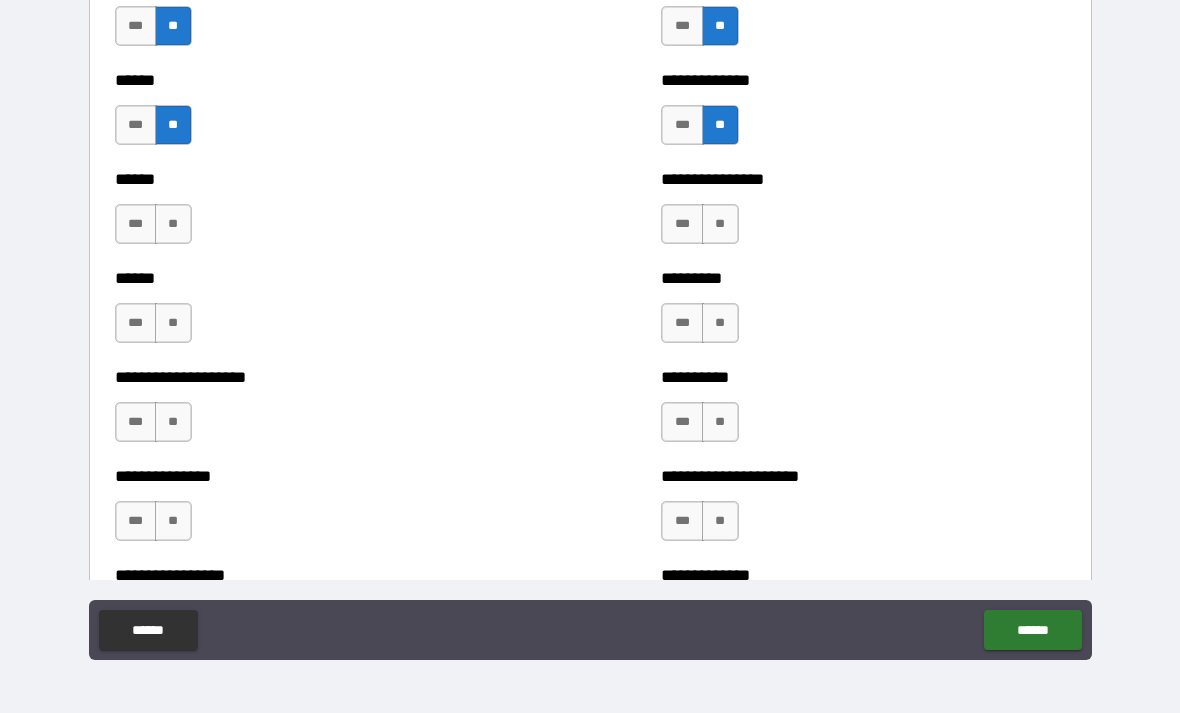 scroll, scrollTop: 2930, scrollLeft: 0, axis: vertical 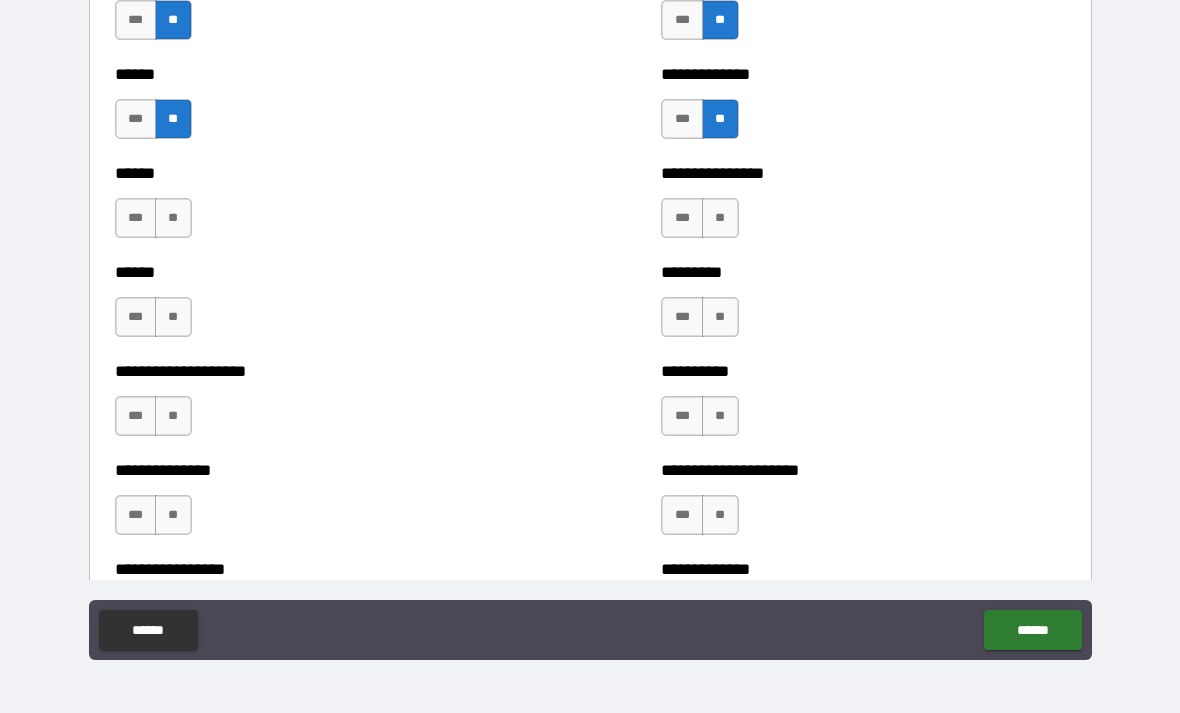 click on "**" at bounding box center (173, 218) 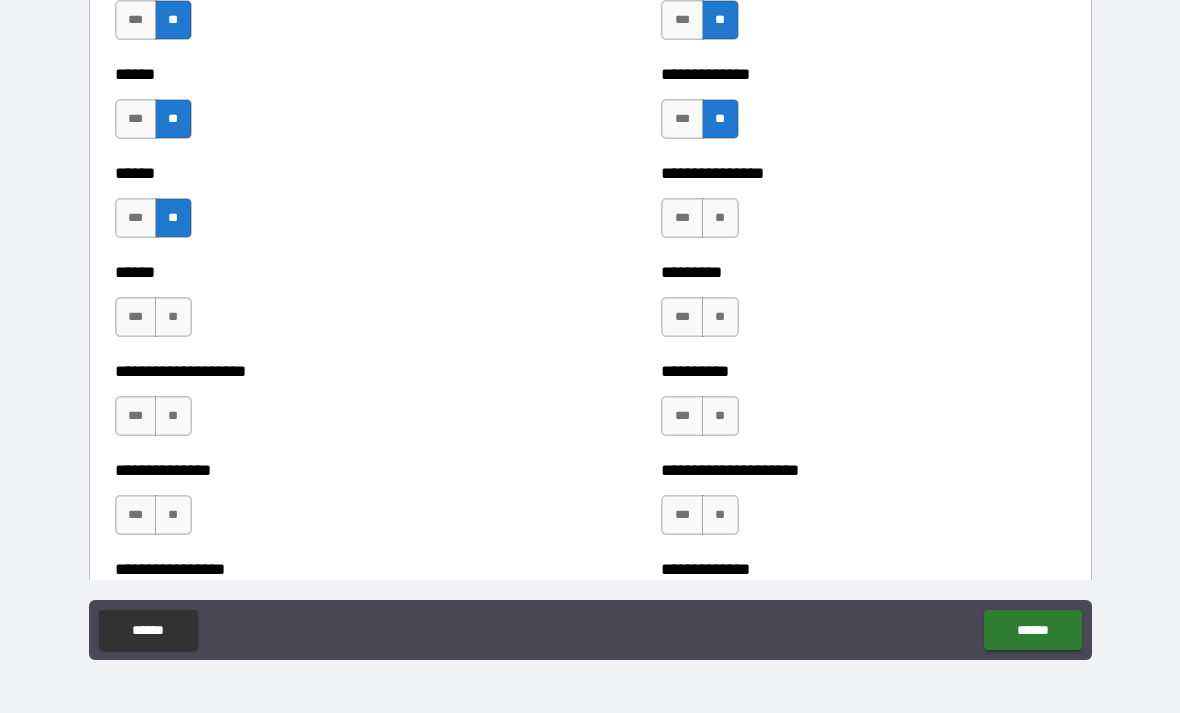 click on "**" at bounding box center [173, 317] 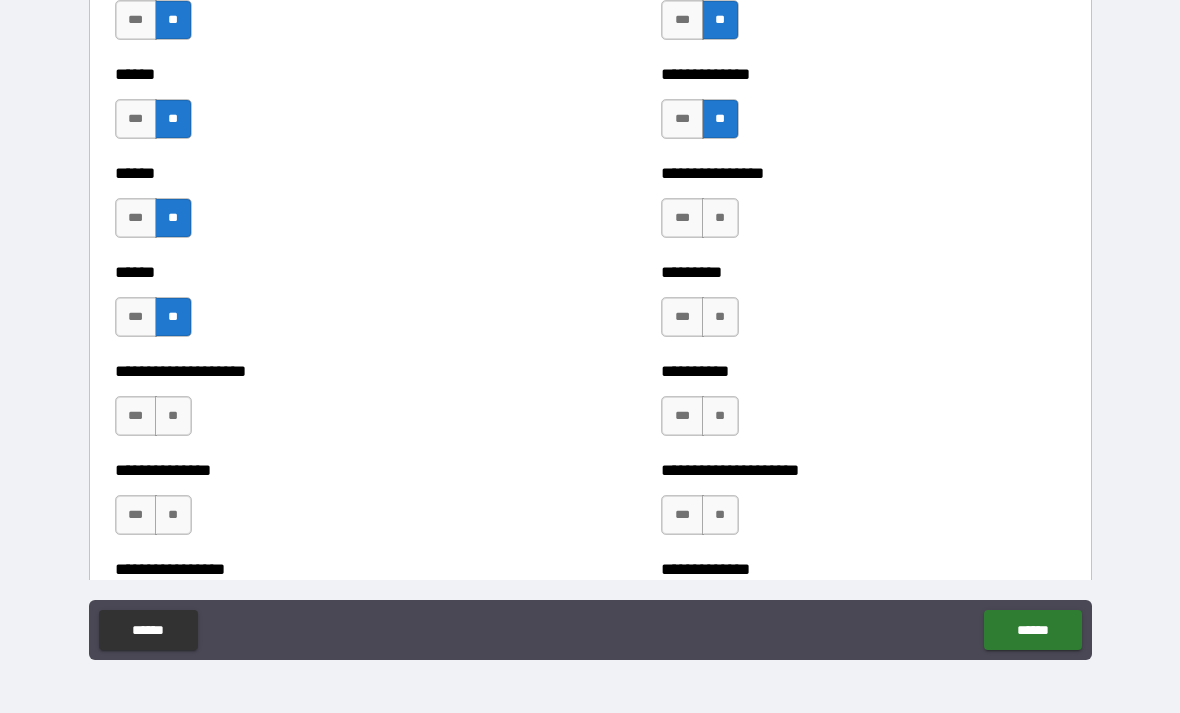 click on "**" at bounding box center (173, 416) 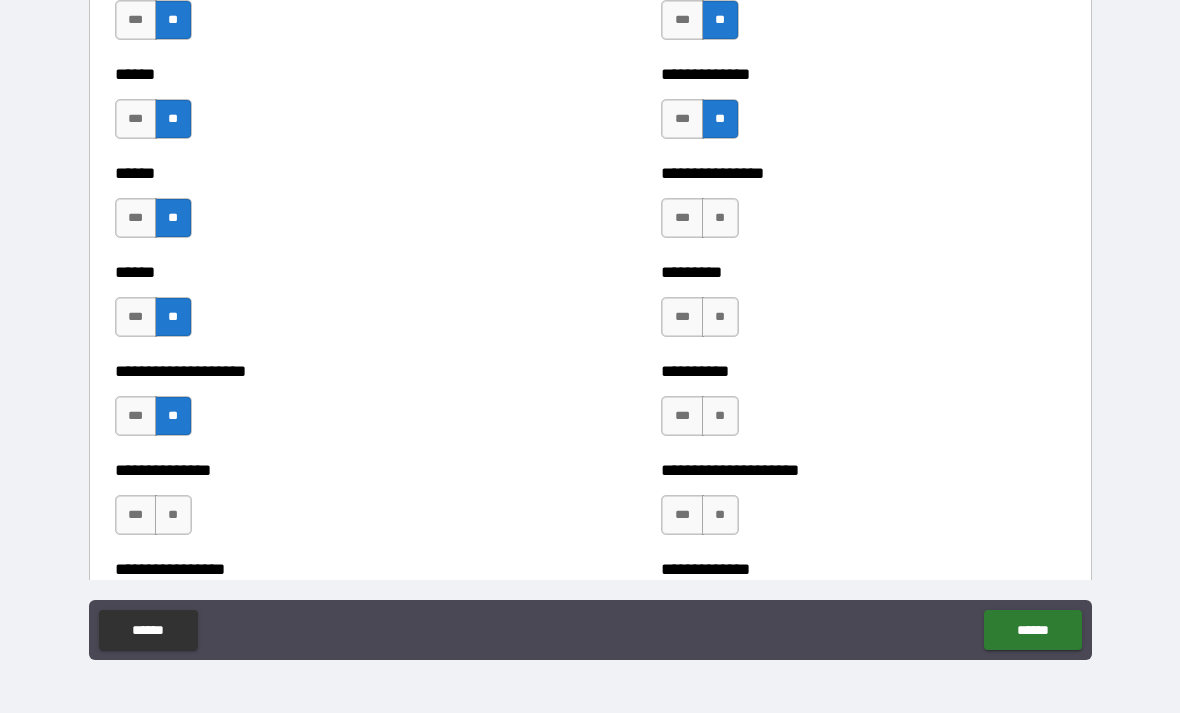 click on "**" at bounding box center [173, 515] 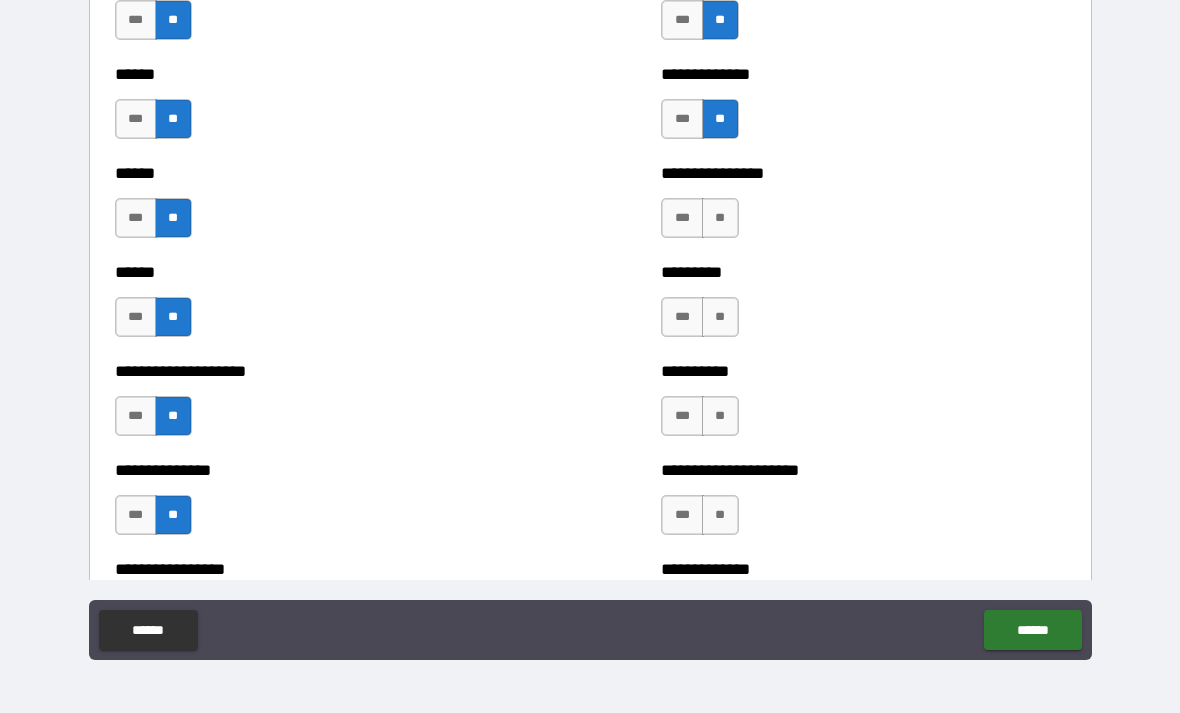 click on "**" at bounding box center (720, 218) 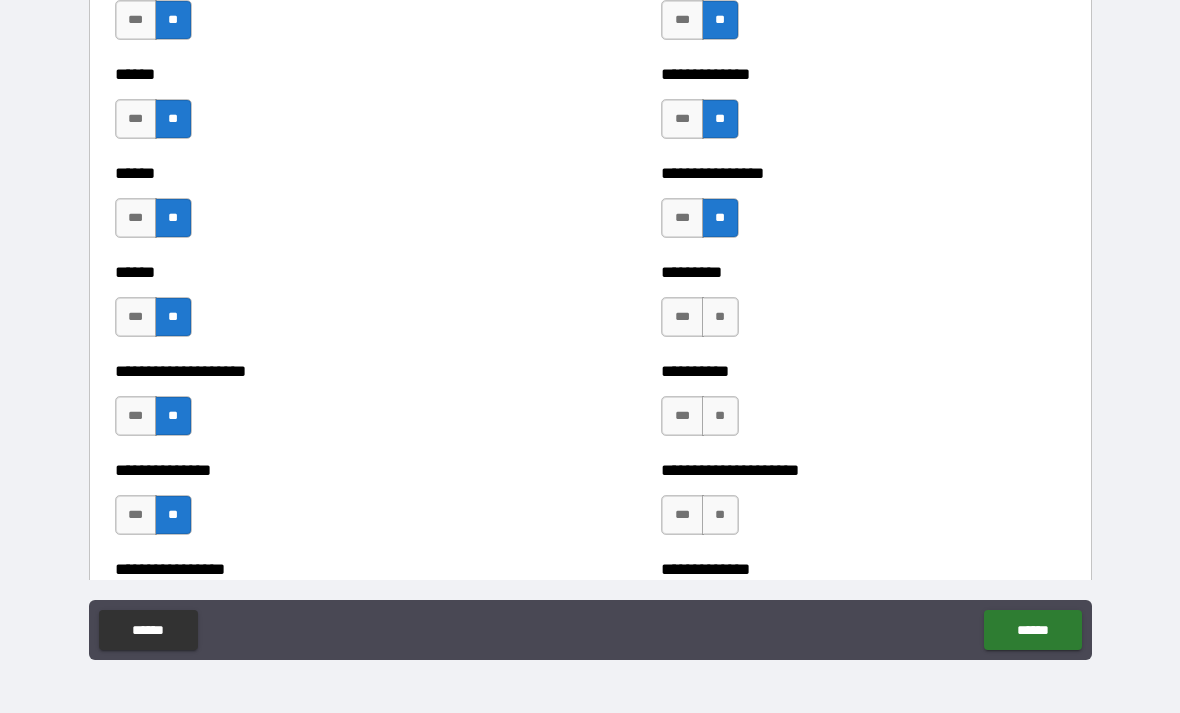 click on "**" at bounding box center (720, 317) 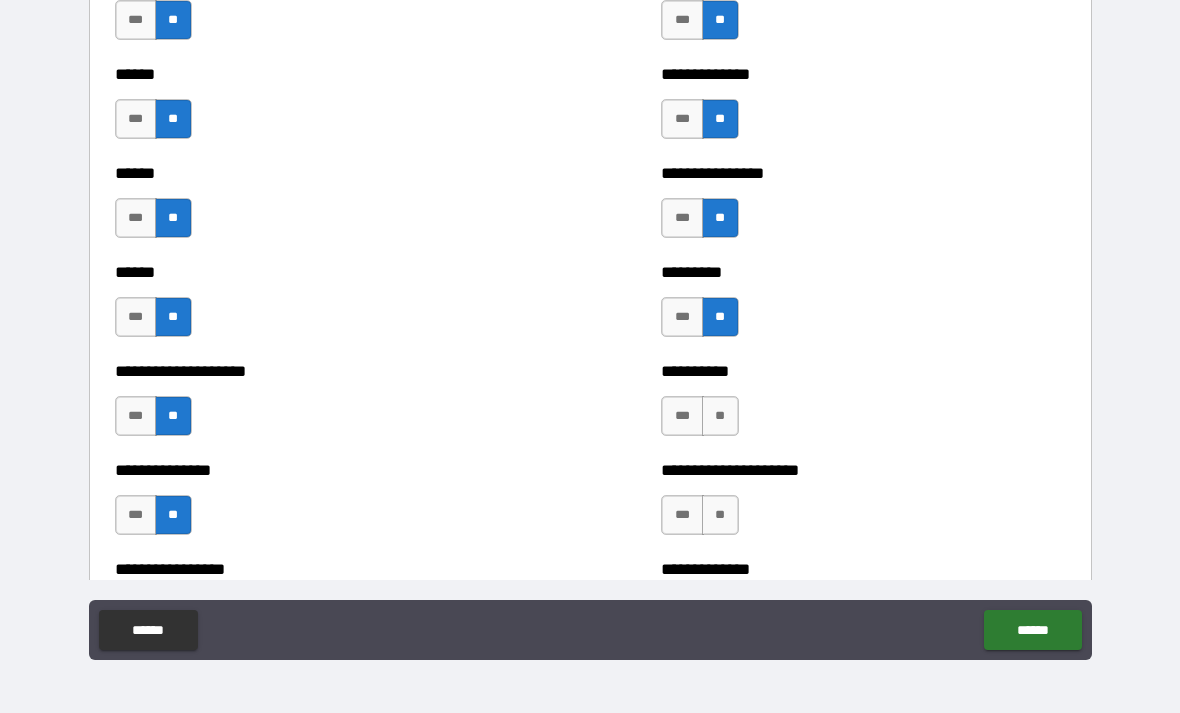 click on "**" at bounding box center [720, 416] 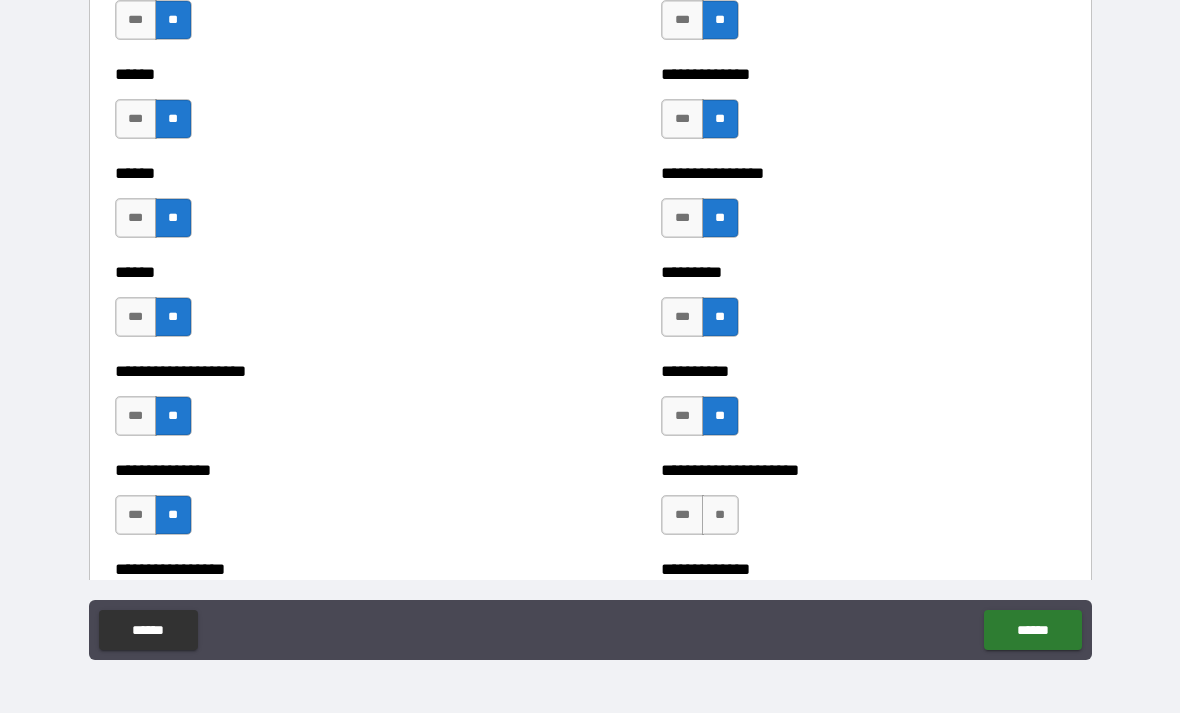 click on "**" at bounding box center (720, 515) 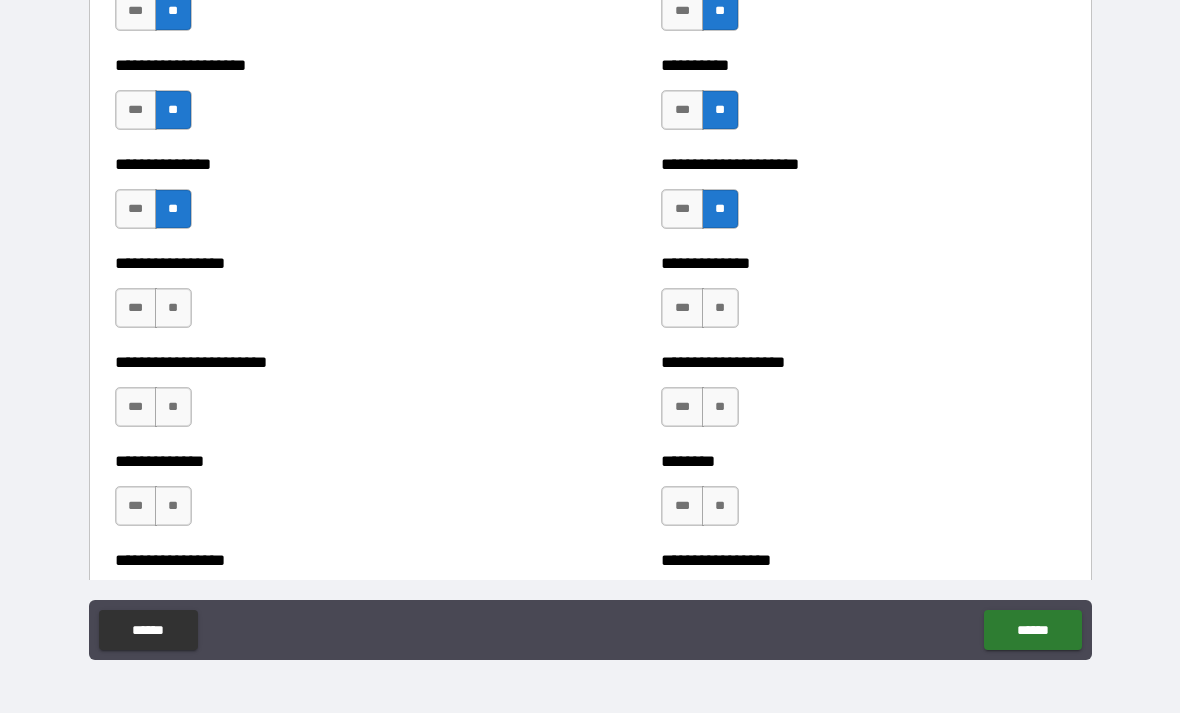 scroll, scrollTop: 3237, scrollLeft: 0, axis: vertical 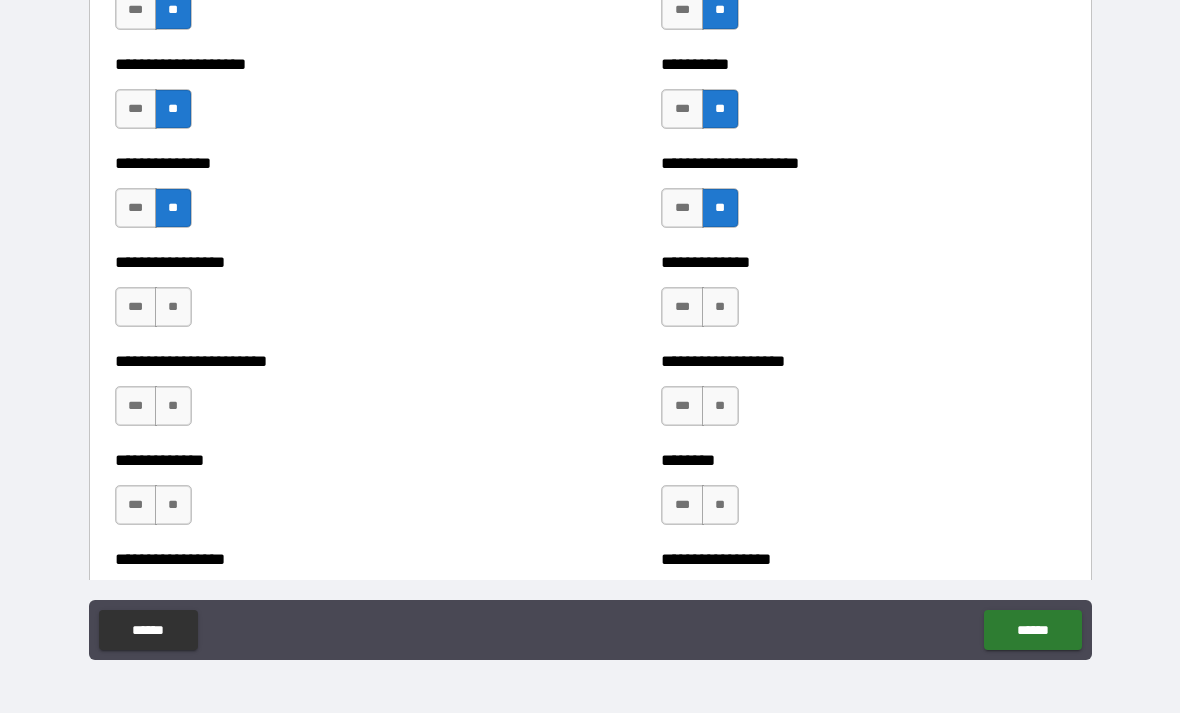 click on "**" at bounding box center [173, 307] 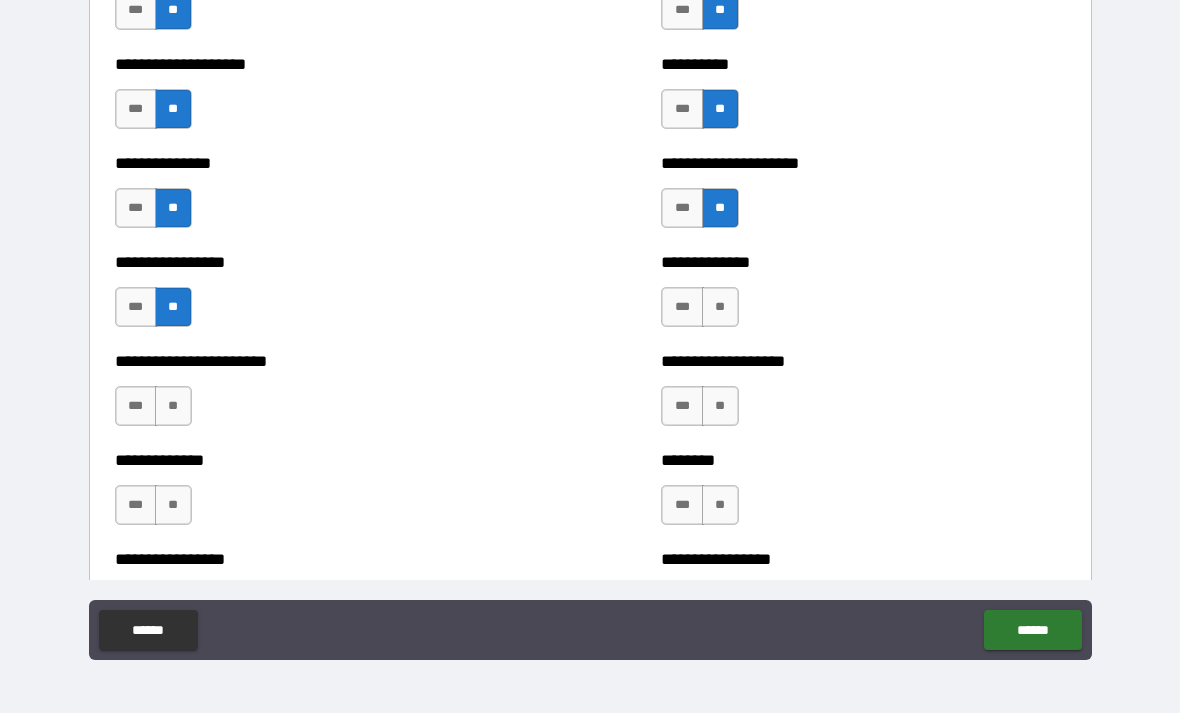 click on "**" at bounding box center [173, 406] 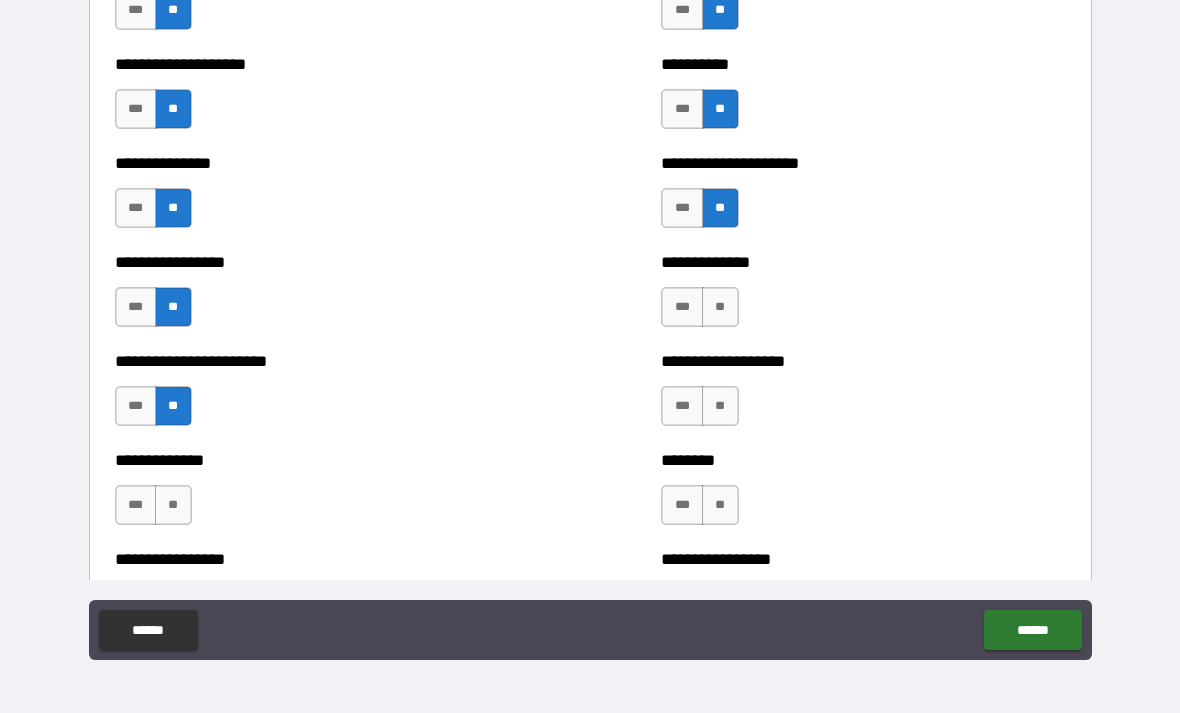 click on "**" at bounding box center [173, 505] 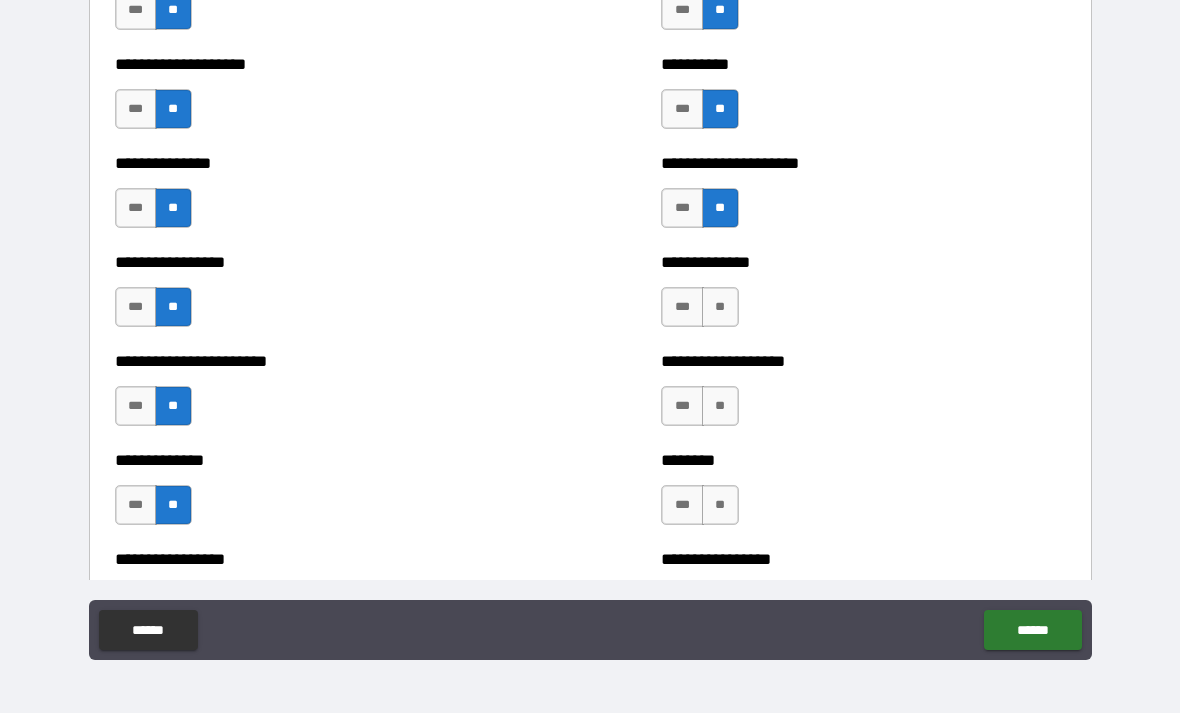 click on "**" at bounding box center (720, 307) 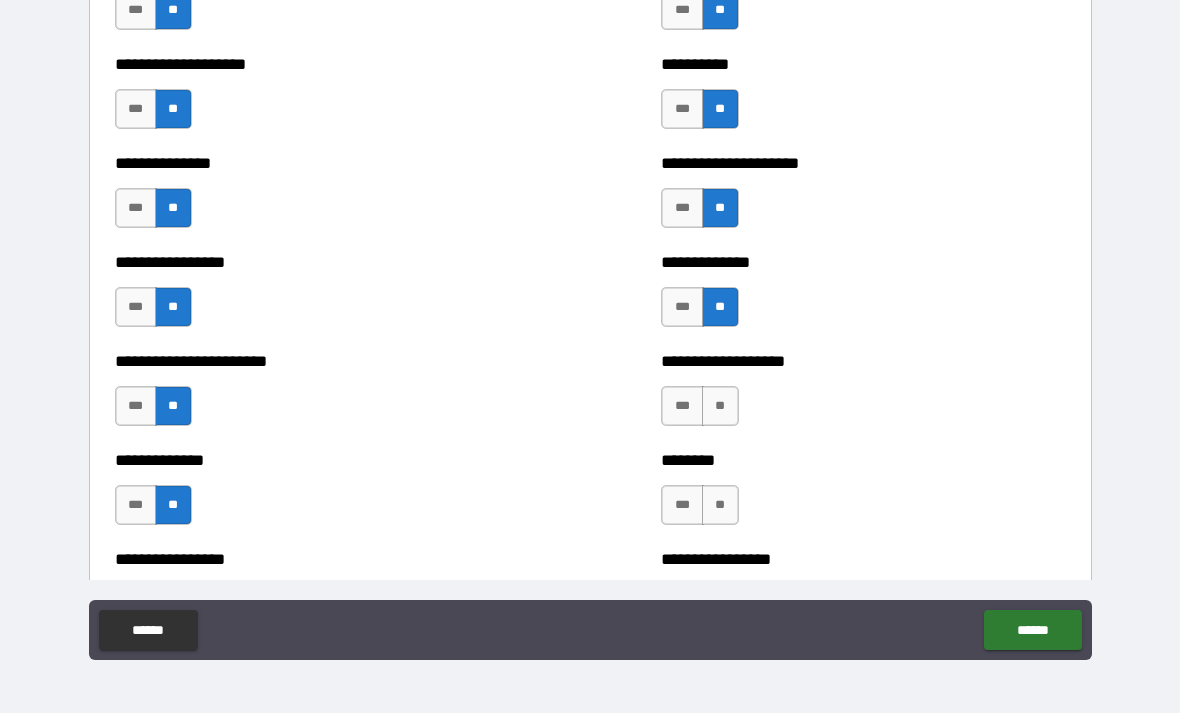 click on "**" at bounding box center [720, 406] 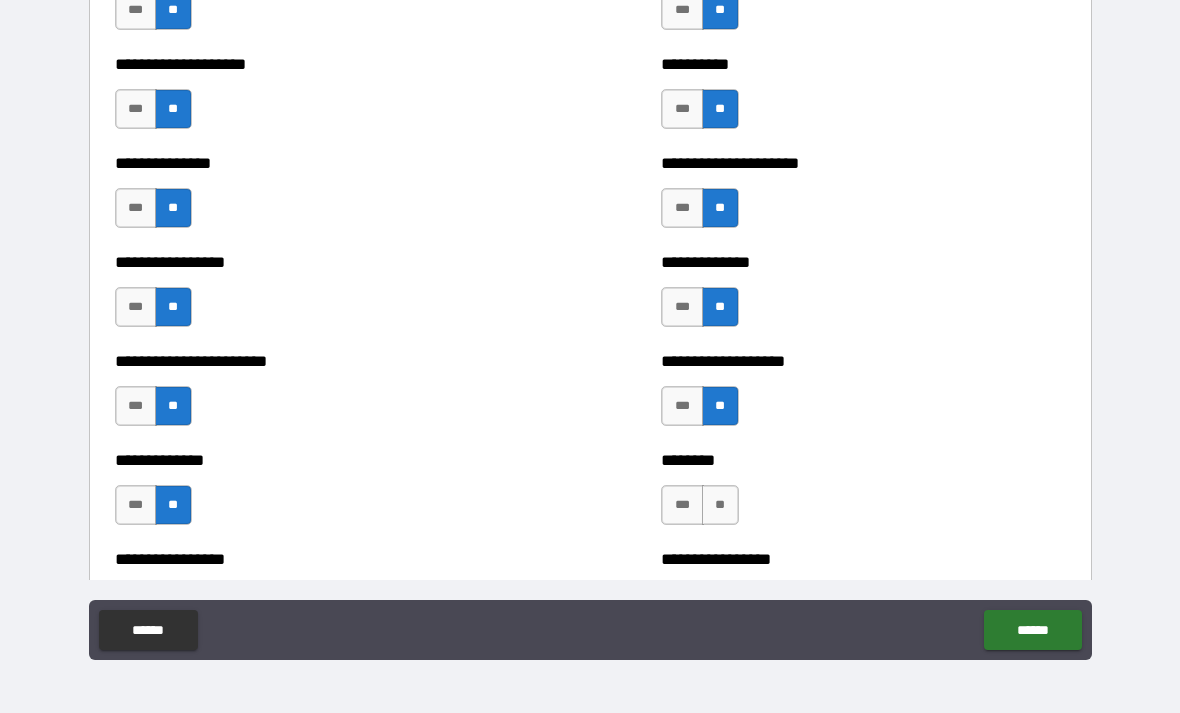 click on "**" at bounding box center (720, 505) 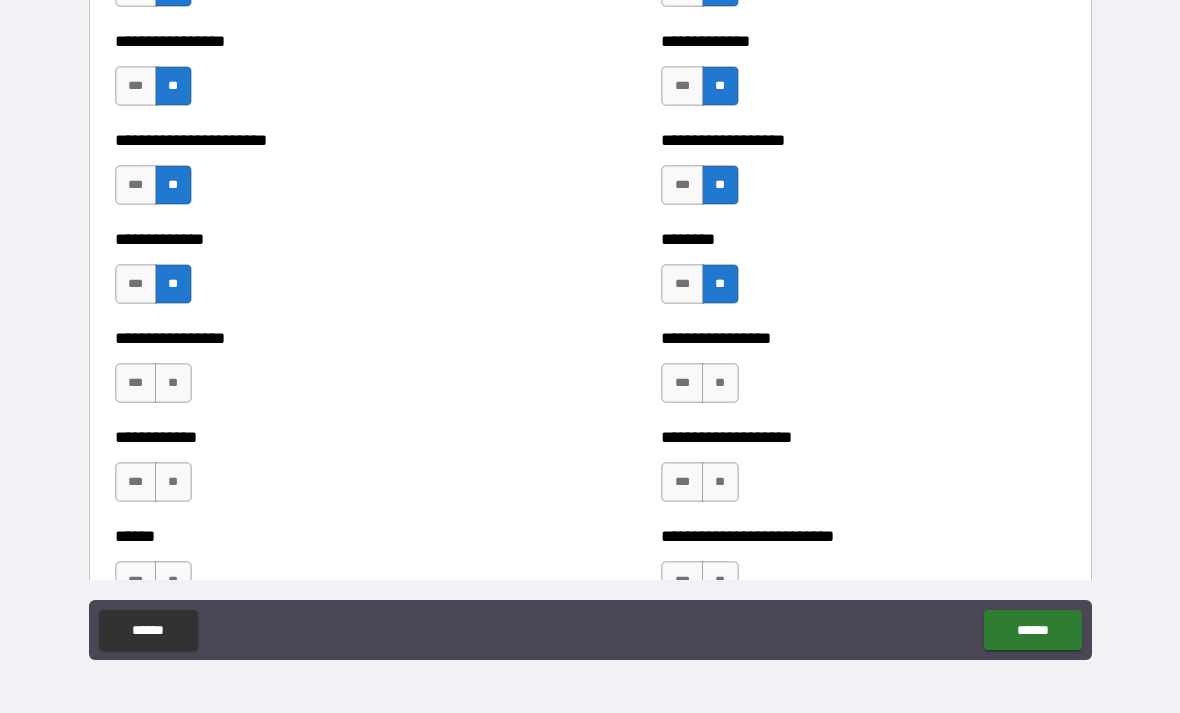 scroll, scrollTop: 3462, scrollLeft: 0, axis: vertical 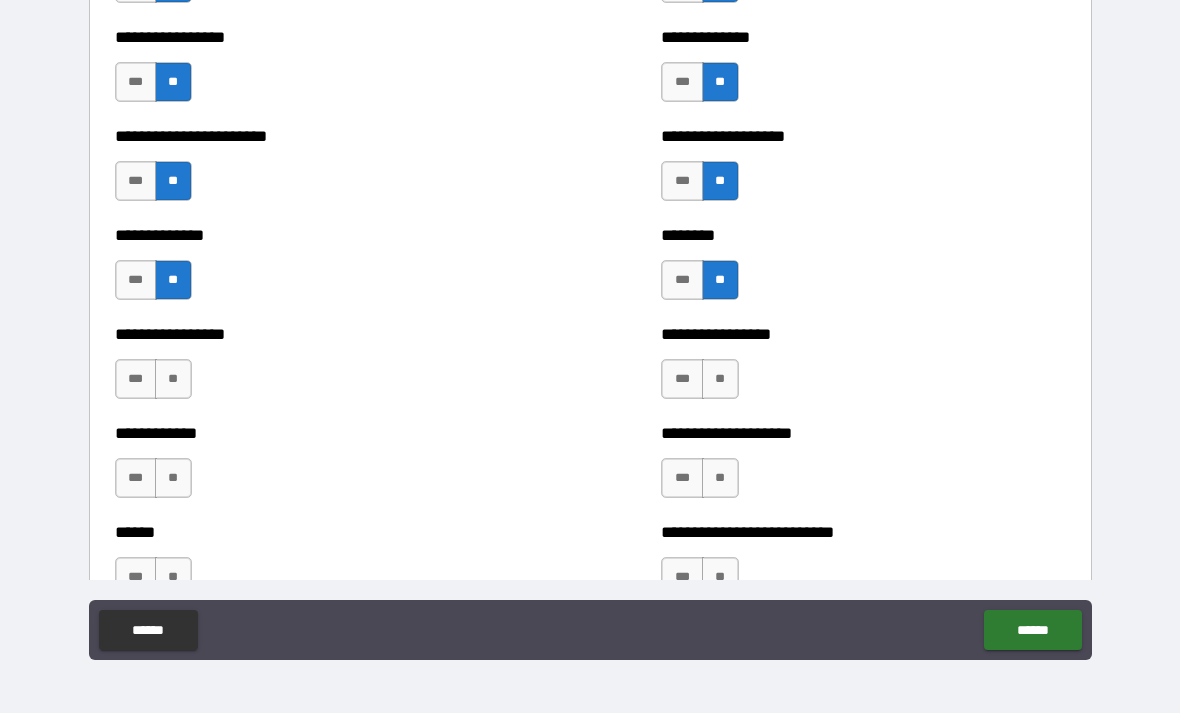 click on "**" at bounding box center (720, 379) 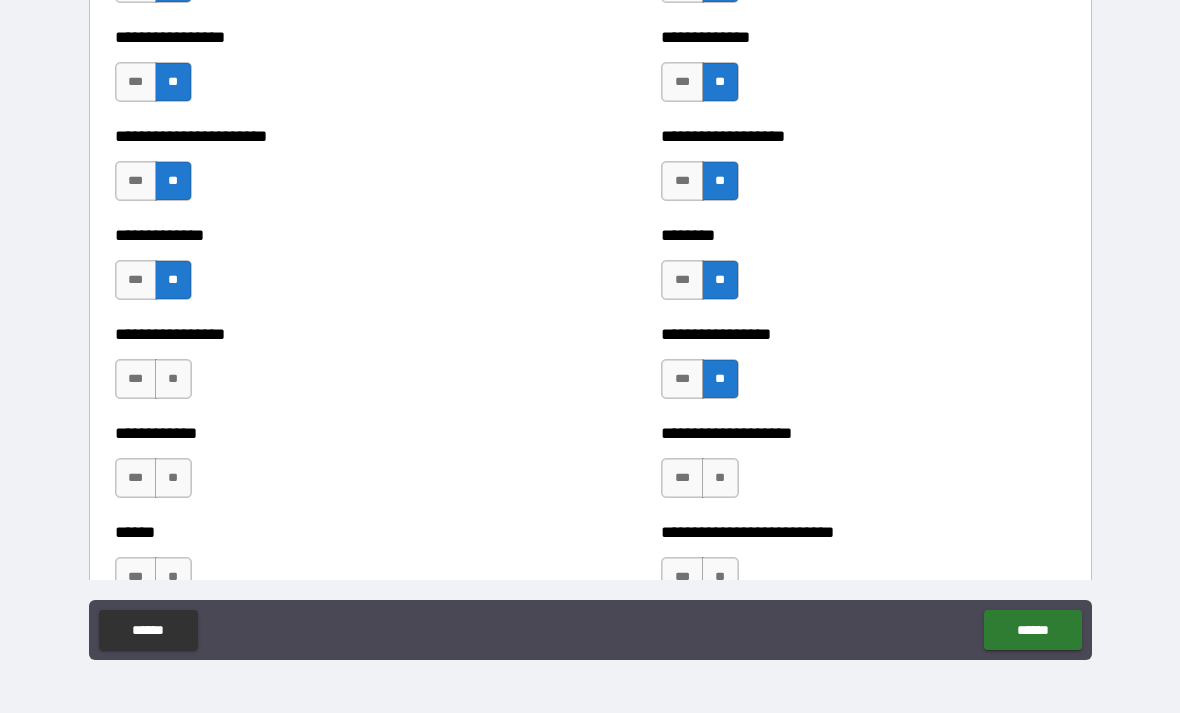 click on "**" at bounding box center [720, 478] 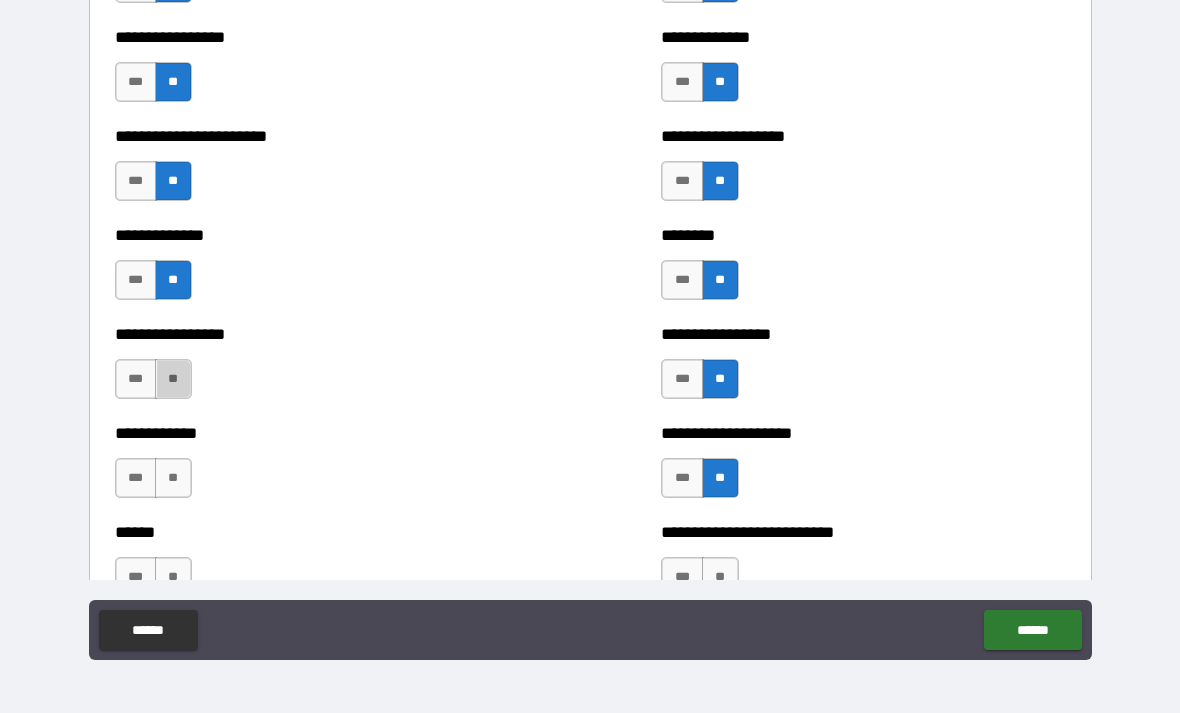 click on "**" at bounding box center [173, 379] 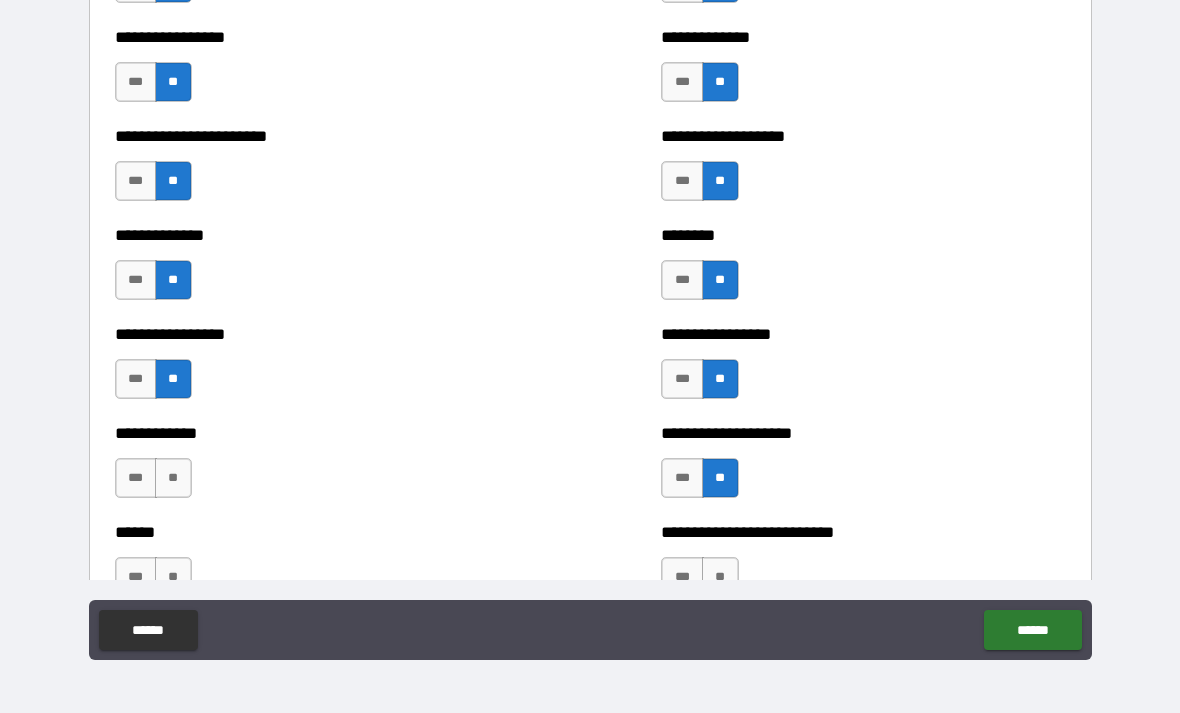 click on "**" at bounding box center [173, 478] 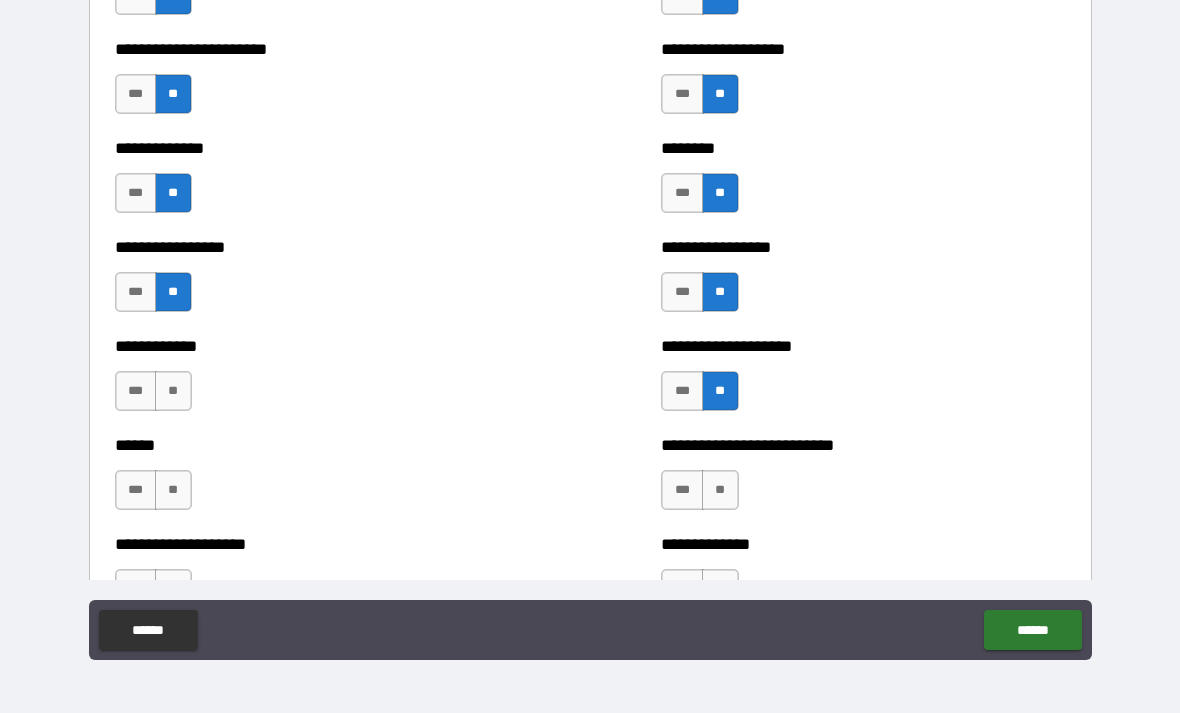scroll, scrollTop: 3553, scrollLeft: 0, axis: vertical 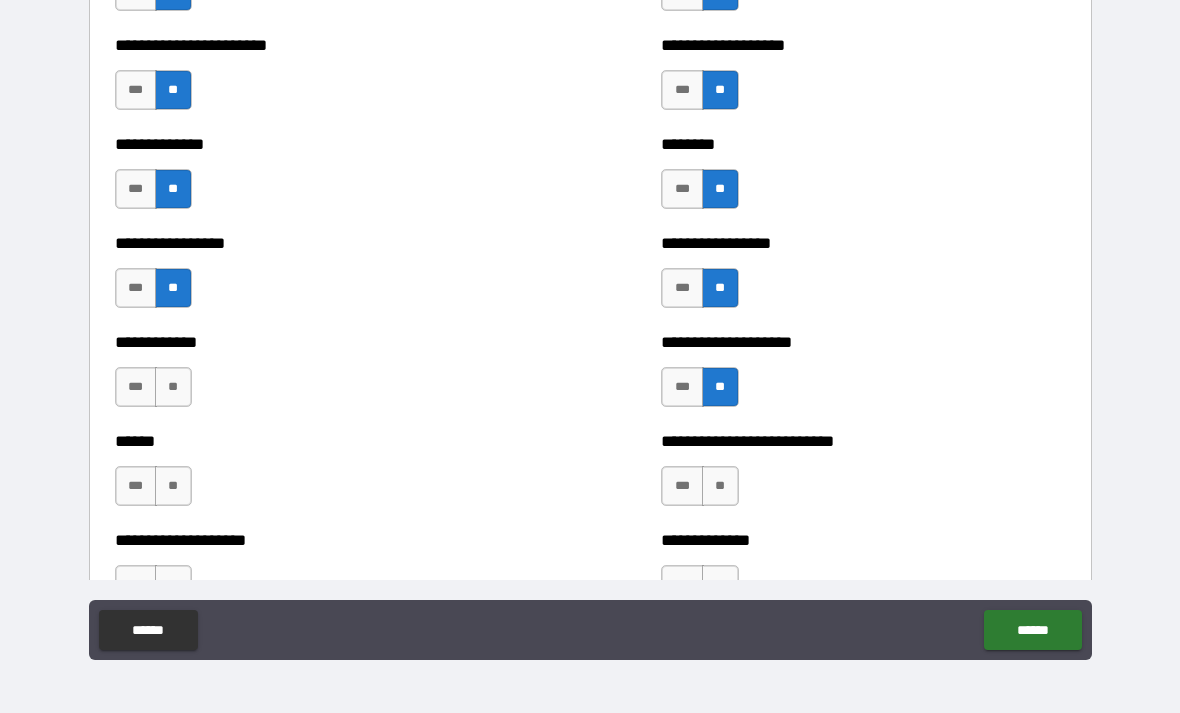 click on "**" at bounding box center (173, 387) 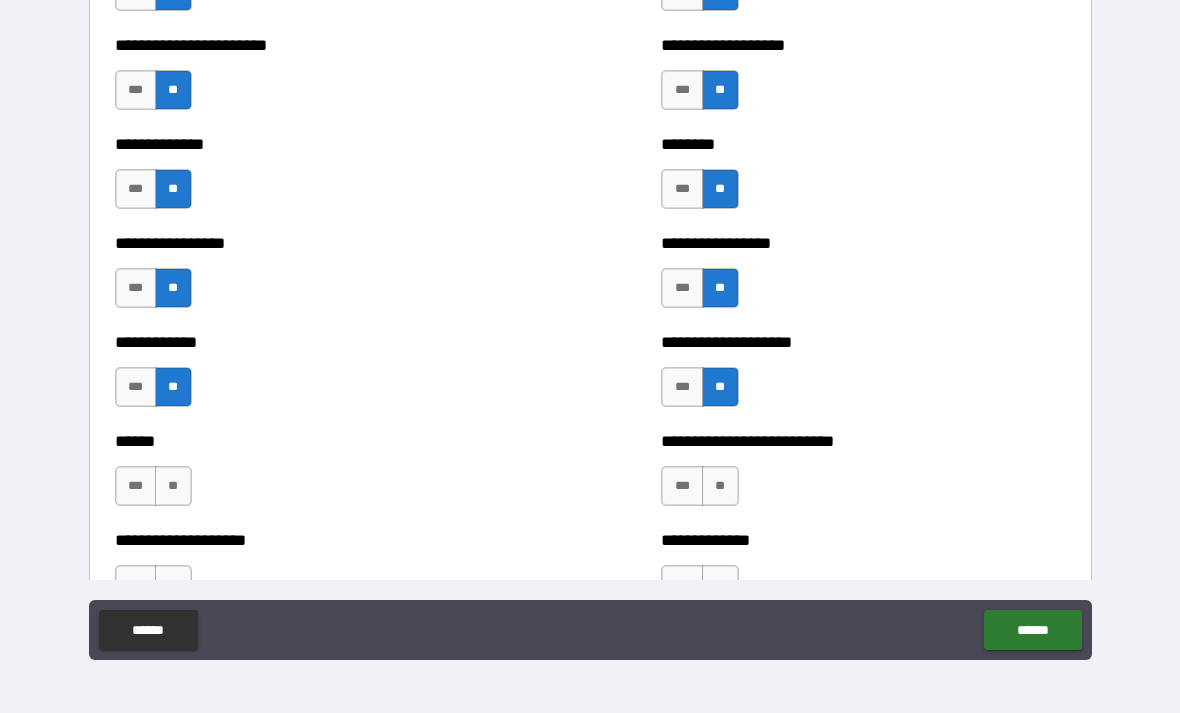 click on "***" at bounding box center (136, 486) 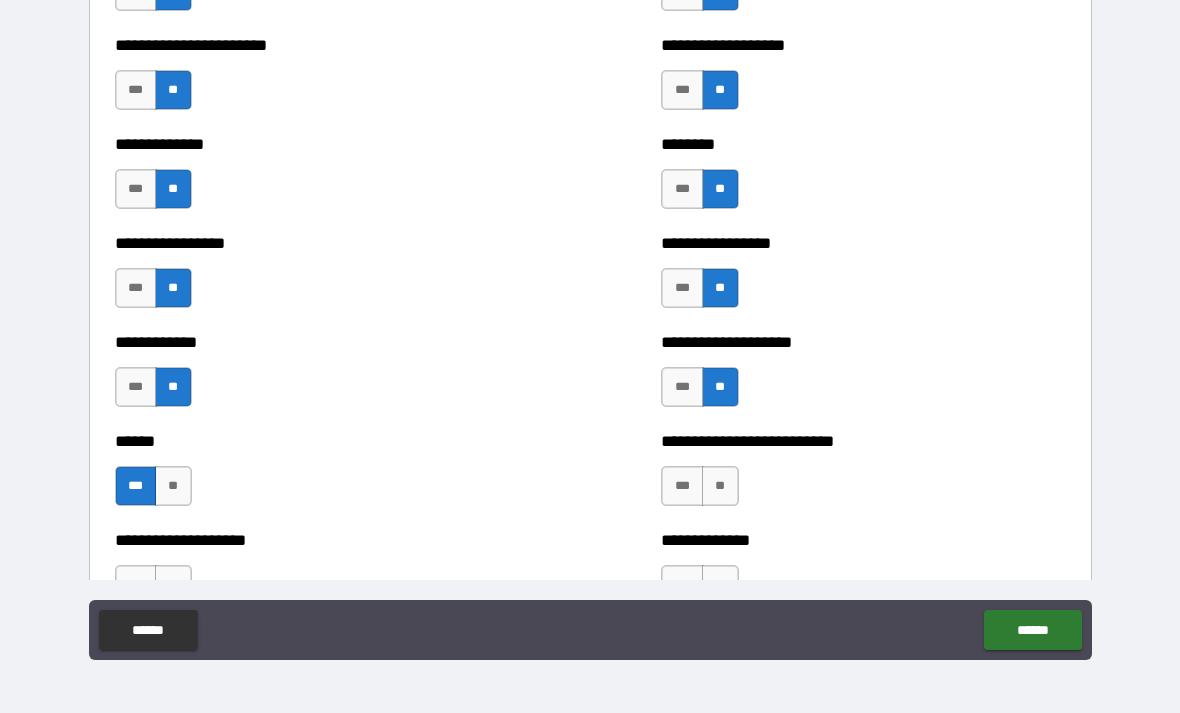 click on "**" at bounding box center [720, 486] 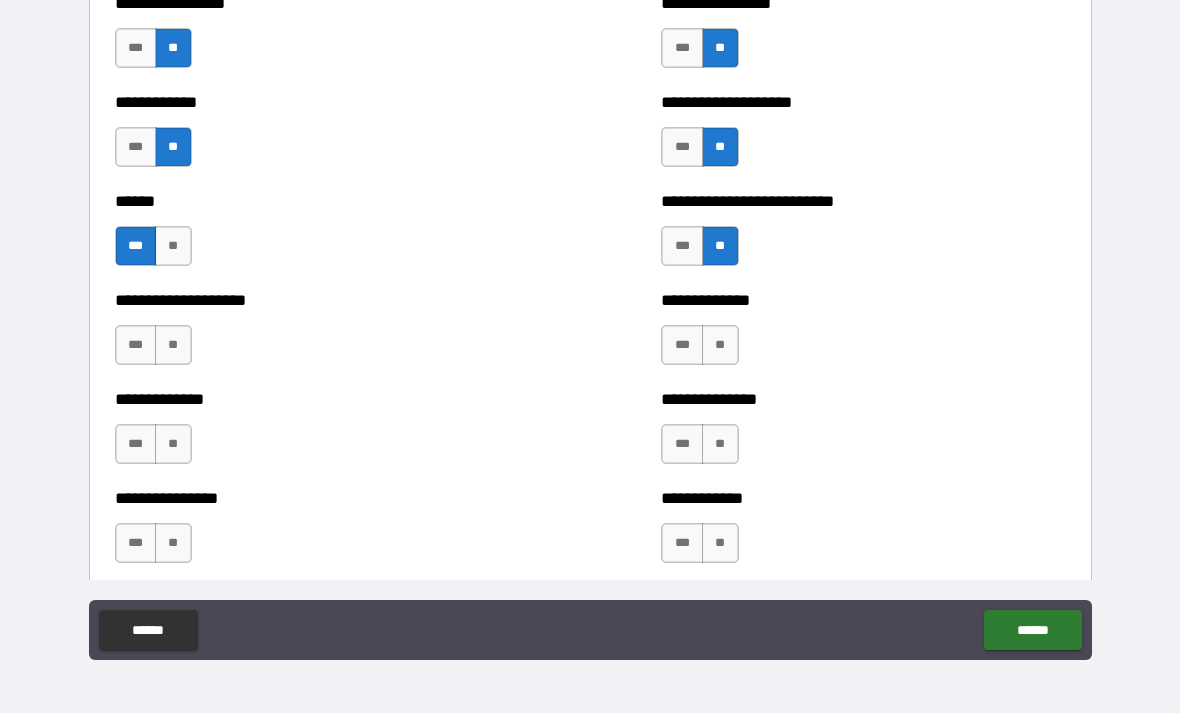 scroll, scrollTop: 3806, scrollLeft: 0, axis: vertical 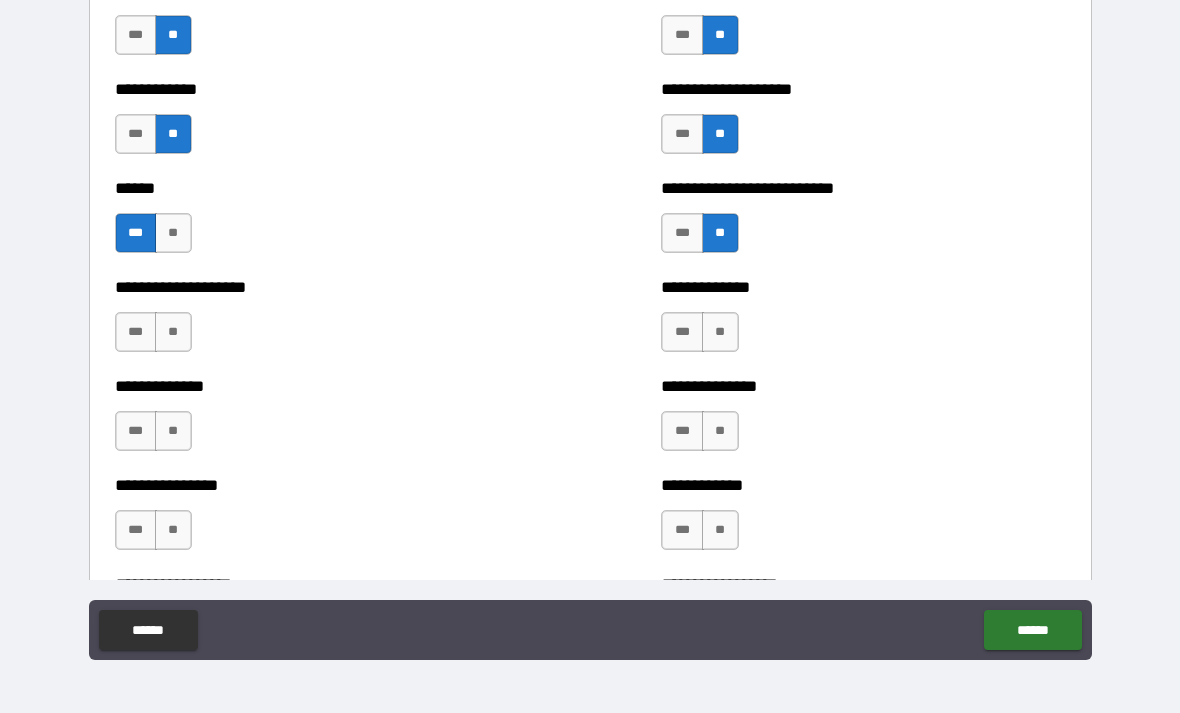 click on "**" at bounding box center (720, 332) 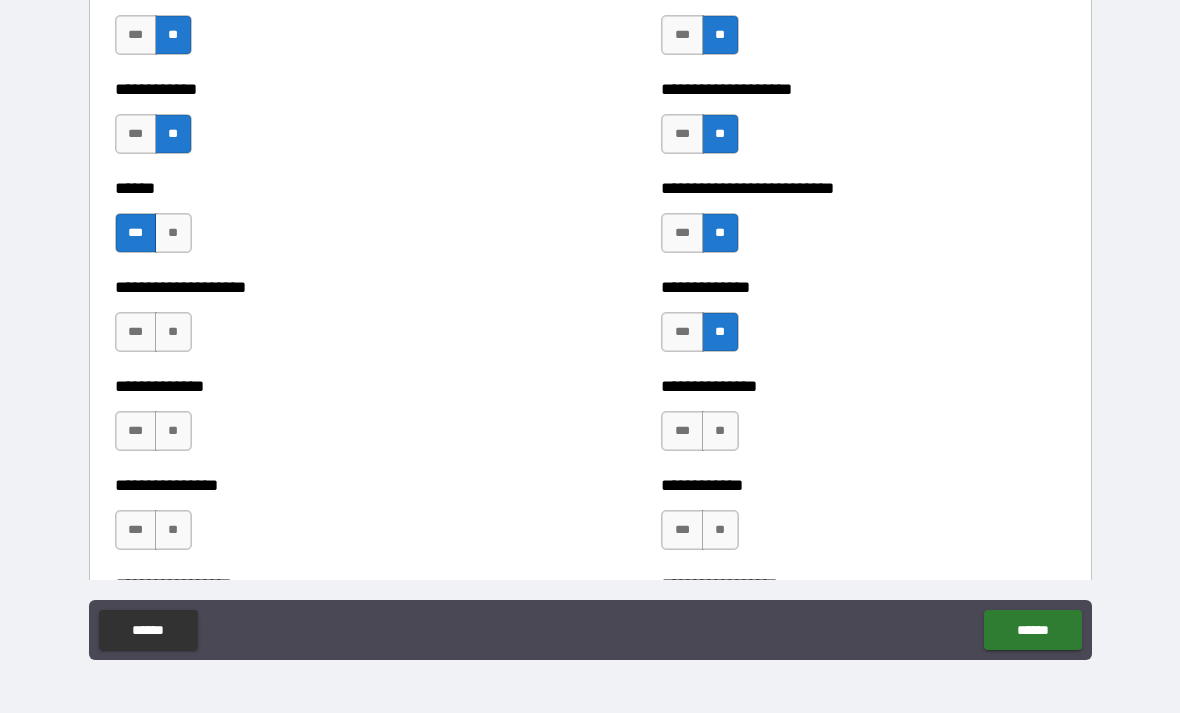 click on "**" at bounding box center (173, 332) 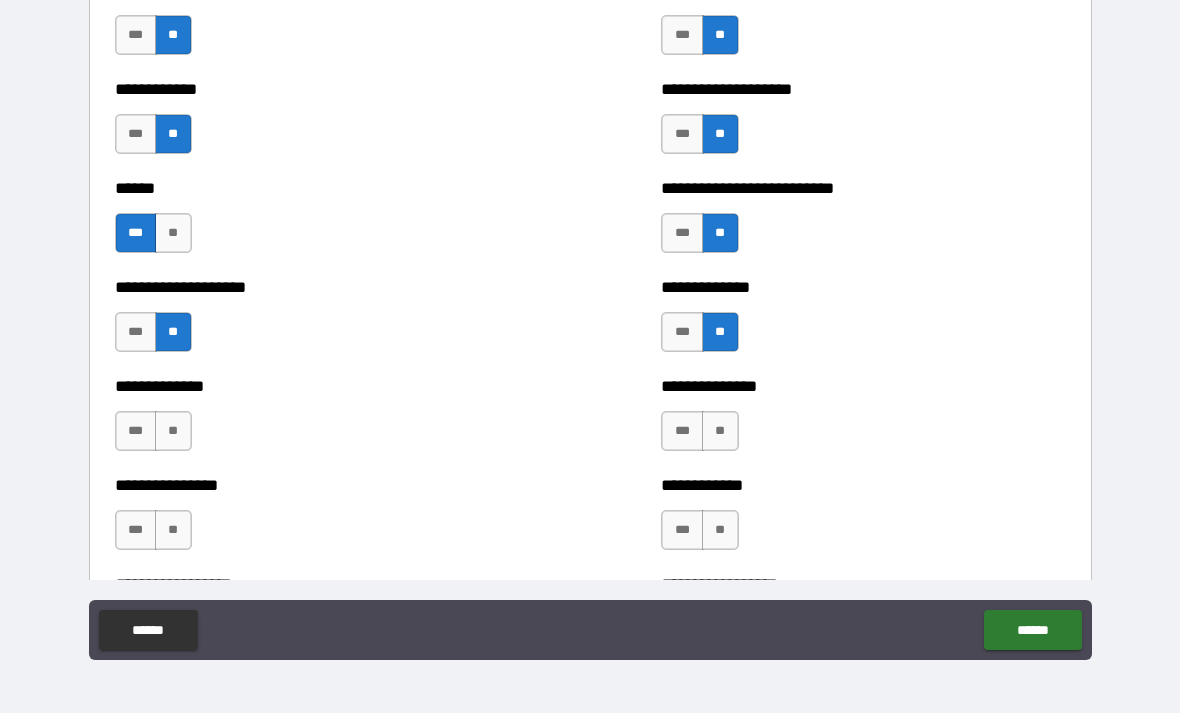click on "**" at bounding box center (173, 431) 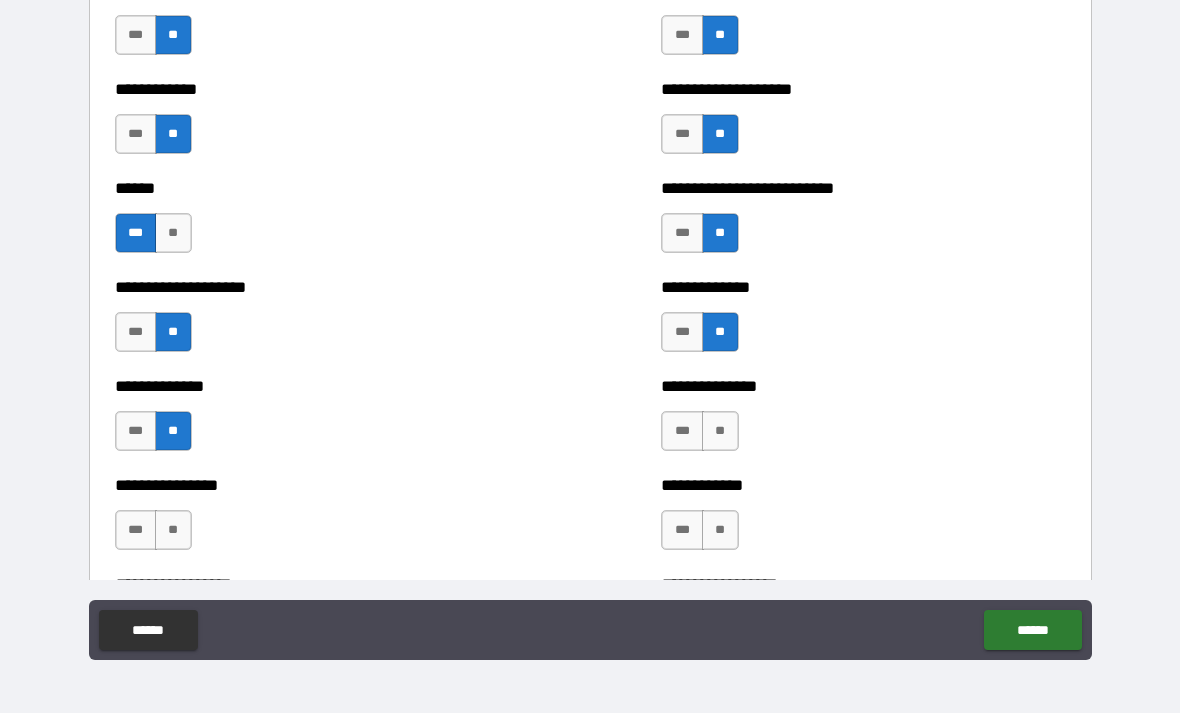 click on "**" at bounding box center (720, 431) 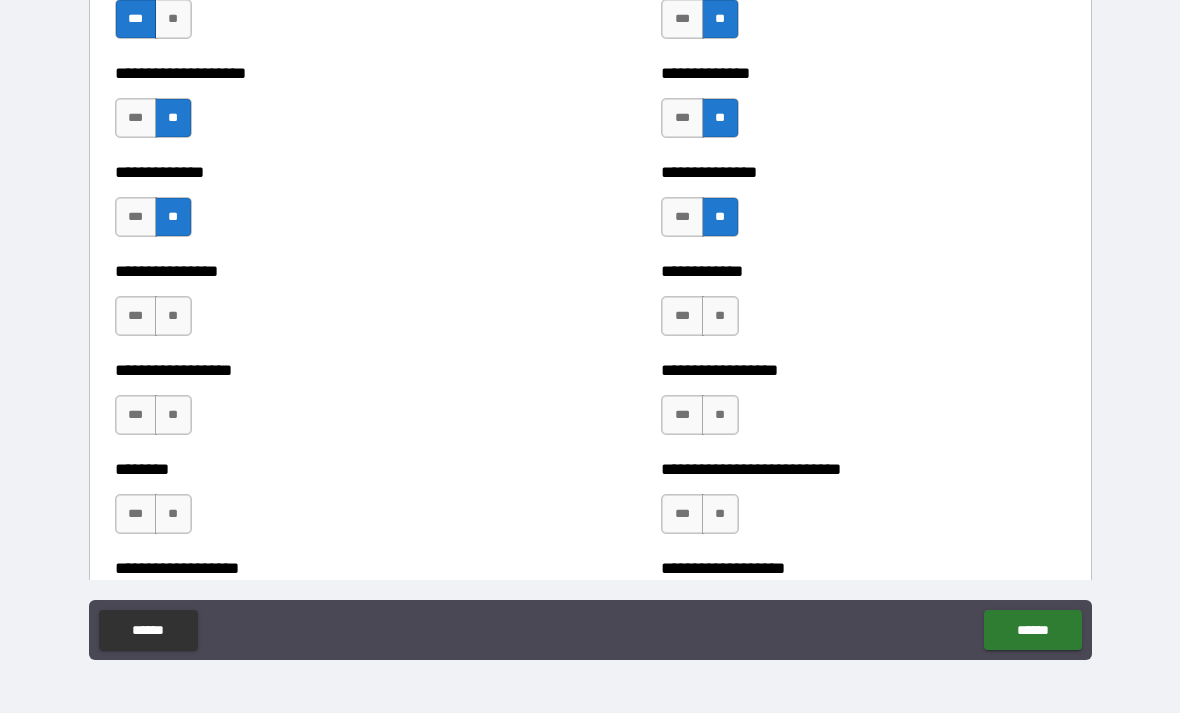 scroll, scrollTop: 4066, scrollLeft: 0, axis: vertical 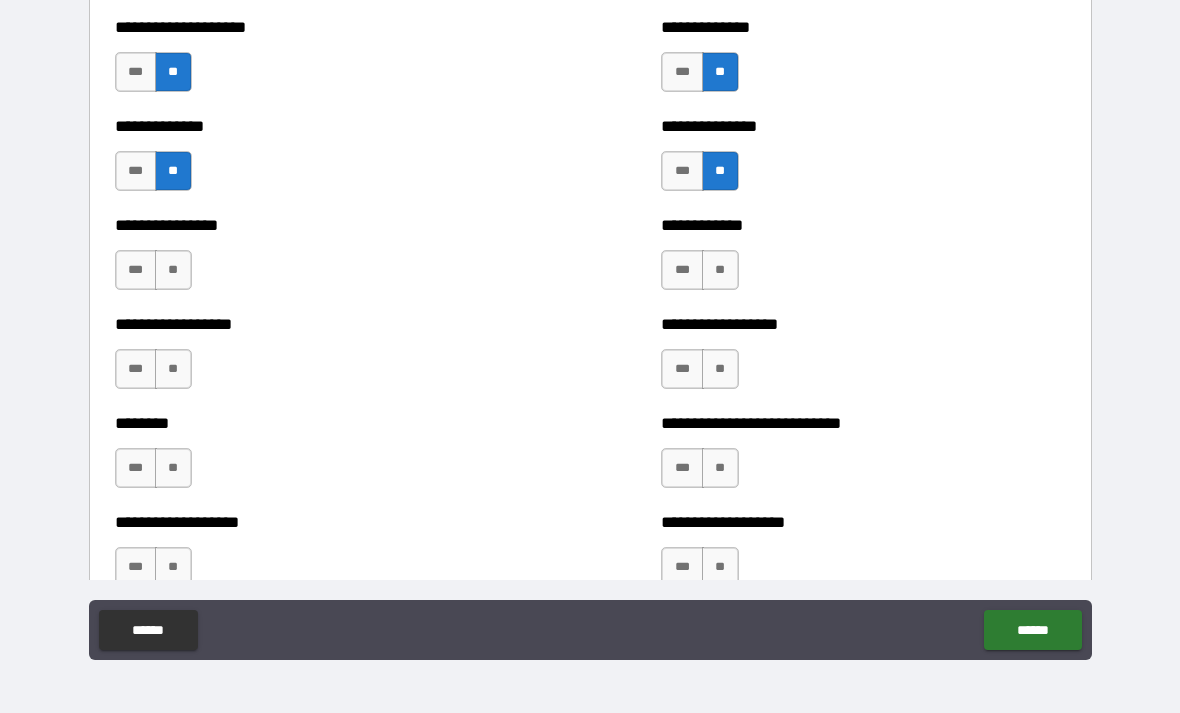 click on "**" at bounding box center [720, 270] 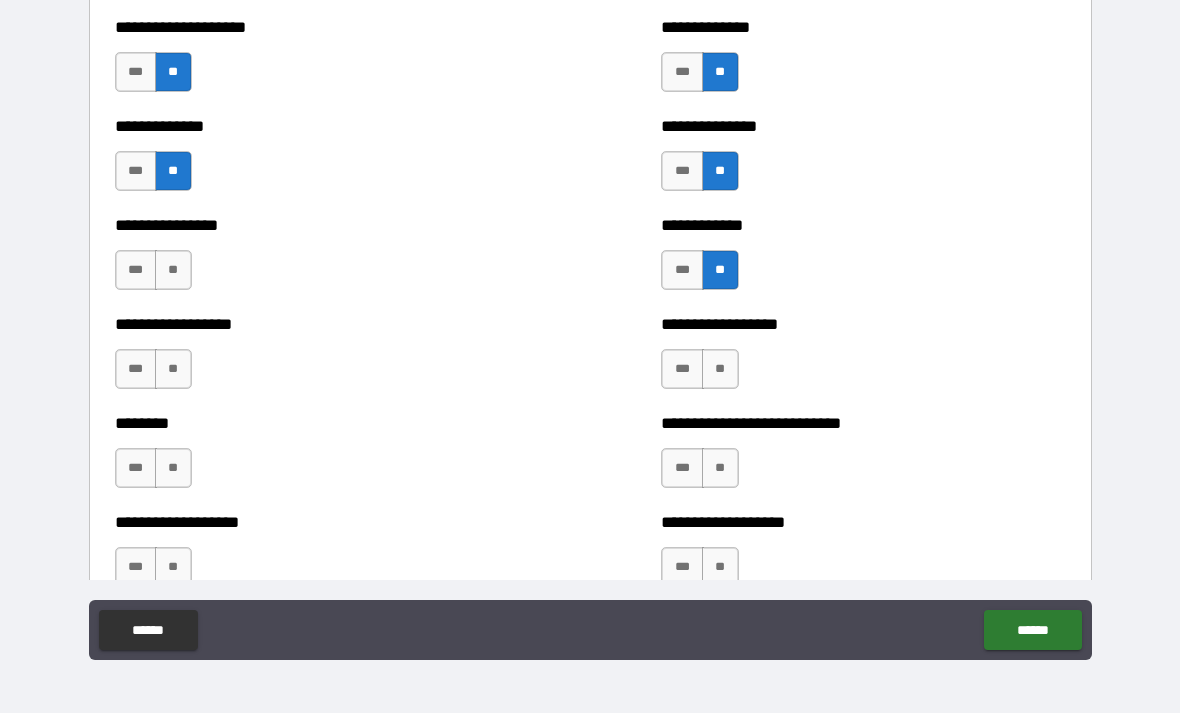 click on "**" at bounding box center (173, 270) 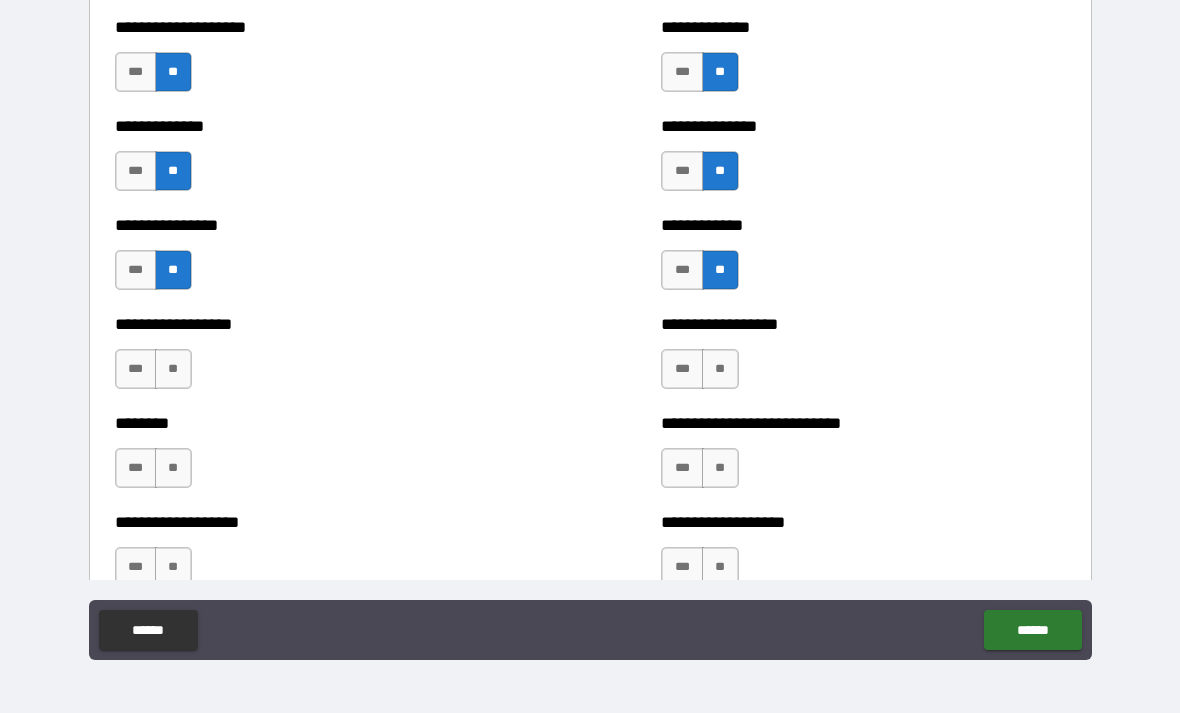 click on "**" at bounding box center [173, 369] 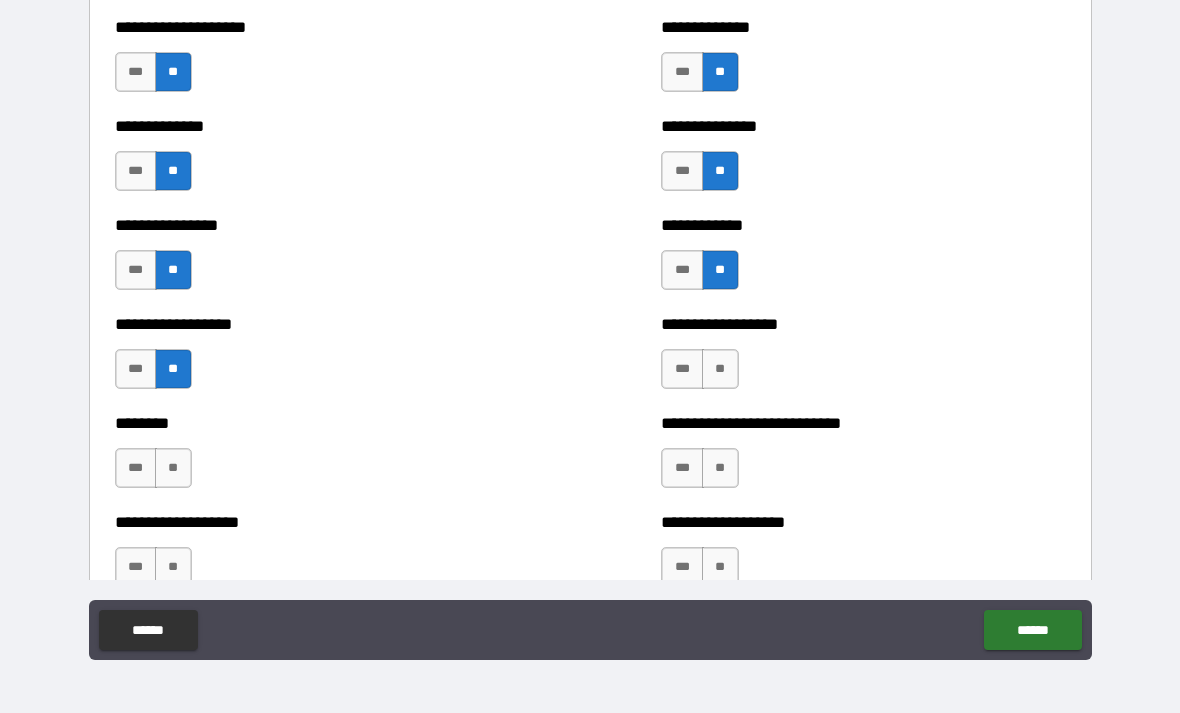 click on "**" at bounding box center (720, 369) 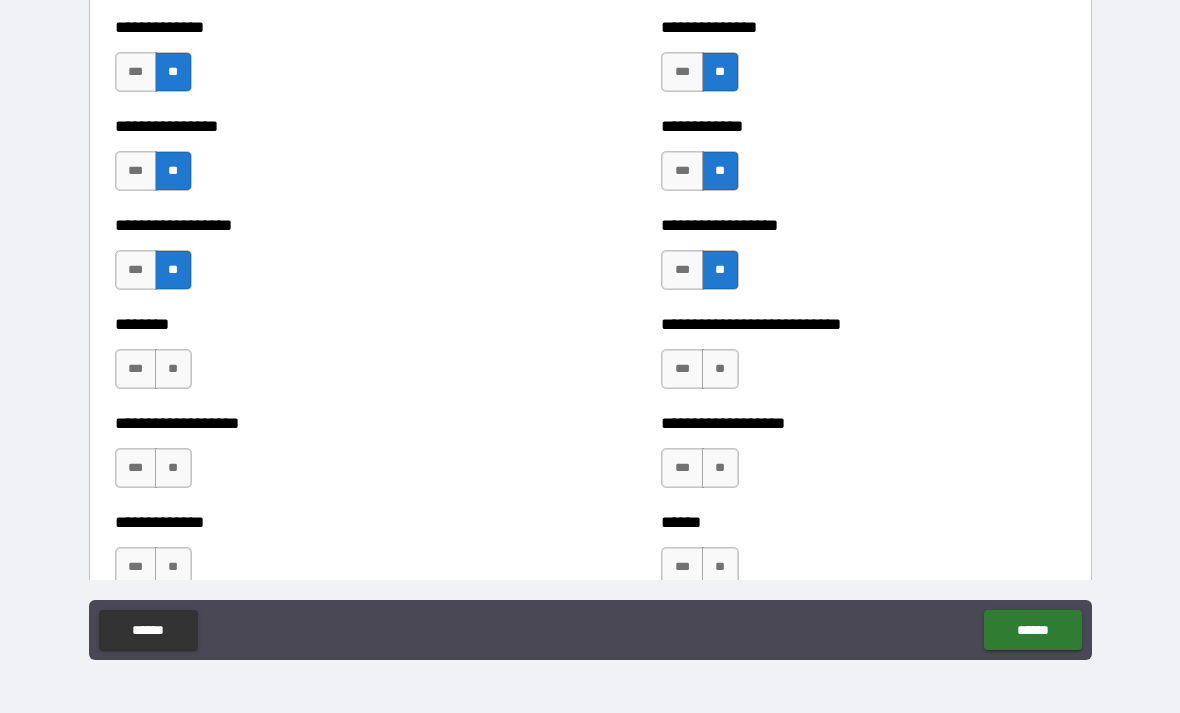 scroll, scrollTop: 4175, scrollLeft: 0, axis: vertical 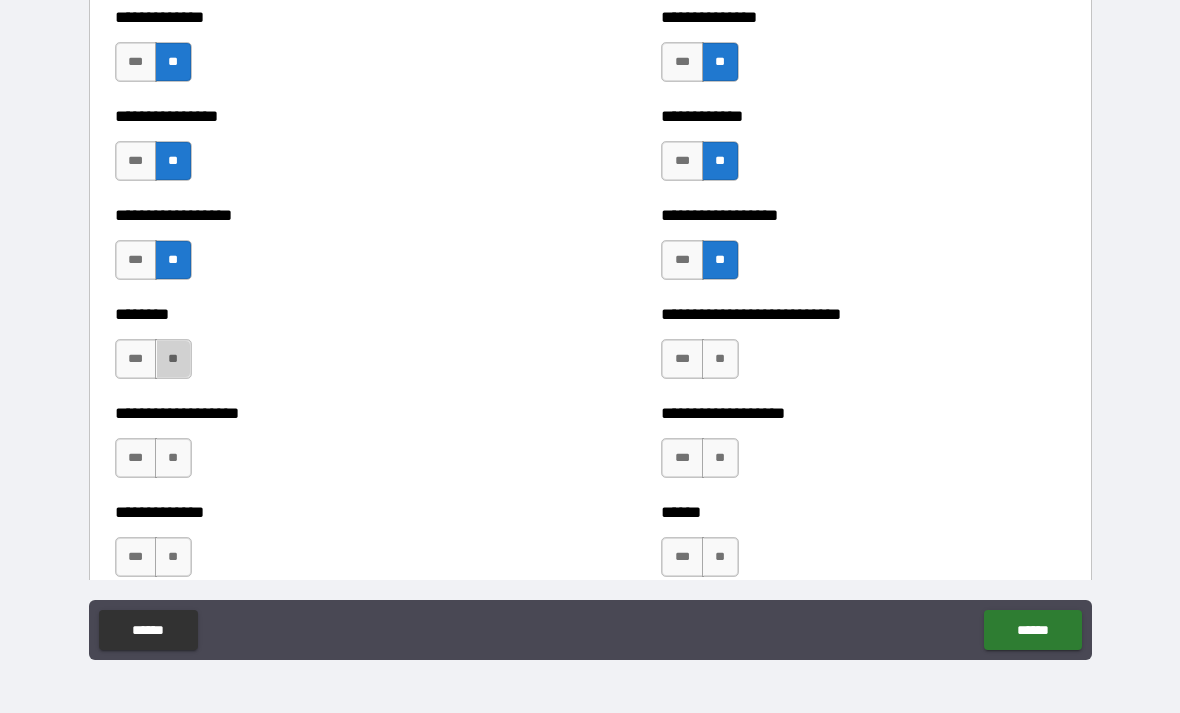 click on "**" at bounding box center (173, 359) 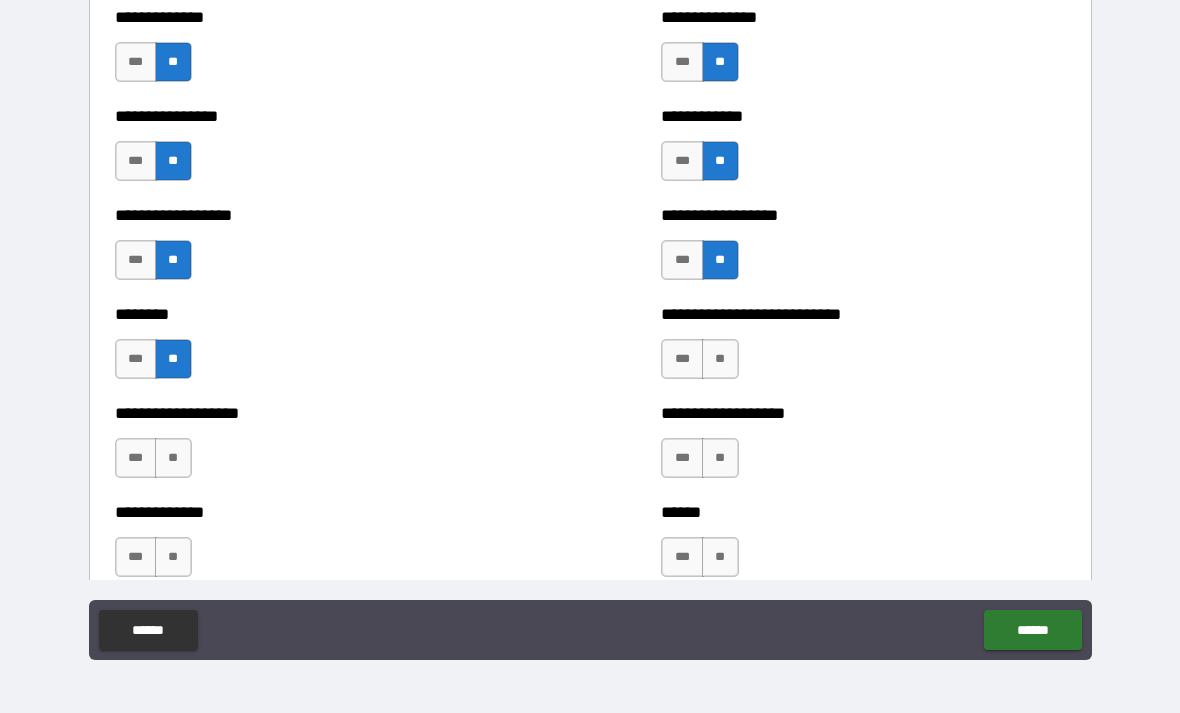 click on "**" at bounding box center [720, 359] 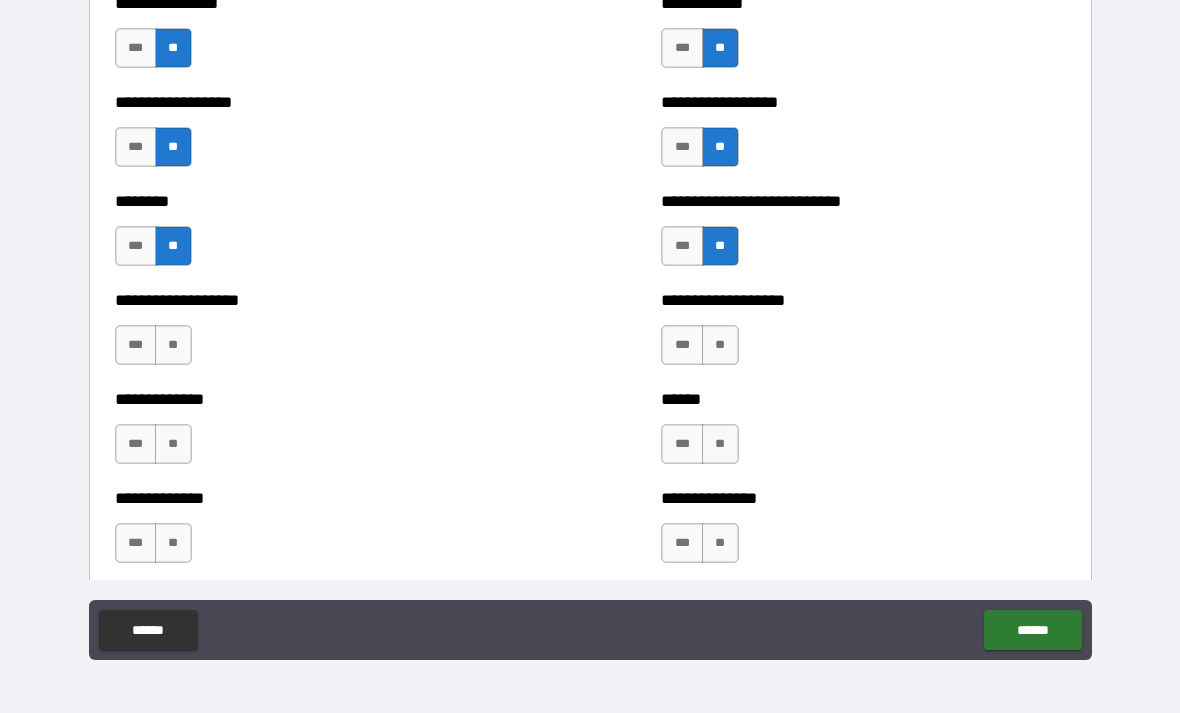 scroll, scrollTop: 4291, scrollLeft: 0, axis: vertical 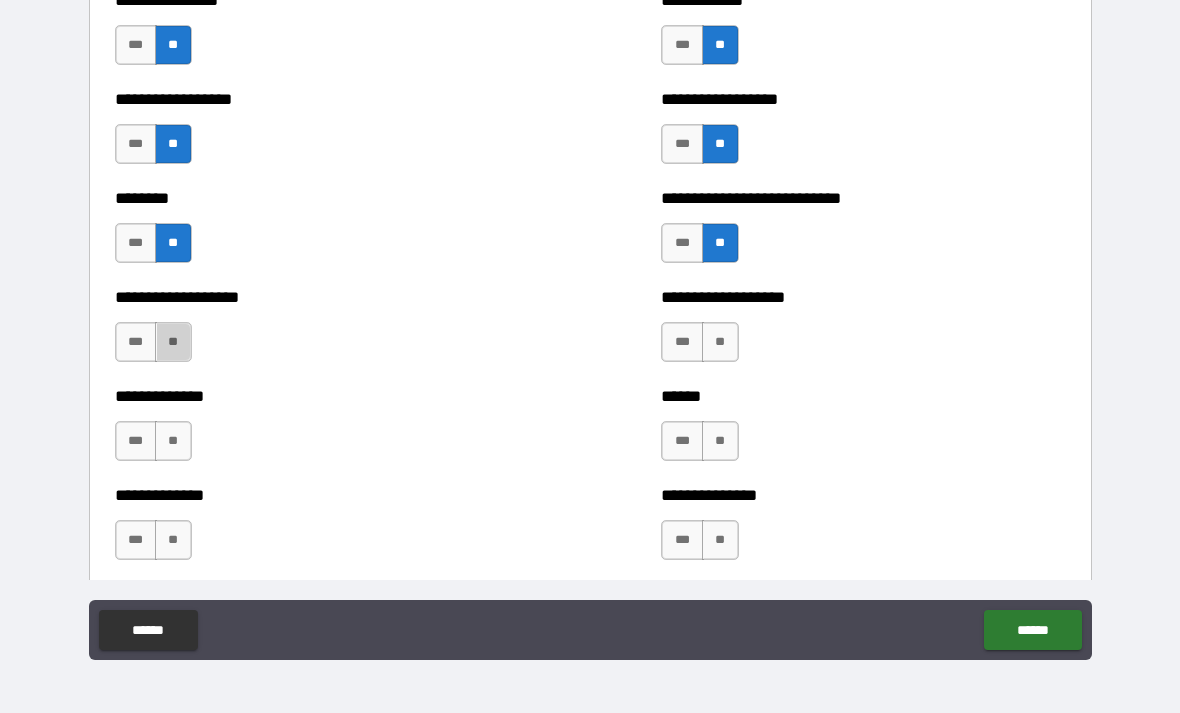 click on "**" at bounding box center [173, 342] 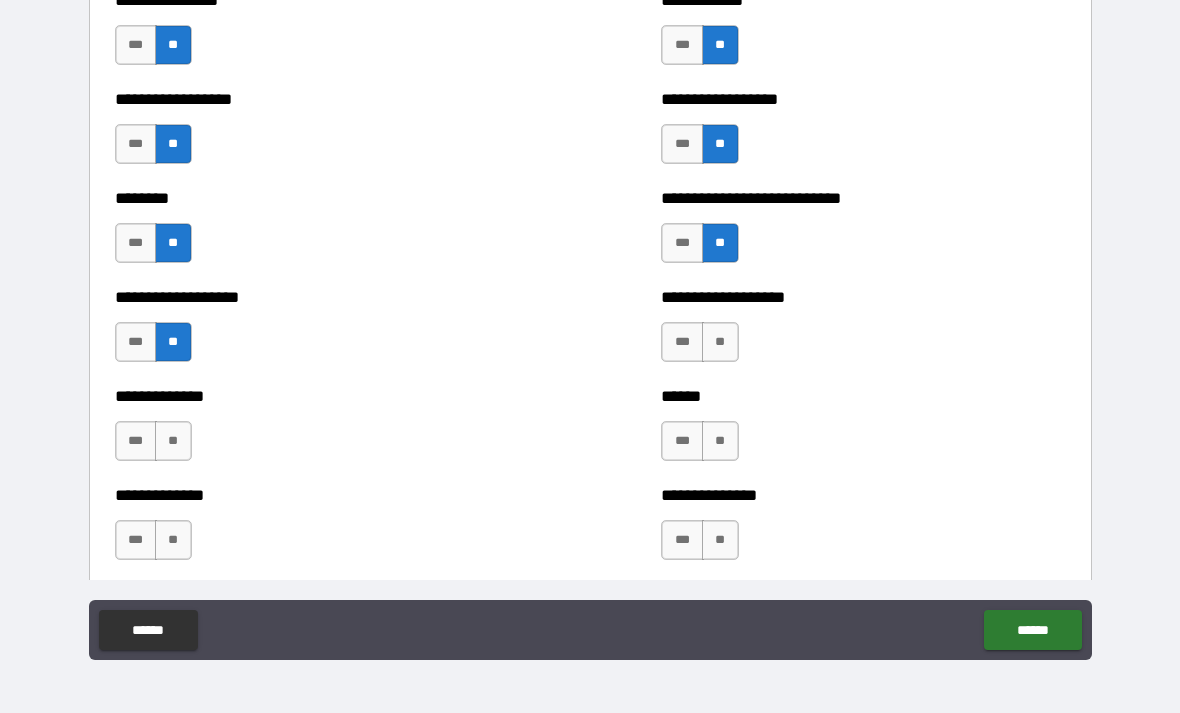 click on "**" at bounding box center (720, 342) 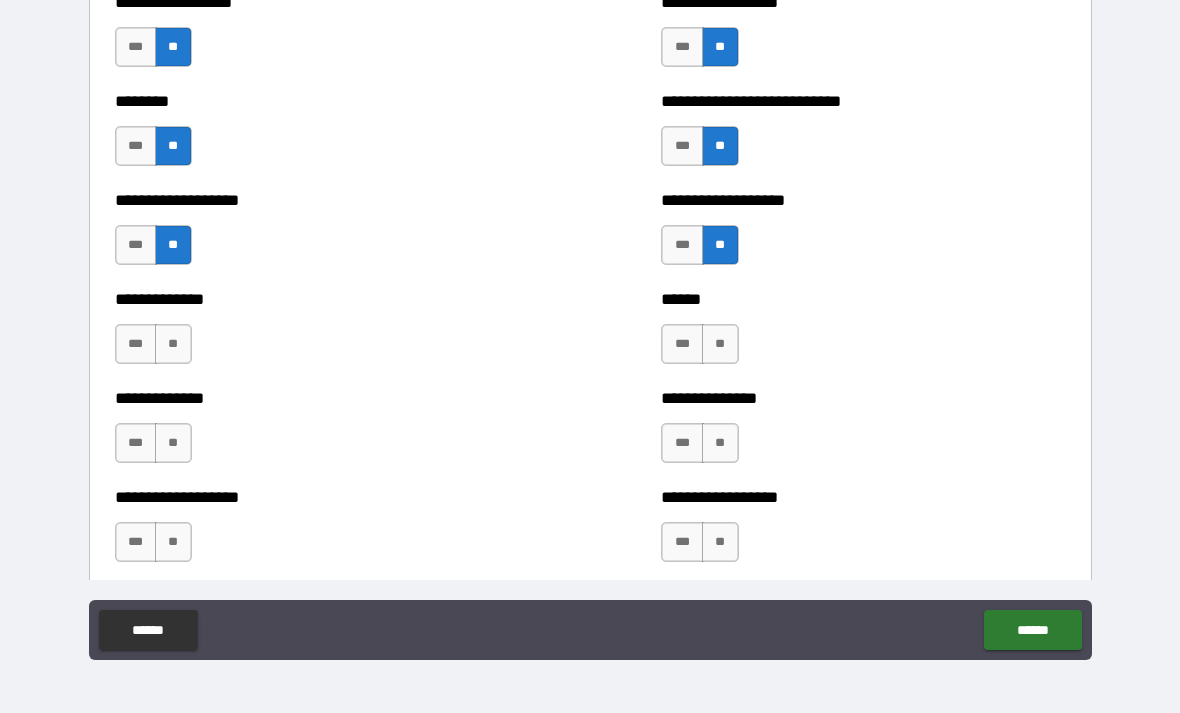 scroll, scrollTop: 4390, scrollLeft: 0, axis: vertical 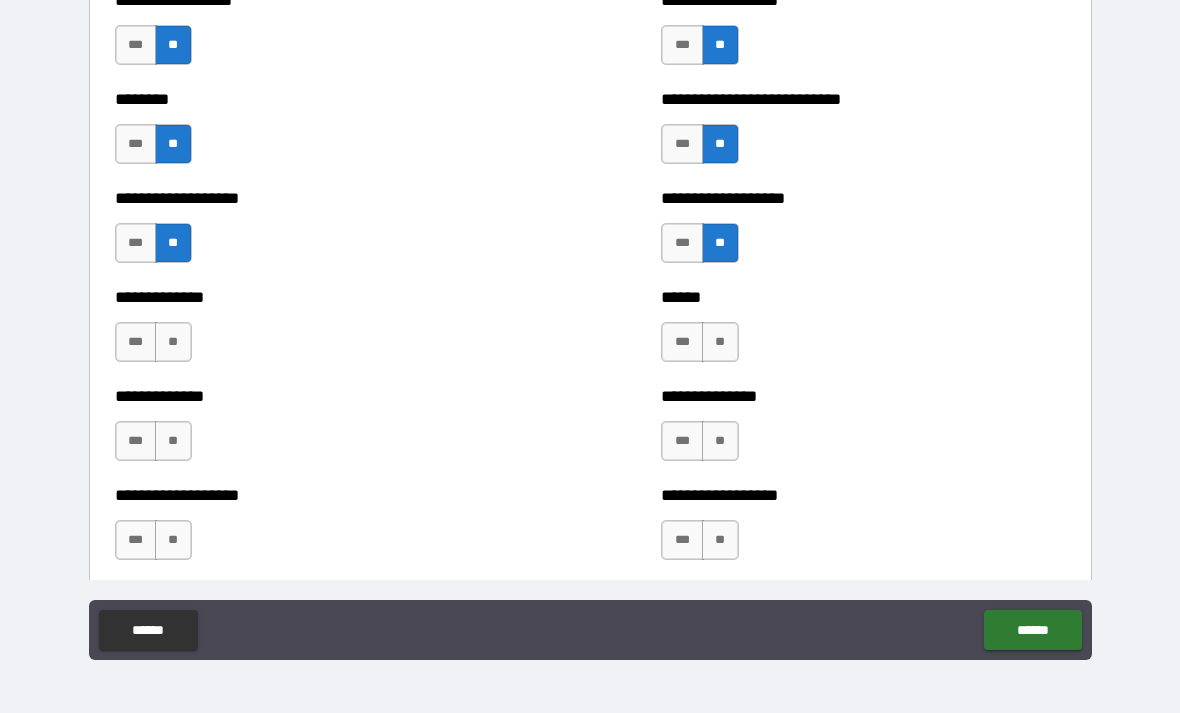 click on "**" at bounding box center (173, 342) 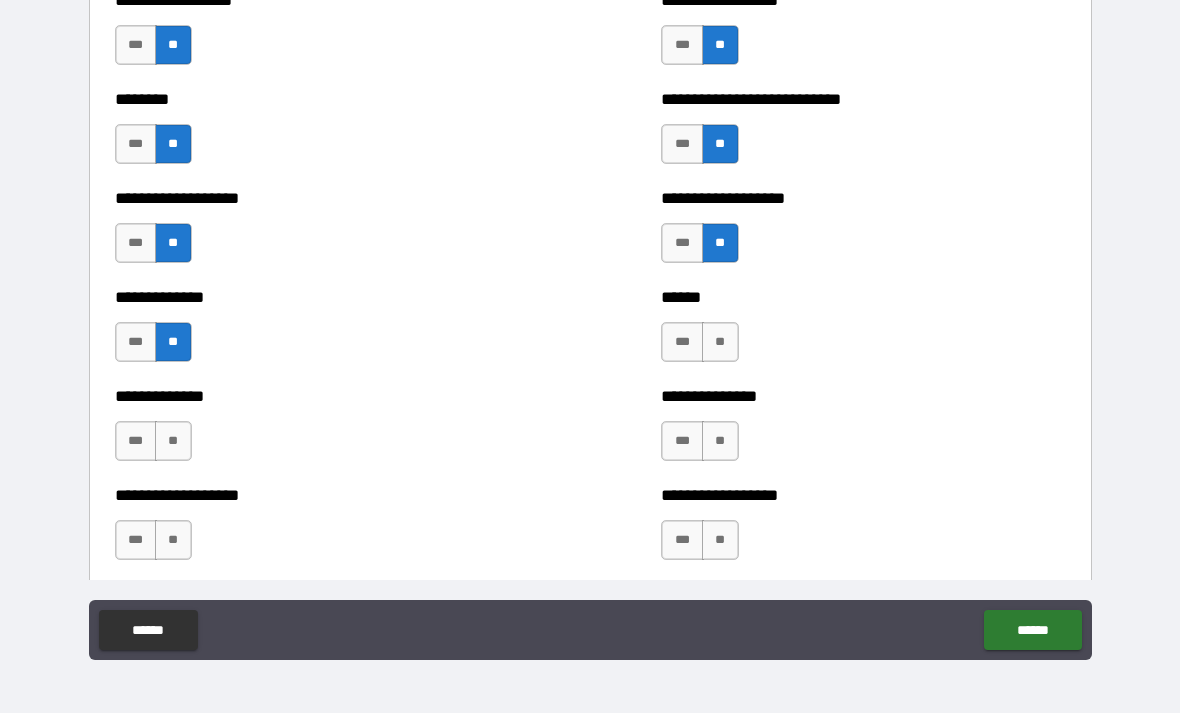 click on "**" at bounding box center (720, 342) 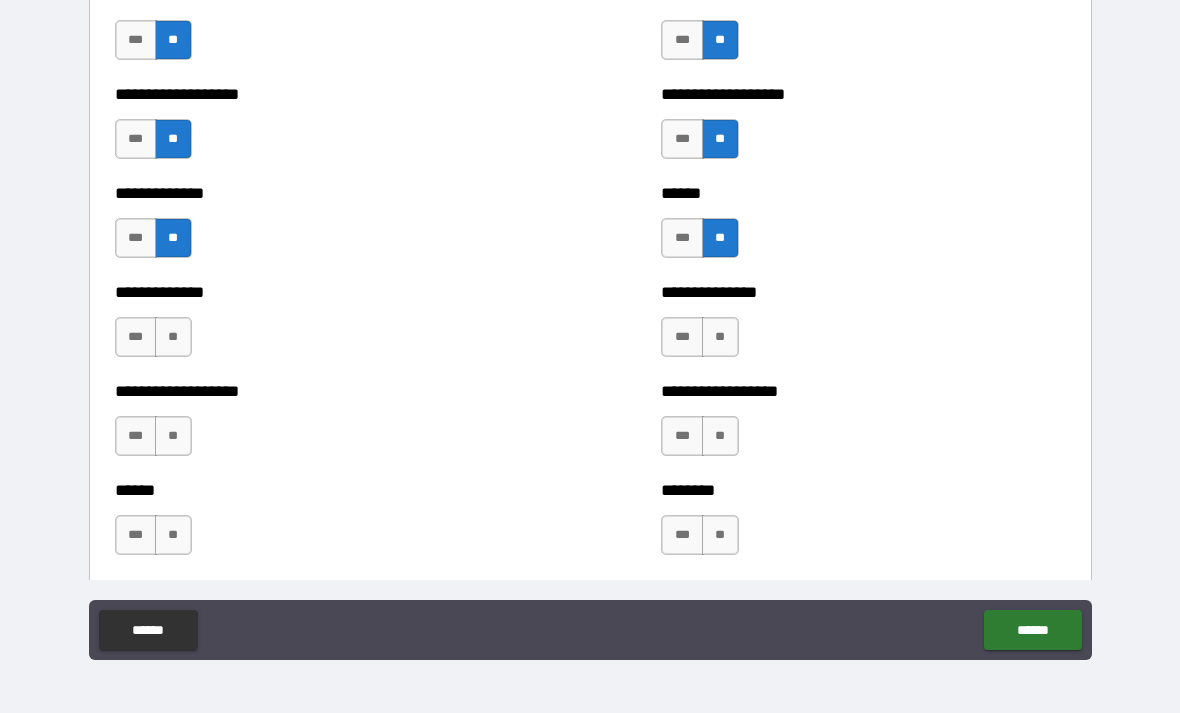 scroll, scrollTop: 4495, scrollLeft: 0, axis: vertical 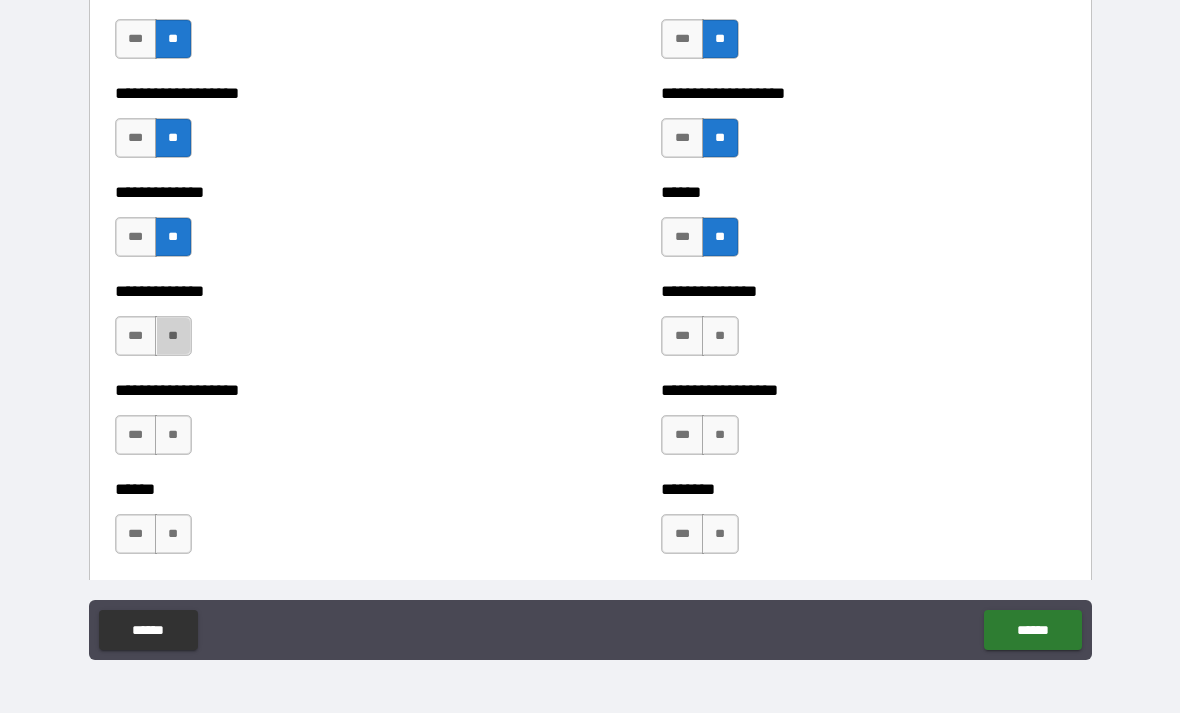 click on "**" at bounding box center (173, 336) 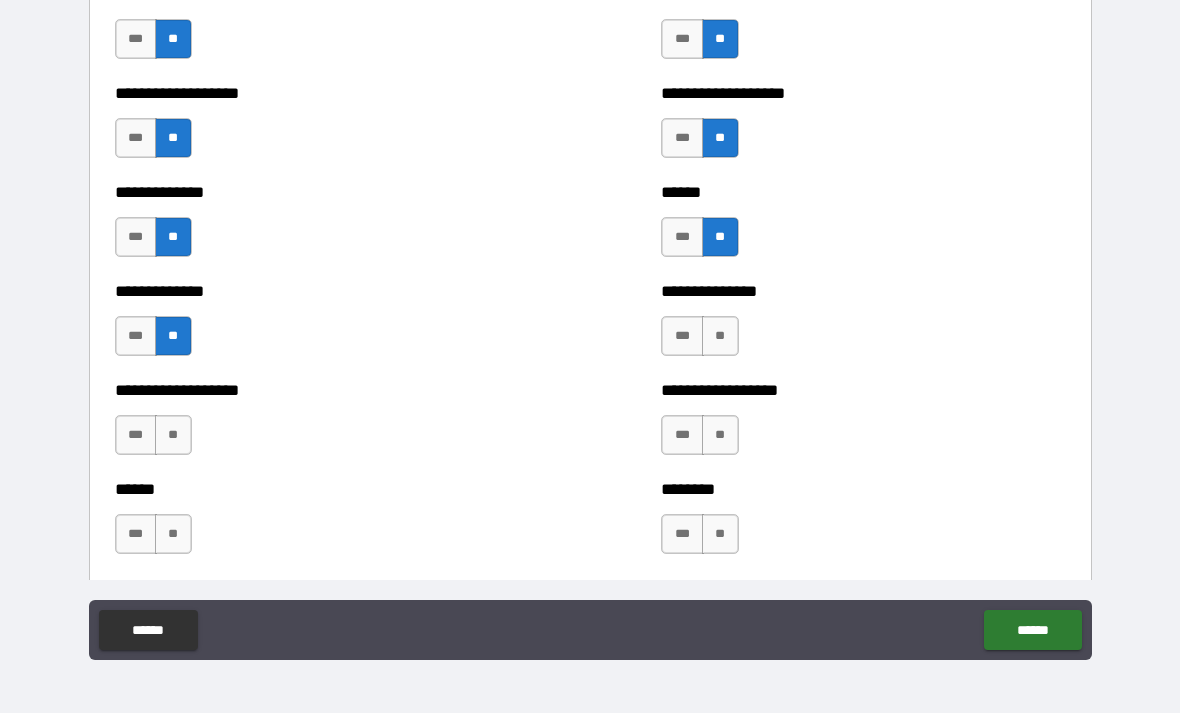 click on "**" at bounding box center [720, 336] 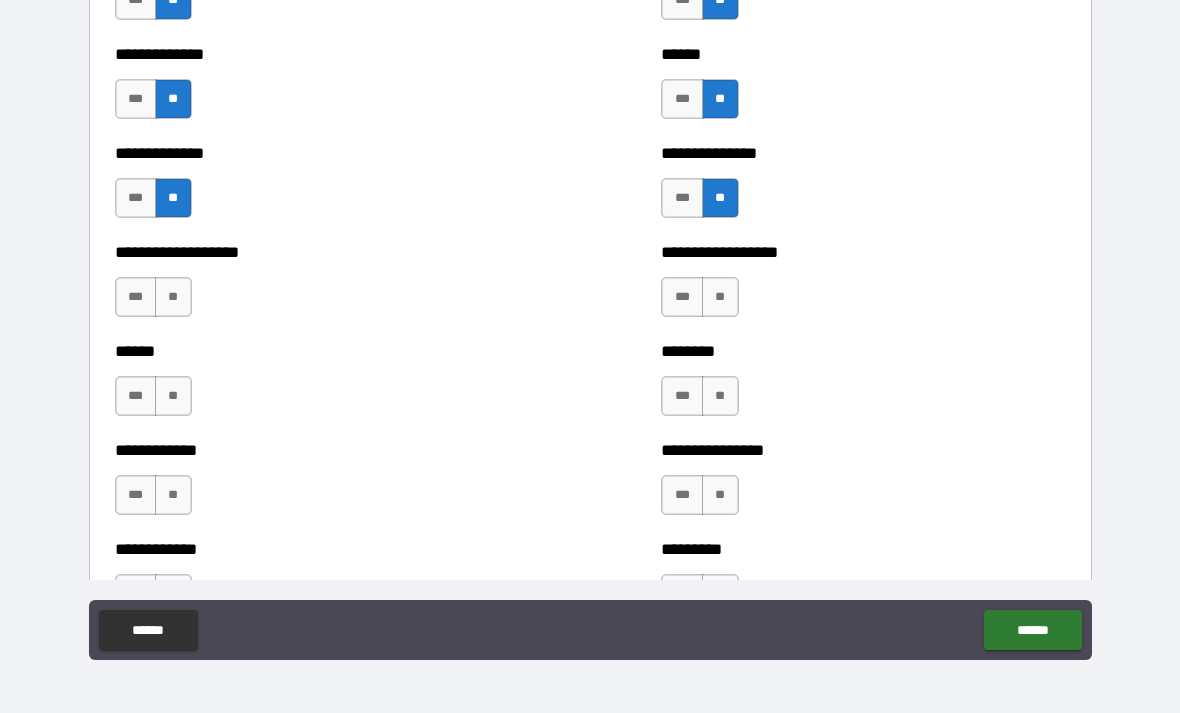 scroll, scrollTop: 4635, scrollLeft: 0, axis: vertical 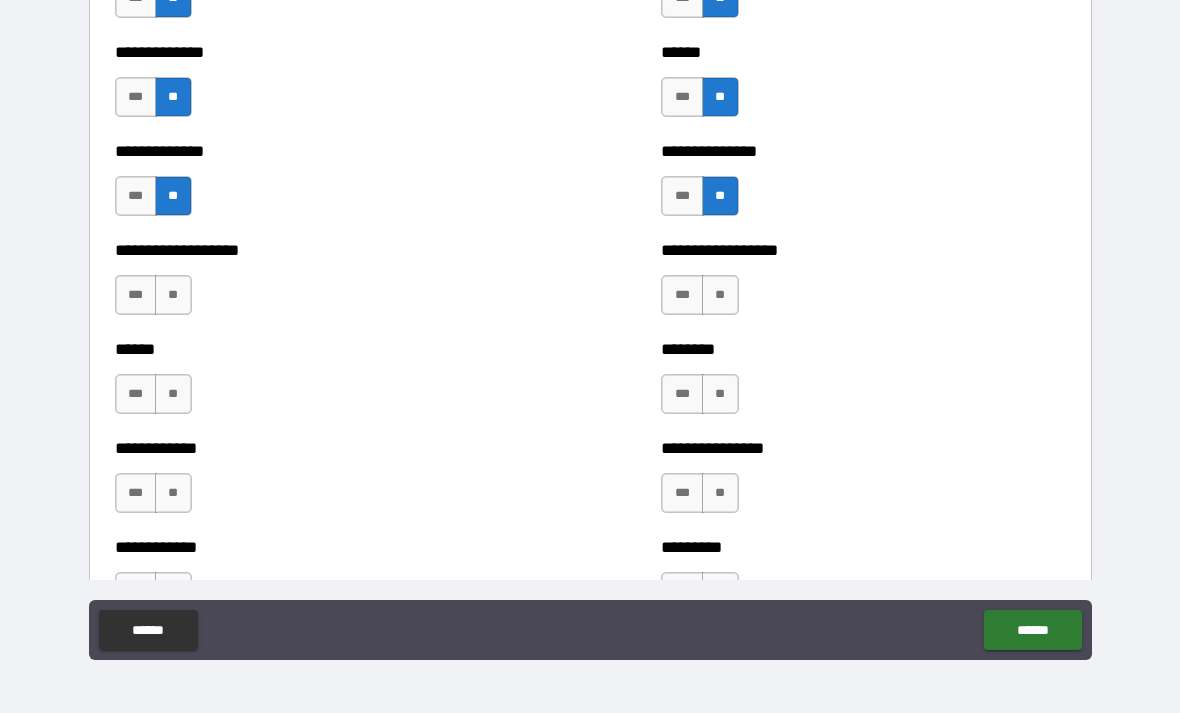 click on "**" at bounding box center (173, 295) 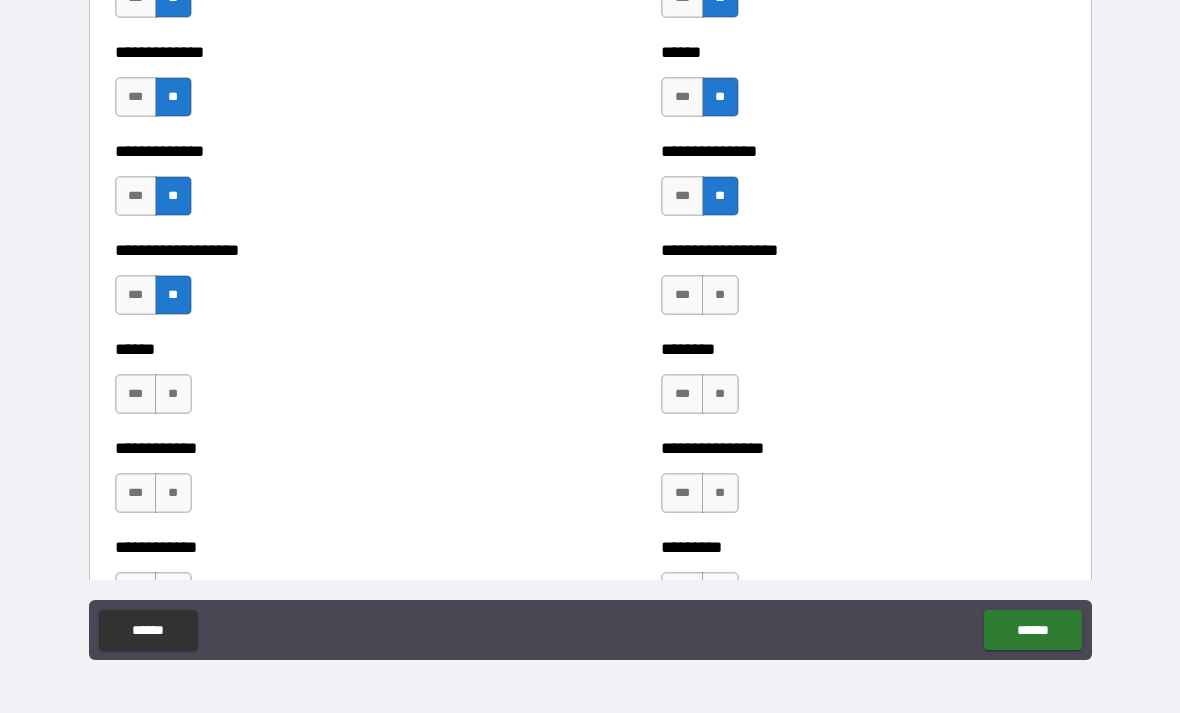 click on "**" at bounding box center (720, 295) 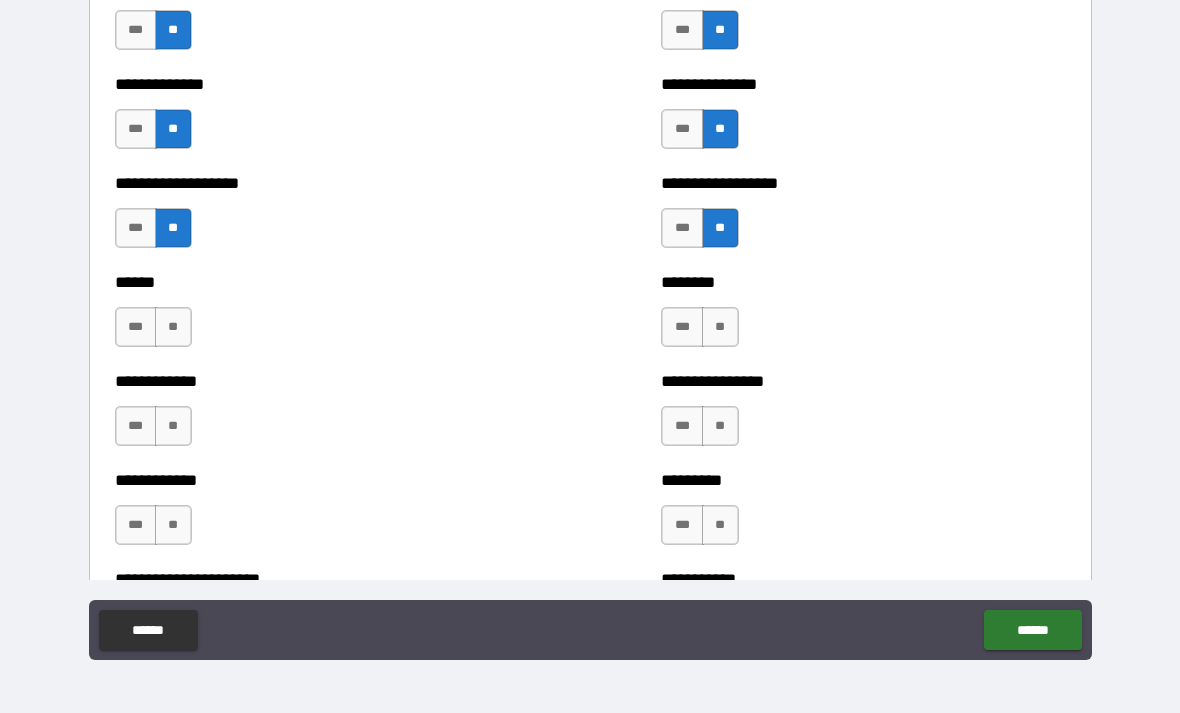 scroll, scrollTop: 4729, scrollLeft: 0, axis: vertical 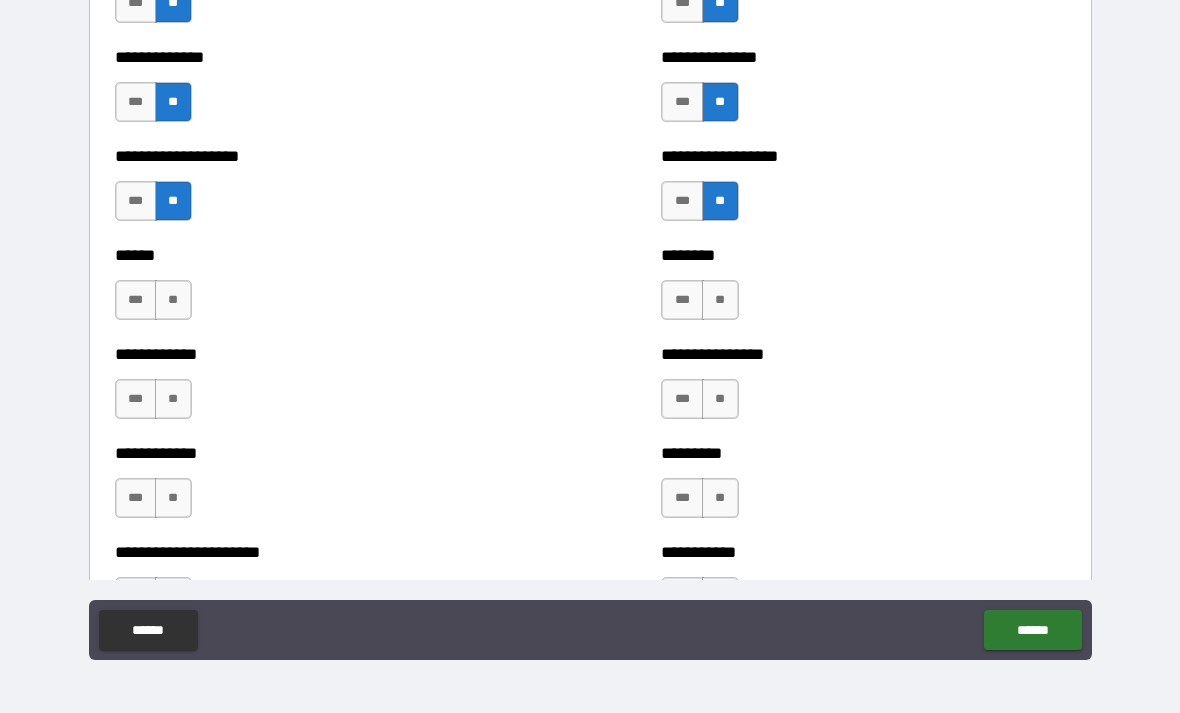 click on "**" at bounding box center (173, 300) 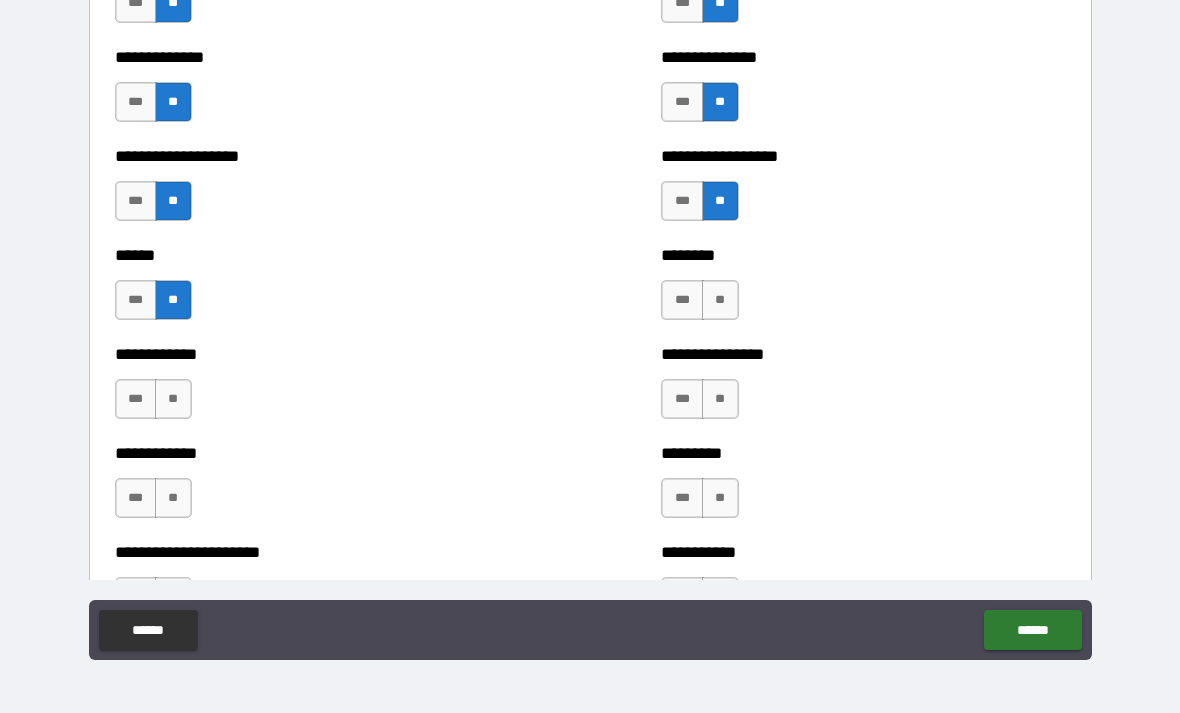 click on "**" at bounding box center [720, 300] 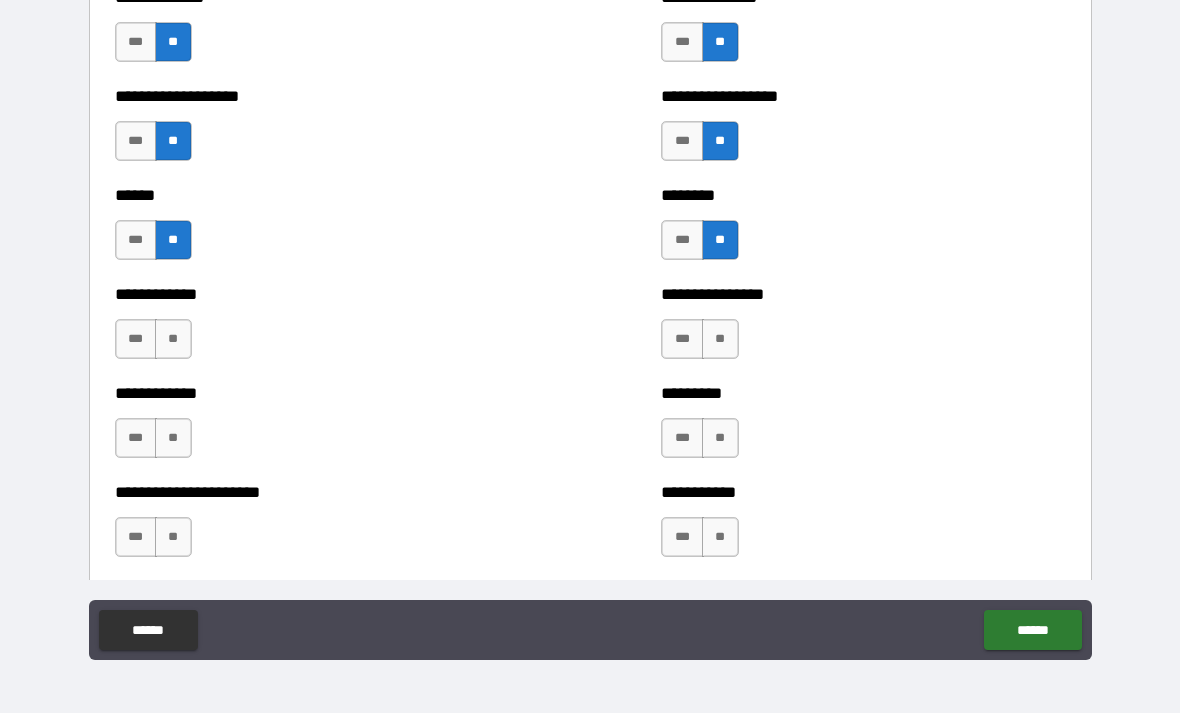 scroll, scrollTop: 4804, scrollLeft: 0, axis: vertical 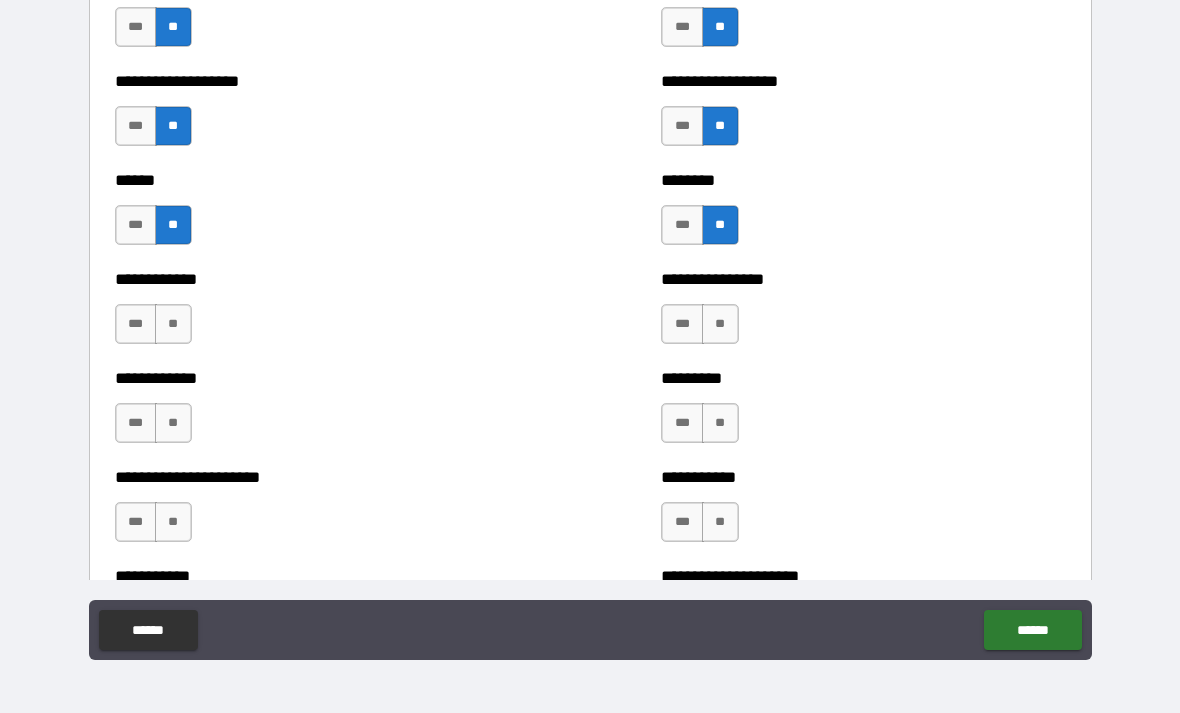 click on "**" at bounding box center (720, 324) 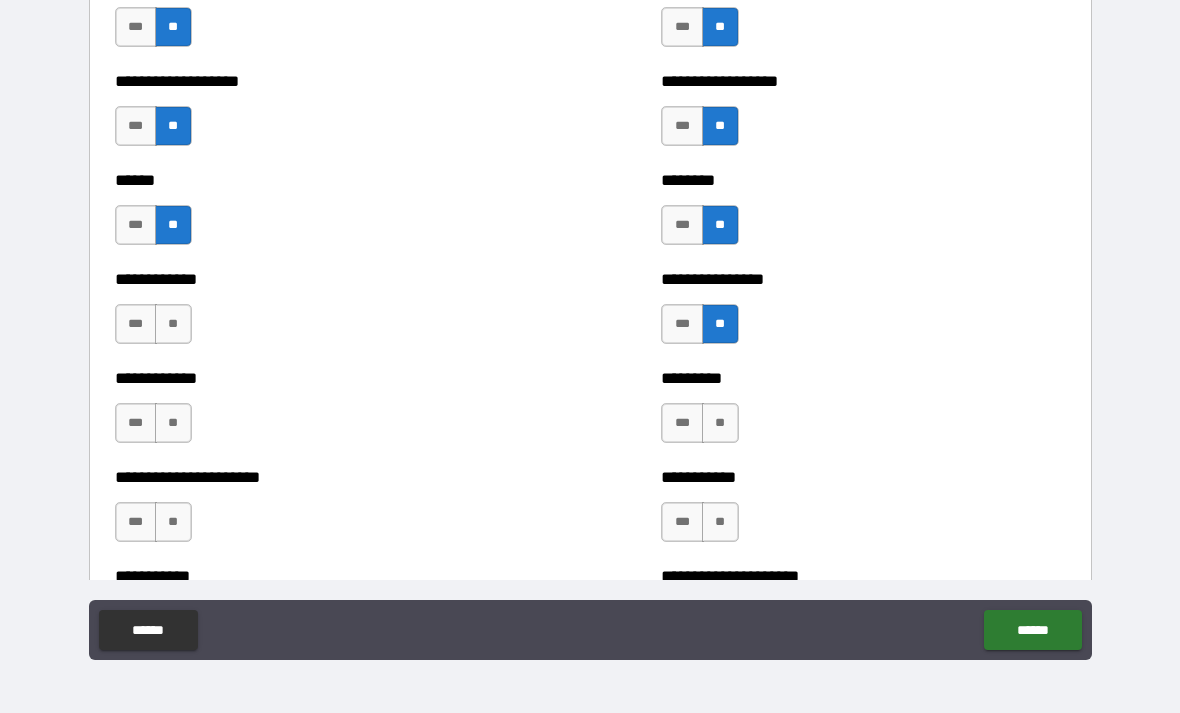 click on "**" at bounding box center [173, 324] 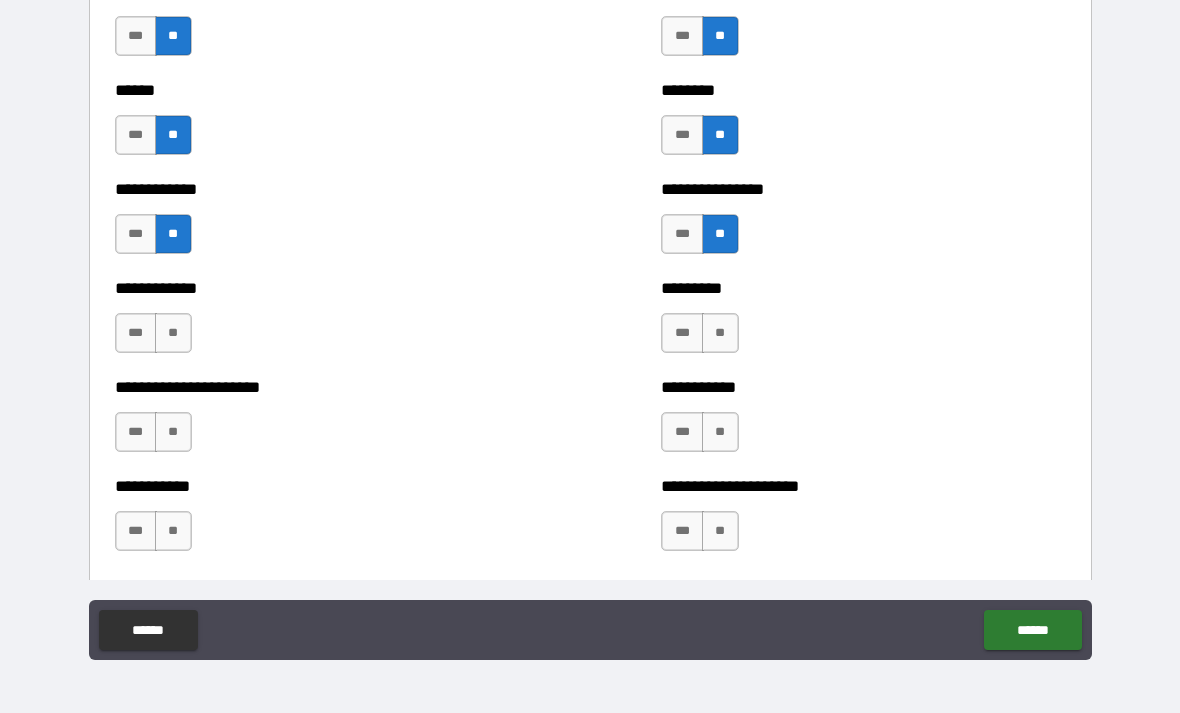 scroll, scrollTop: 4899, scrollLeft: 0, axis: vertical 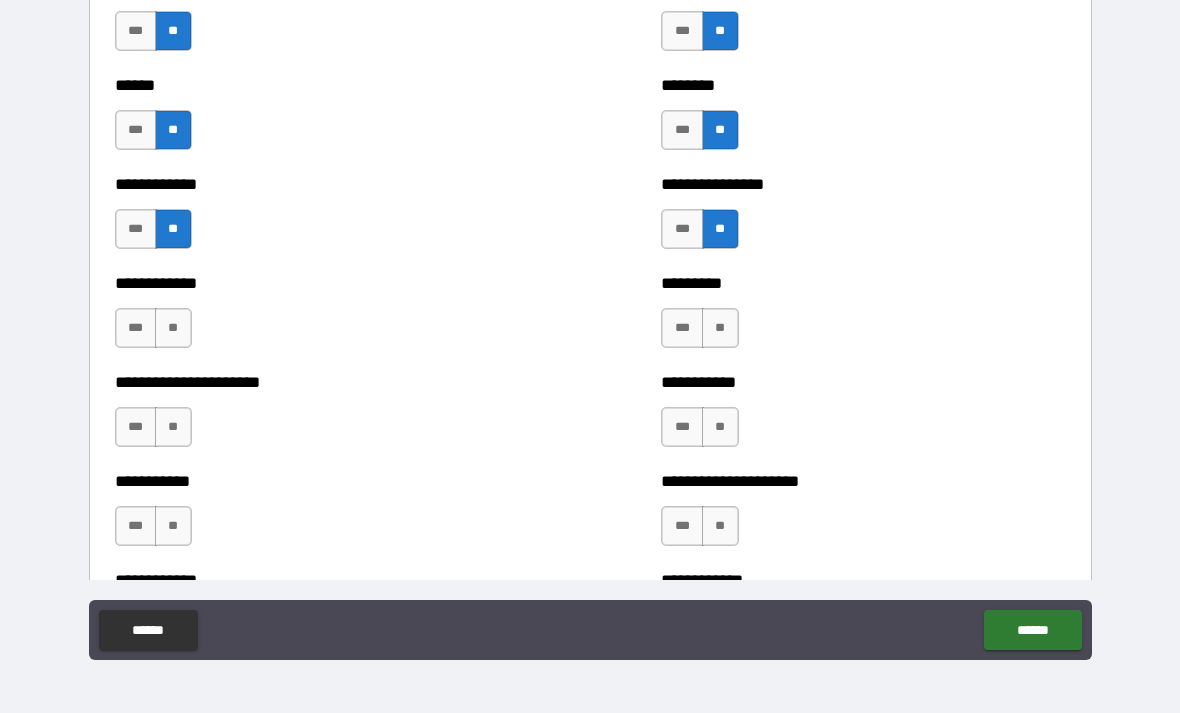 click on "**" at bounding box center (173, 328) 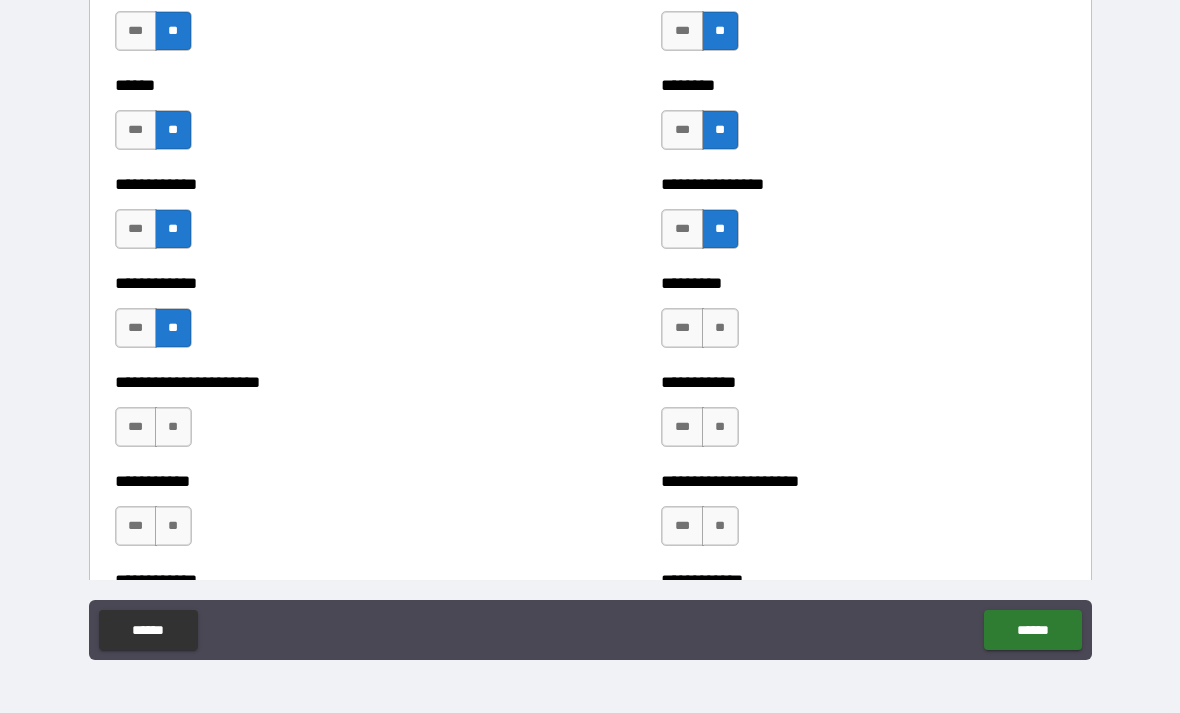click on "**" at bounding box center (720, 328) 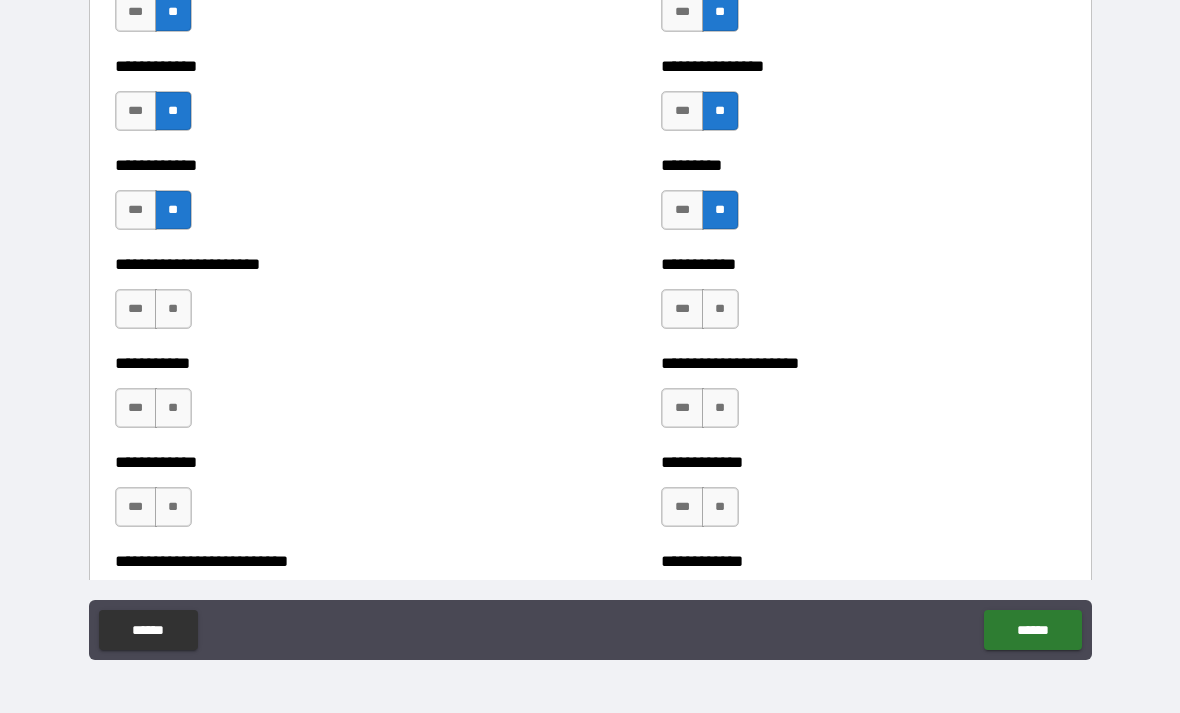 scroll, scrollTop: 5018, scrollLeft: 0, axis: vertical 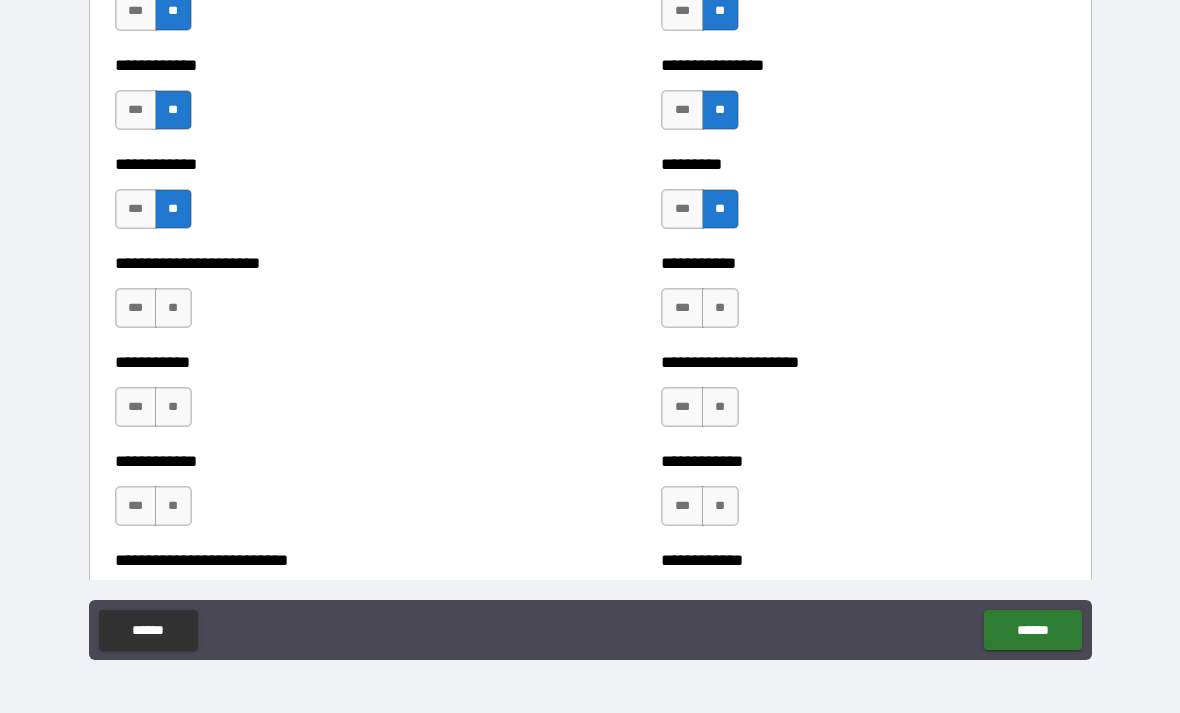 click on "**" at bounding box center (173, 308) 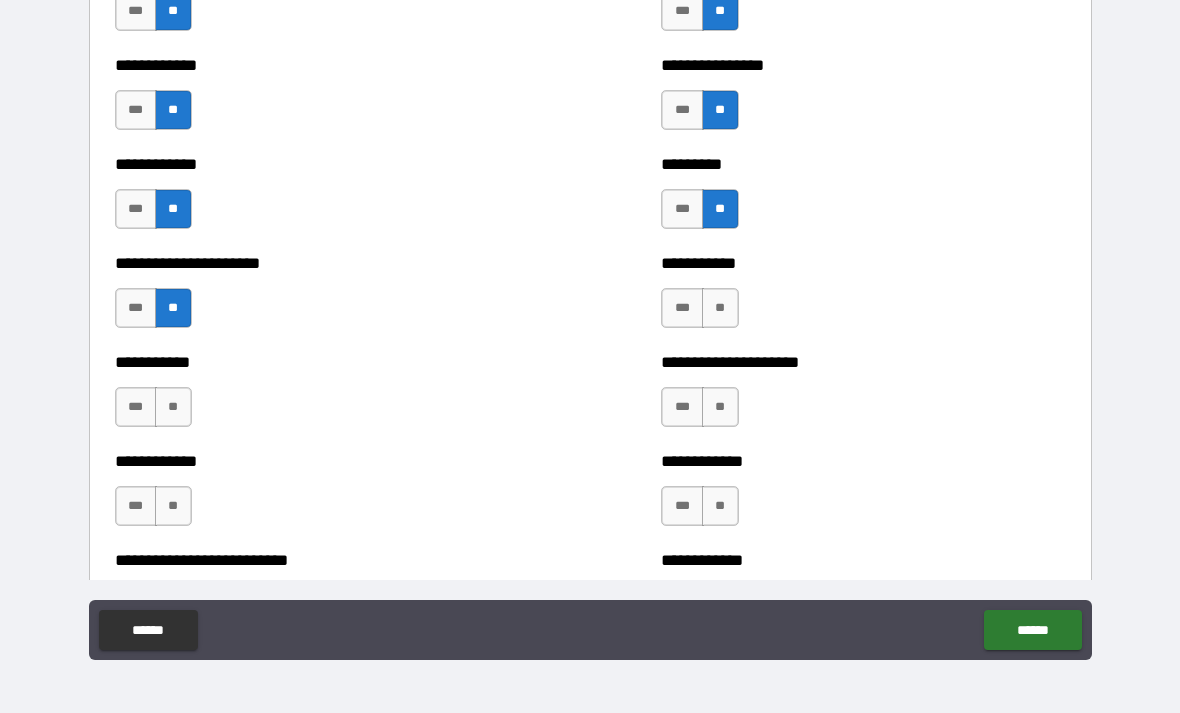 click on "**********" at bounding box center (863, 298) 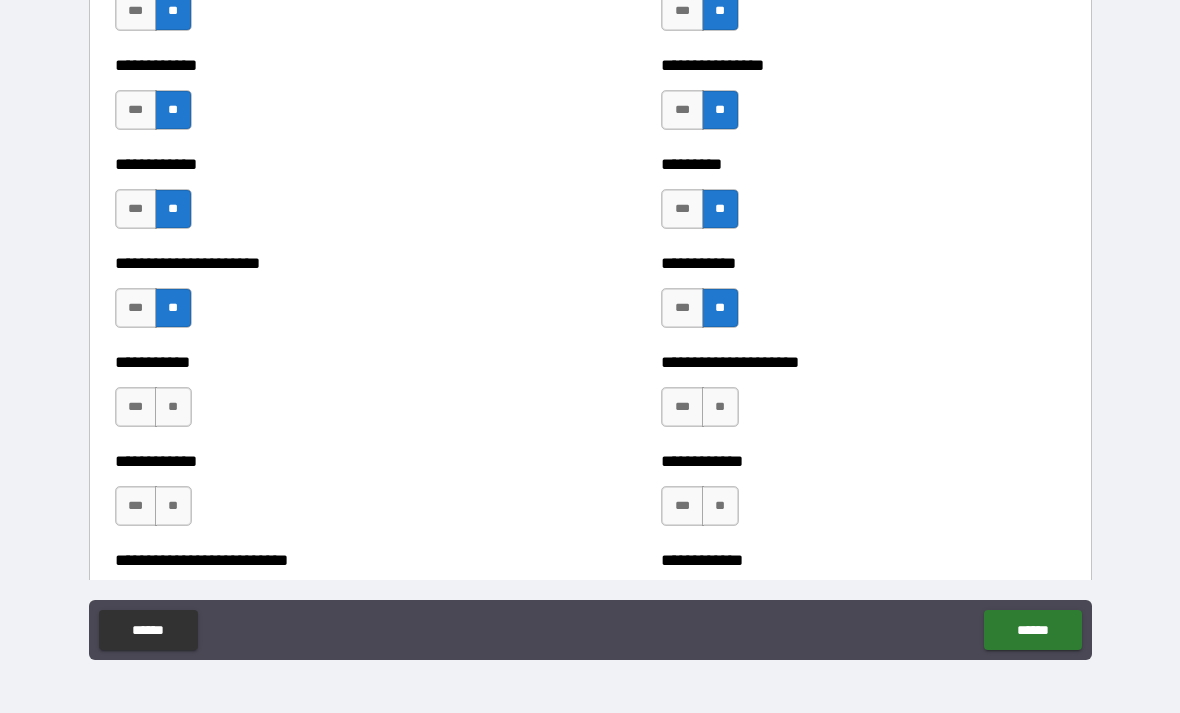 click on "**" at bounding box center (720, 407) 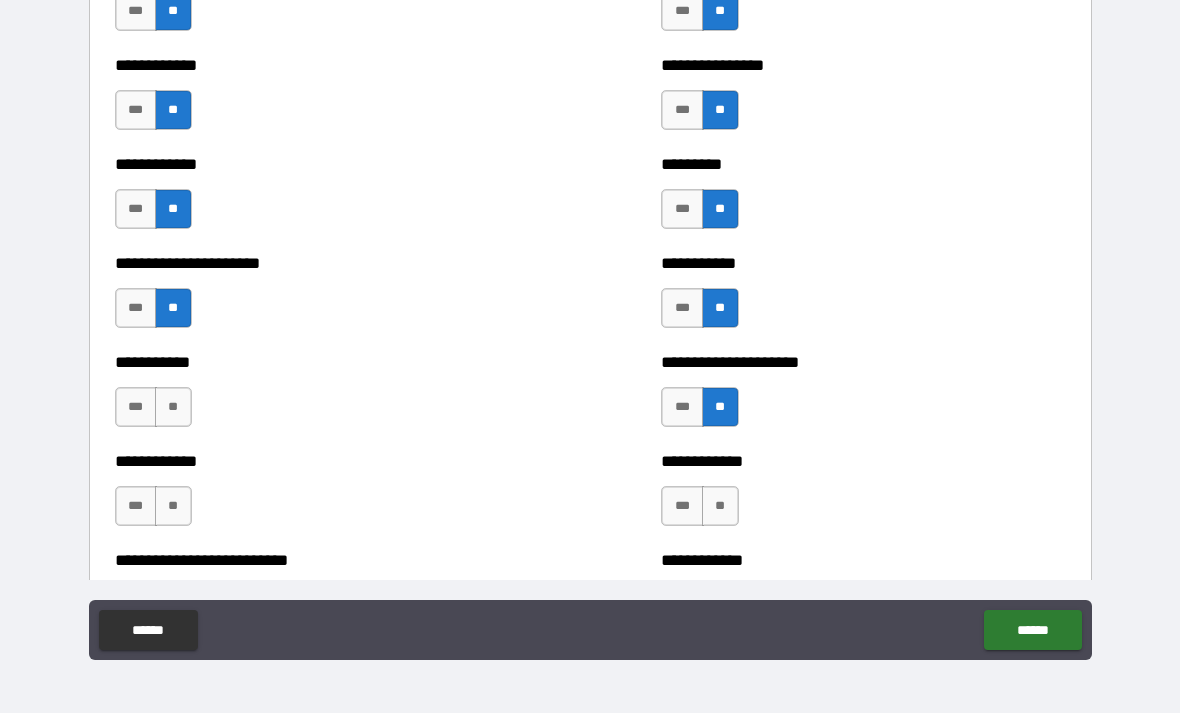 click on "**" at bounding box center [173, 407] 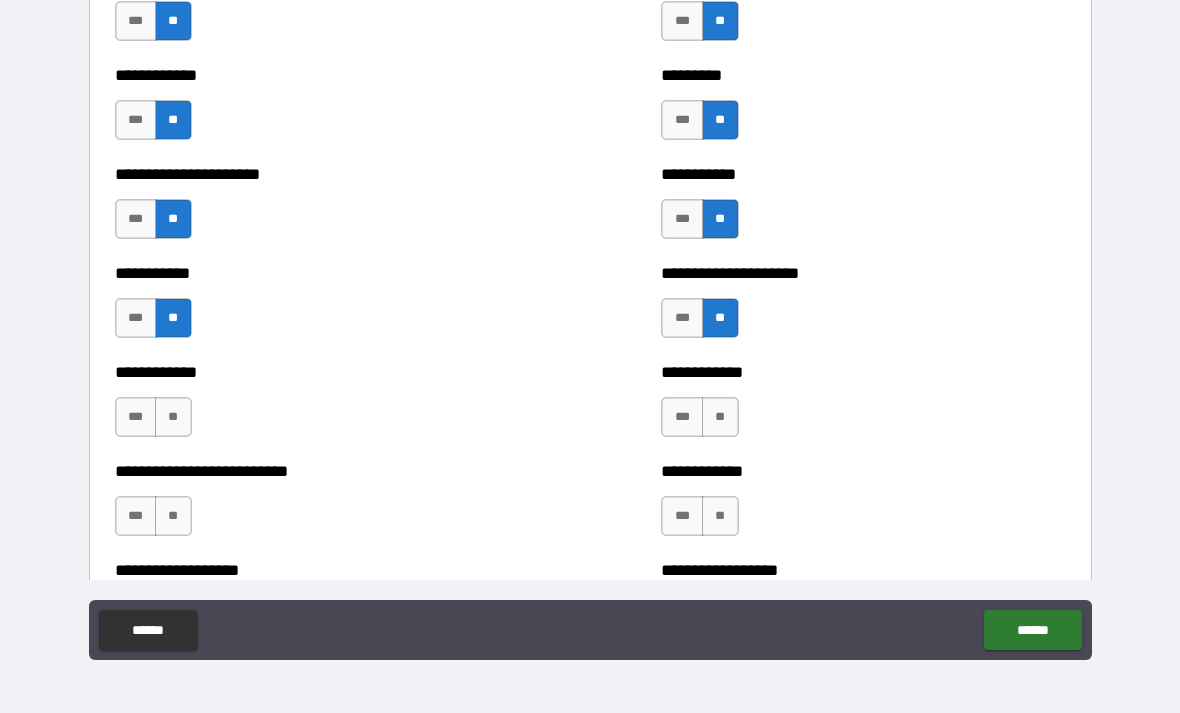 scroll, scrollTop: 5123, scrollLeft: 0, axis: vertical 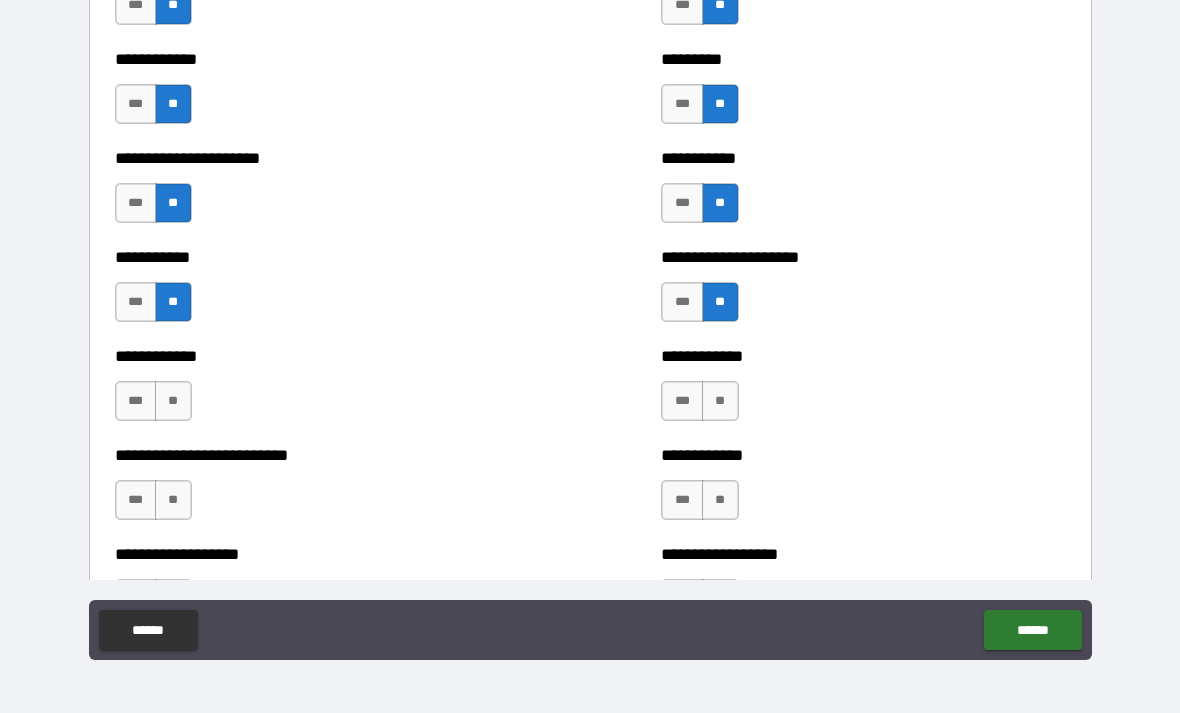click on "**" at bounding box center [173, 401] 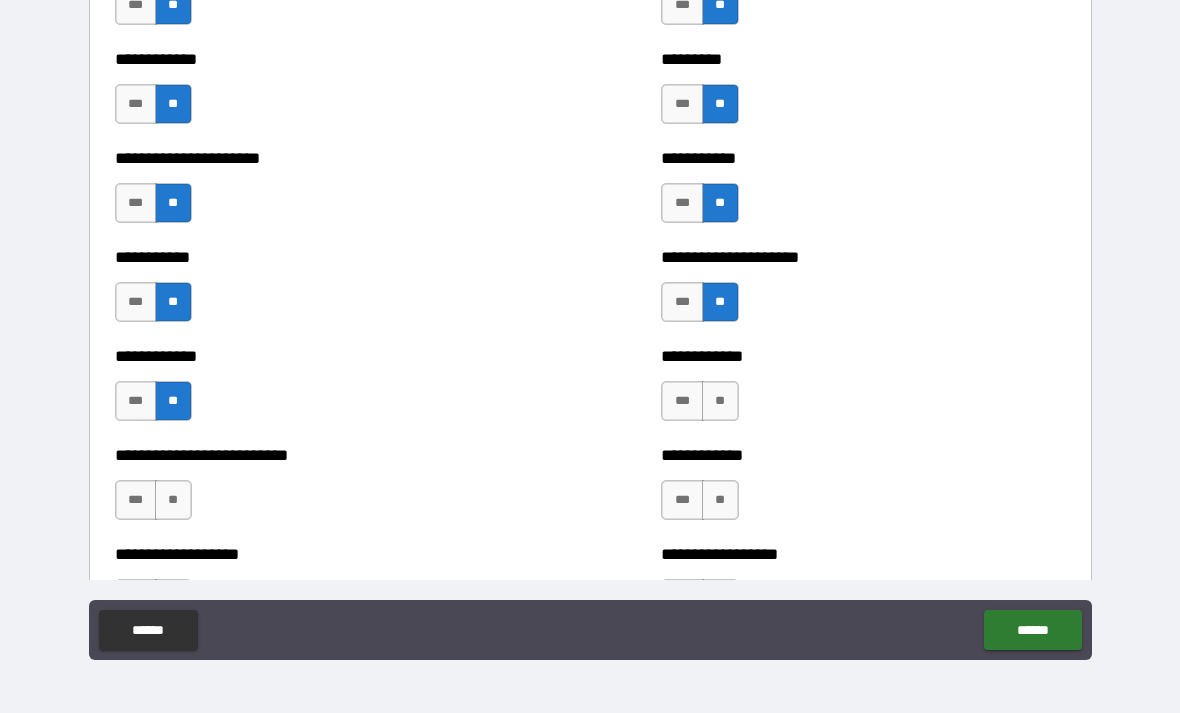 click on "**" at bounding box center [720, 401] 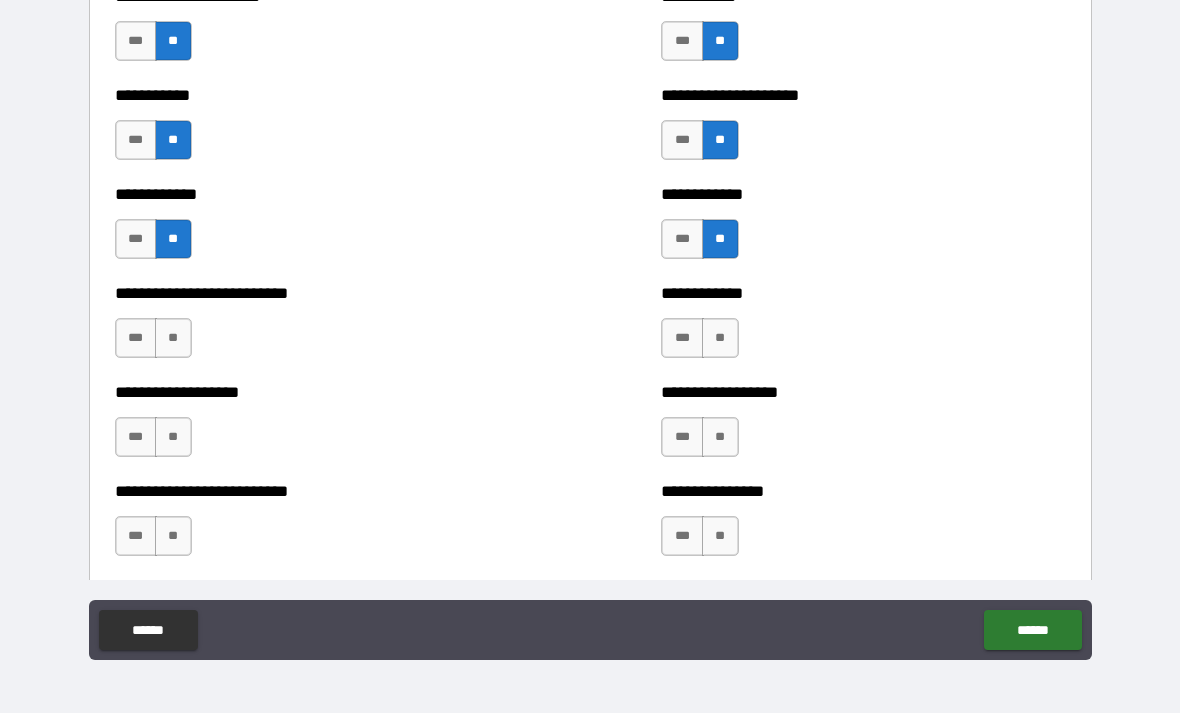 scroll, scrollTop: 5286, scrollLeft: 0, axis: vertical 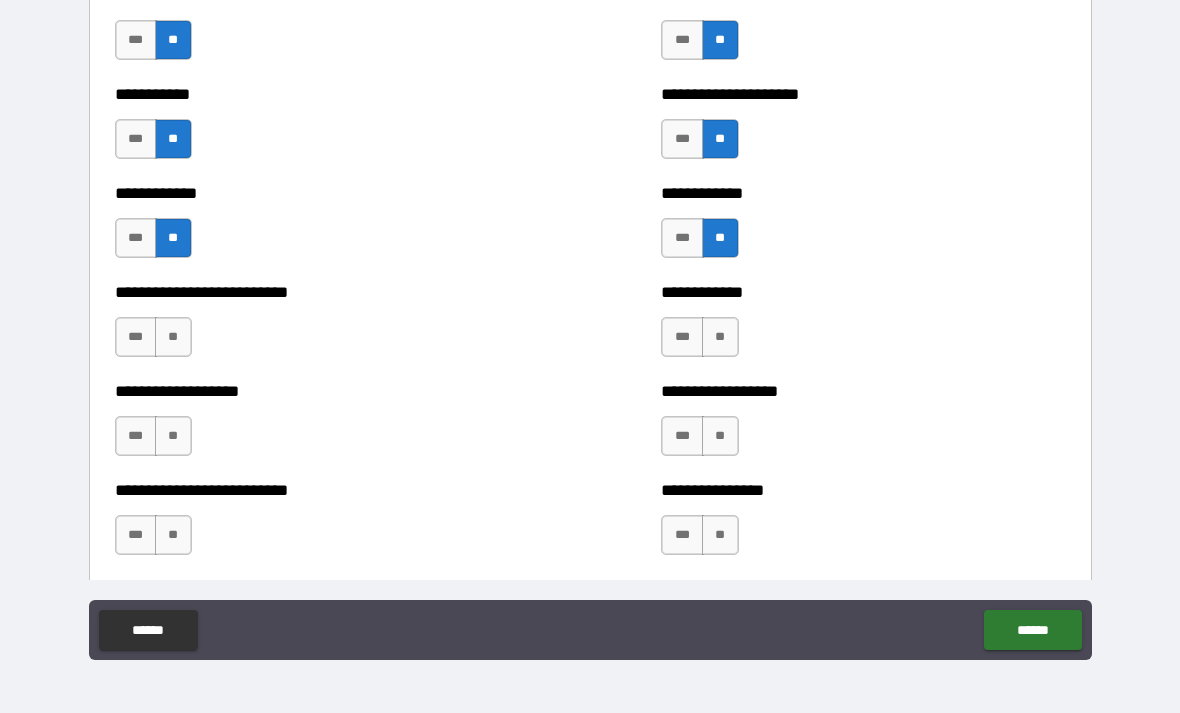 click on "**" at bounding box center (173, 337) 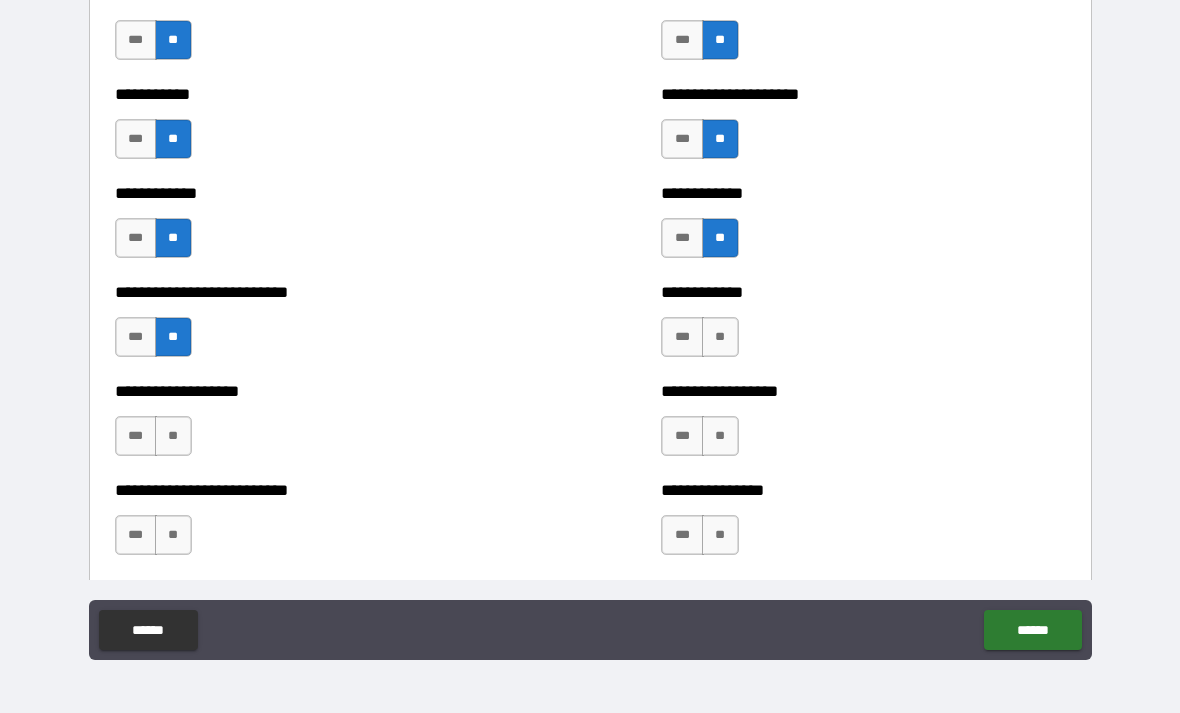 click on "**" at bounding box center (720, 337) 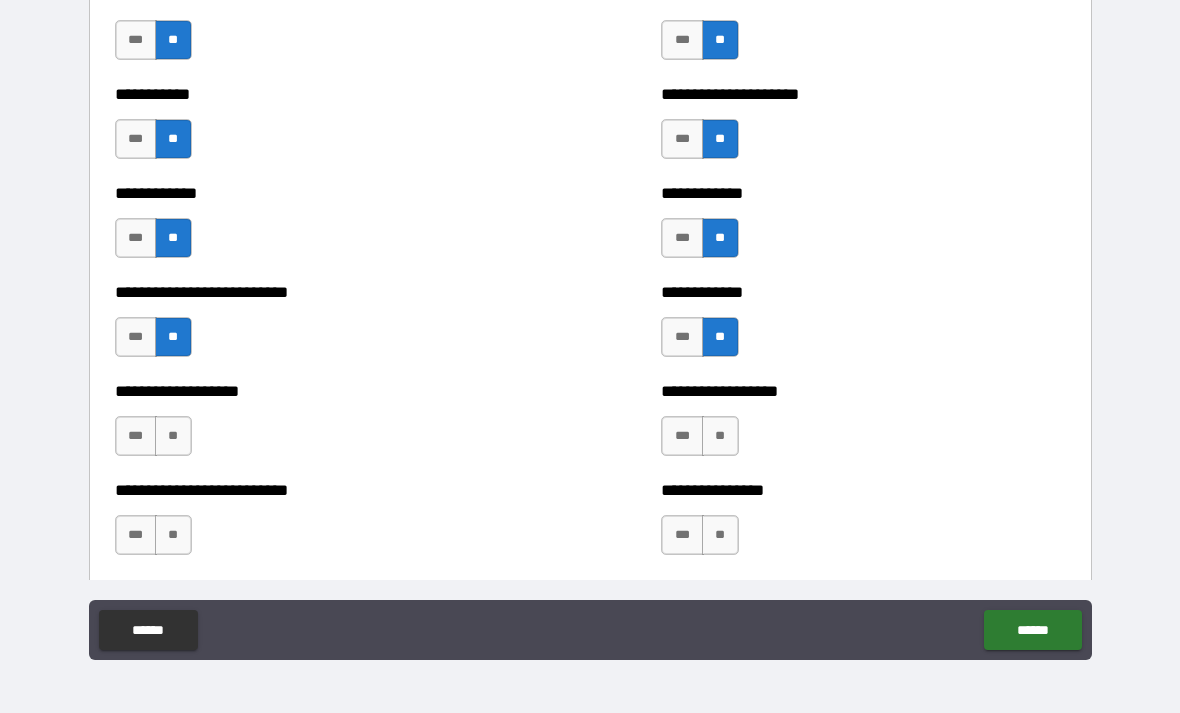click on "**" at bounding box center (720, 436) 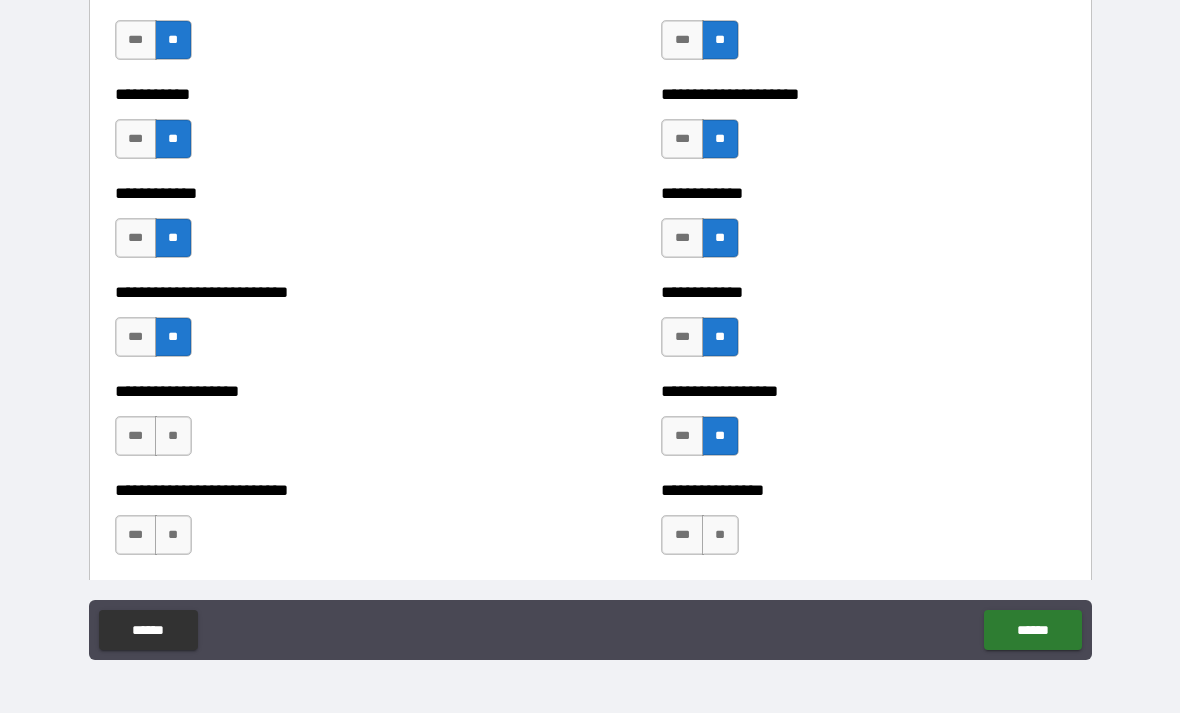 click on "**" at bounding box center [173, 436] 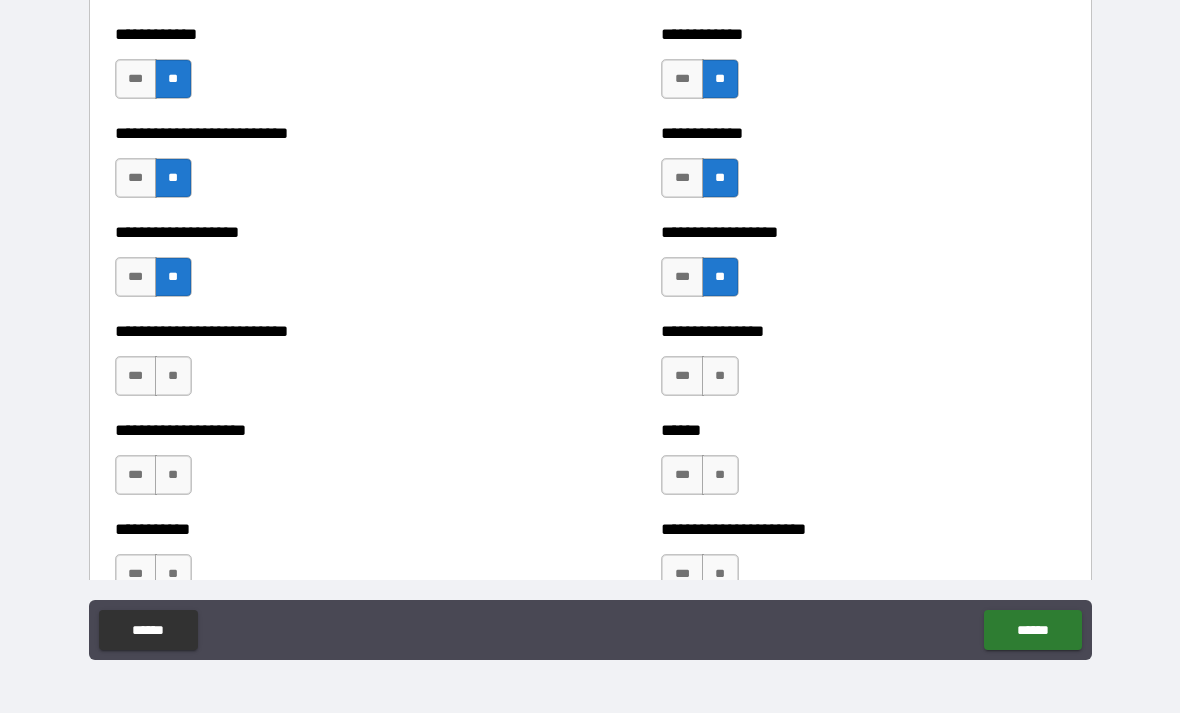 scroll, scrollTop: 5448, scrollLeft: 0, axis: vertical 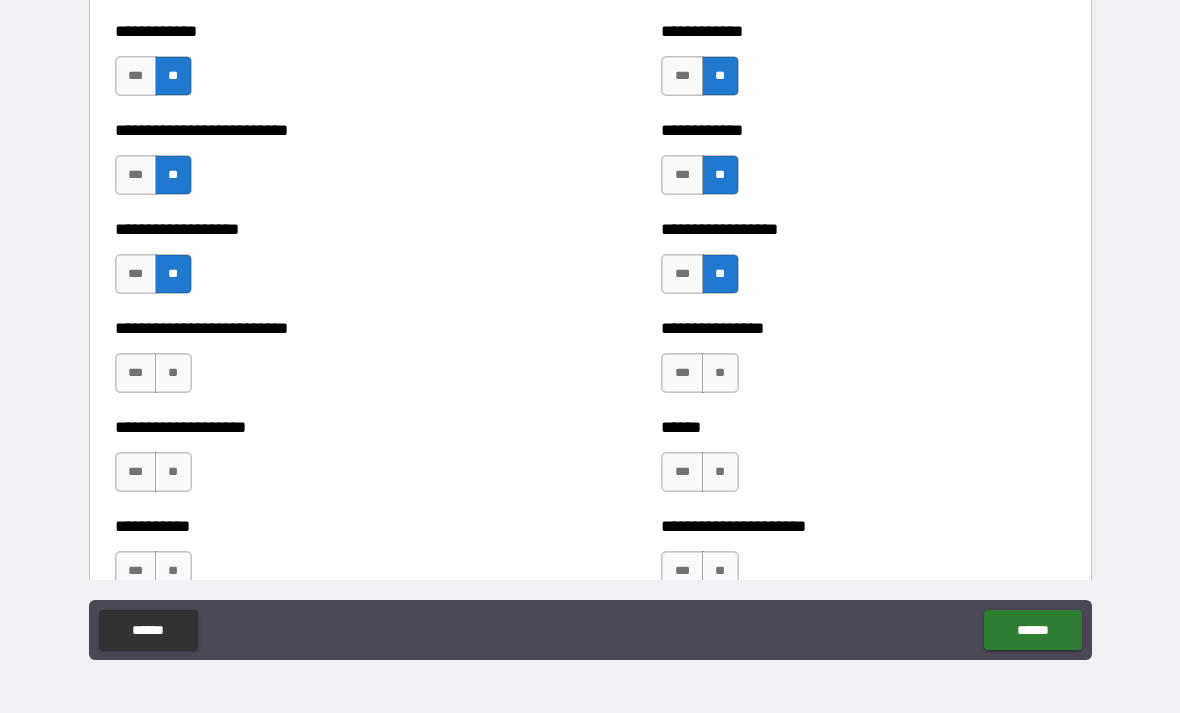 click on "**" at bounding box center [173, 373] 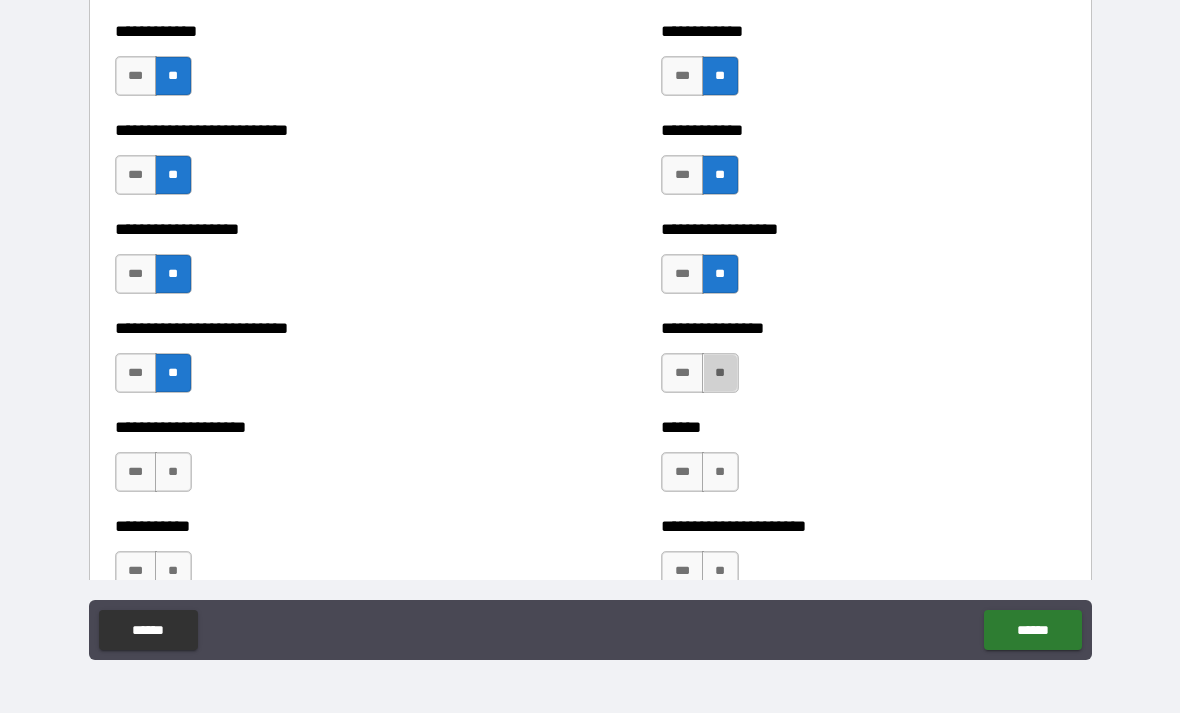 click on "**" at bounding box center [720, 373] 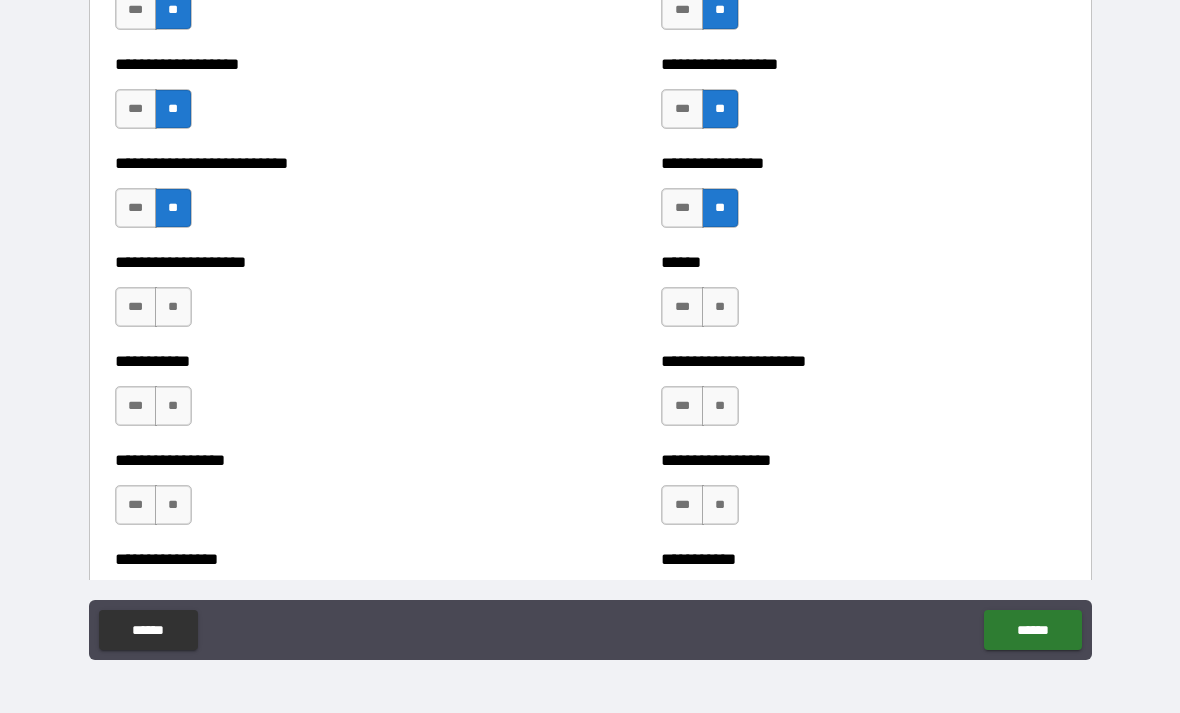 scroll, scrollTop: 5618, scrollLeft: 0, axis: vertical 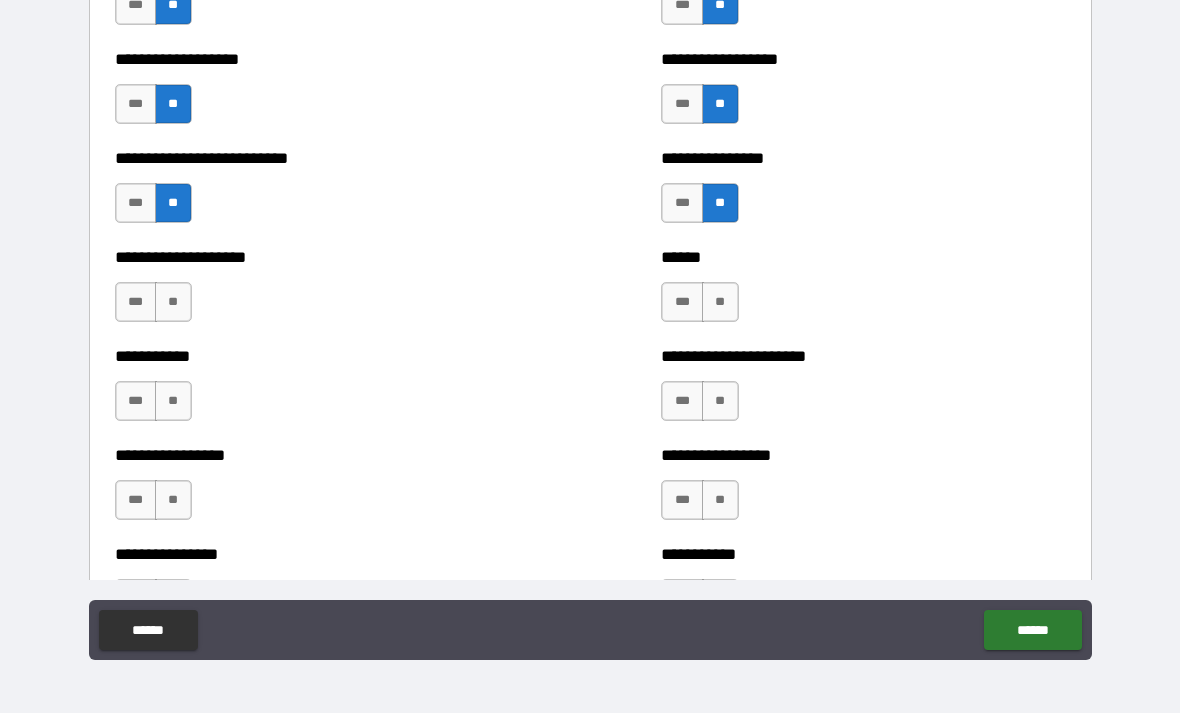 click on "**" at bounding box center (720, 302) 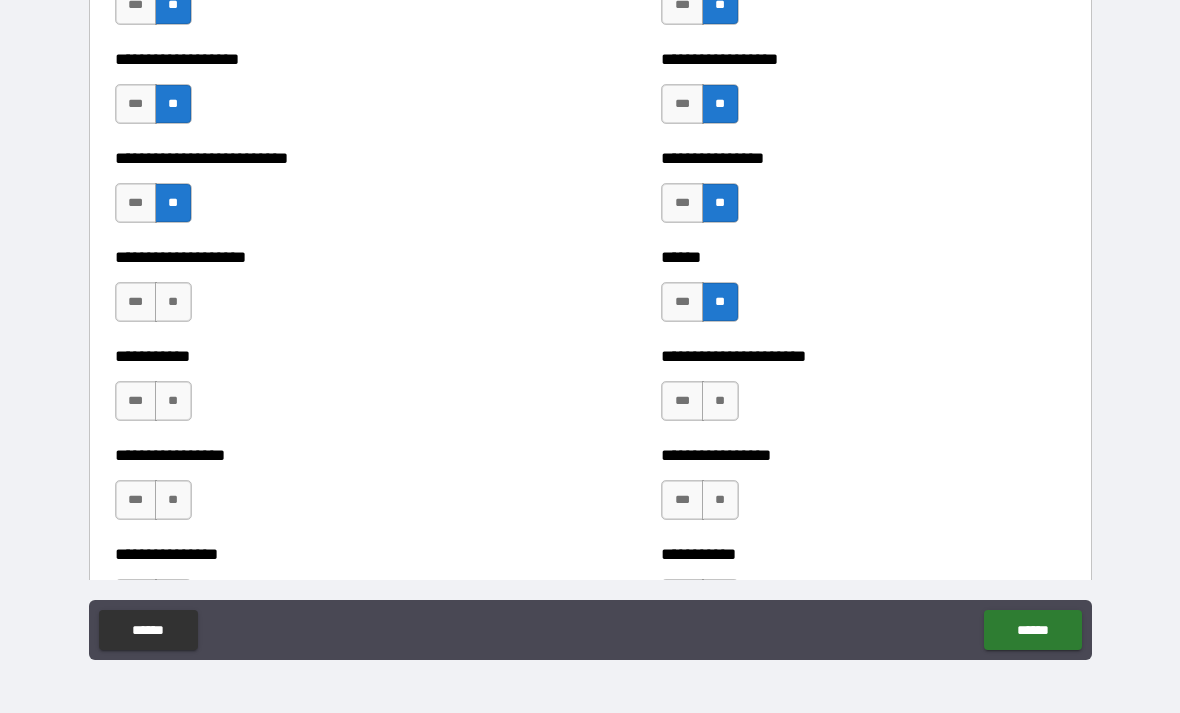 click on "**********" at bounding box center (317, 292) 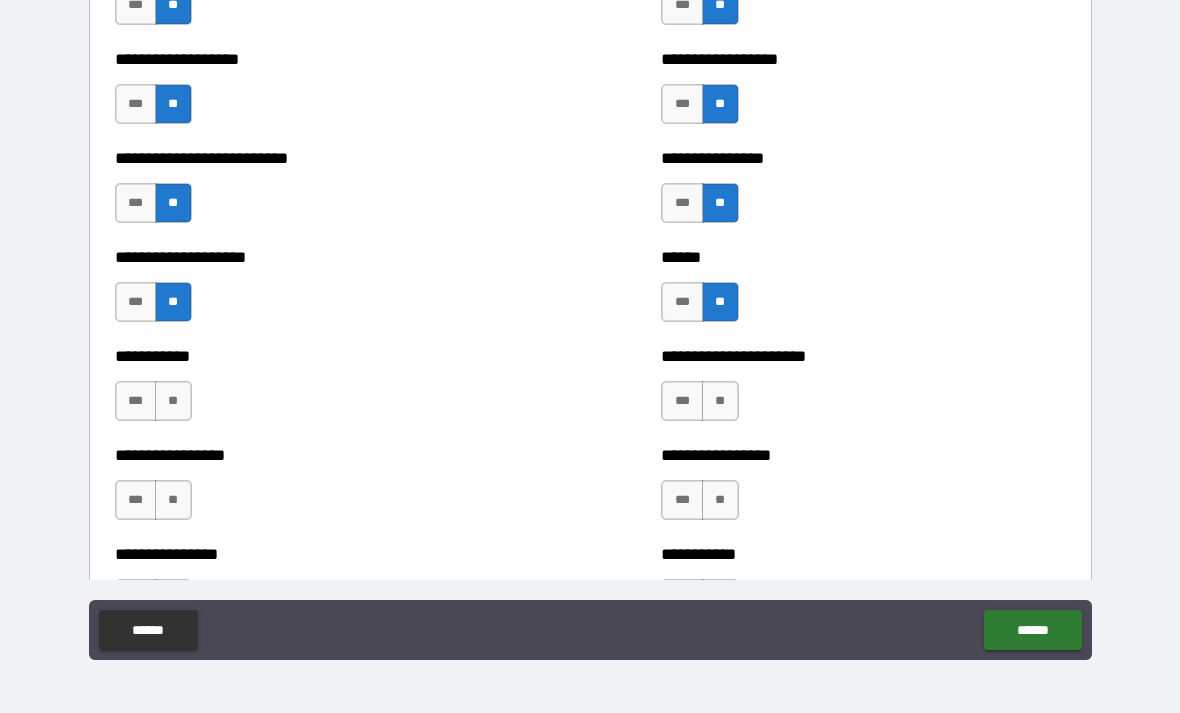 click on "**" at bounding box center (173, 401) 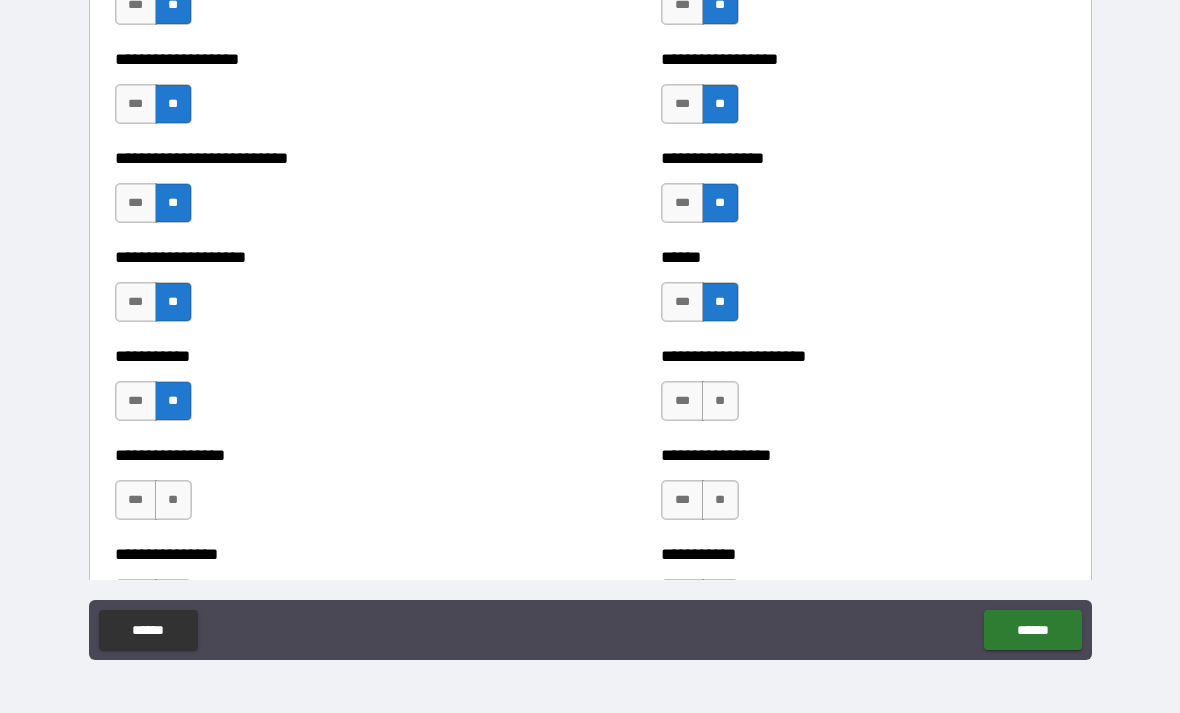 click on "**" at bounding box center [720, 401] 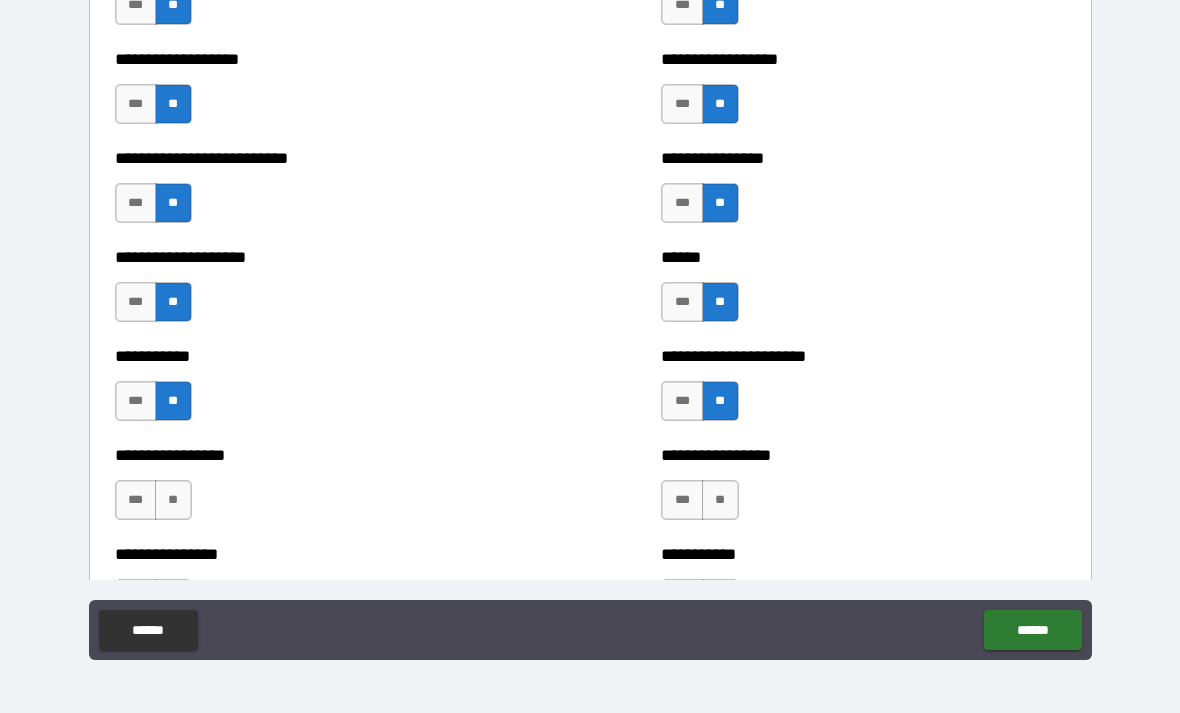 click on "**" at bounding box center (720, 500) 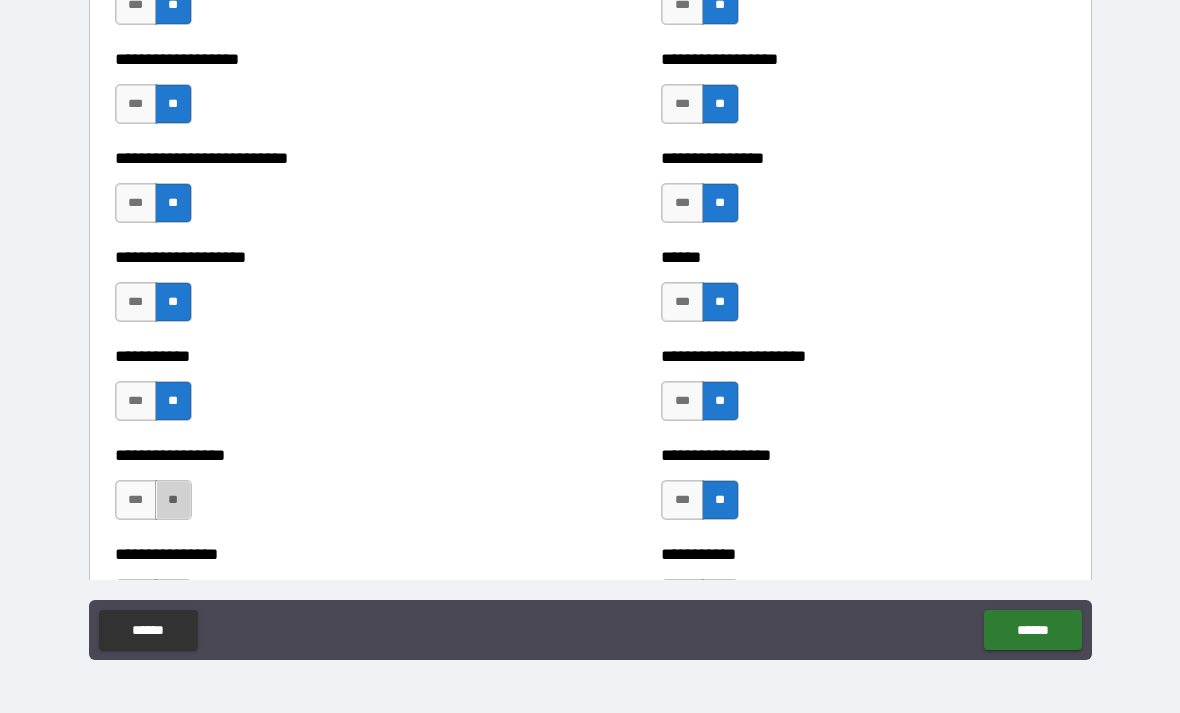 click on "**" at bounding box center [173, 500] 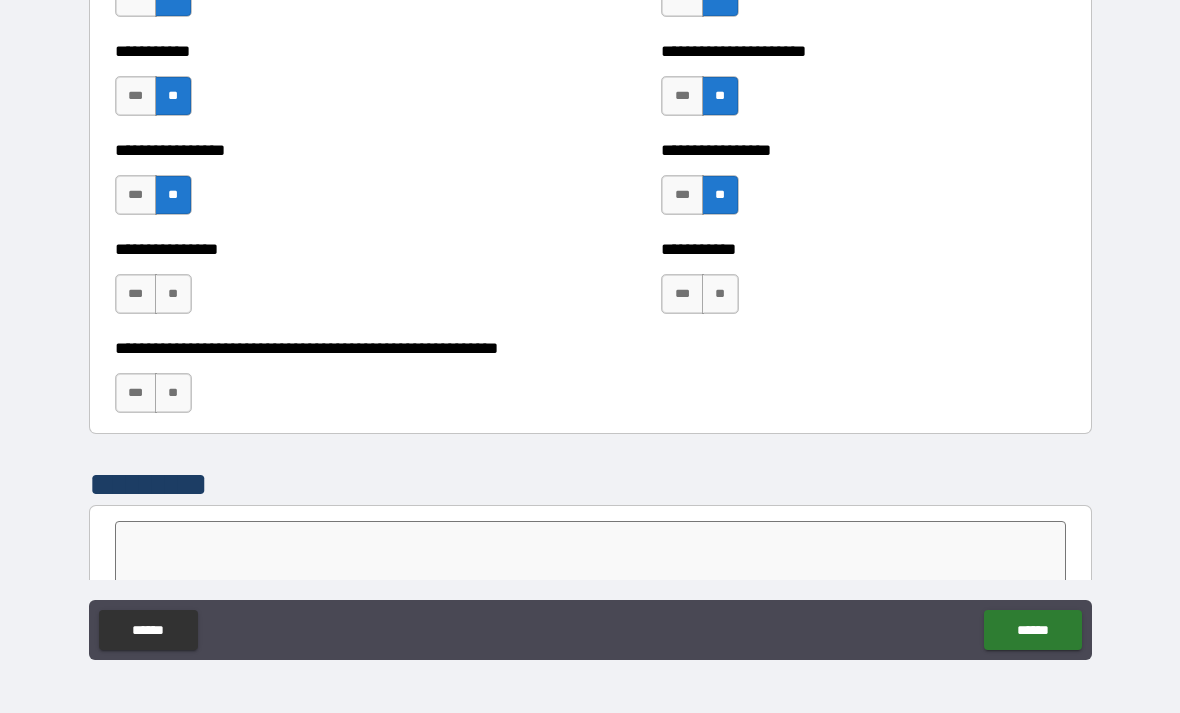 scroll, scrollTop: 5920, scrollLeft: 0, axis: vertical 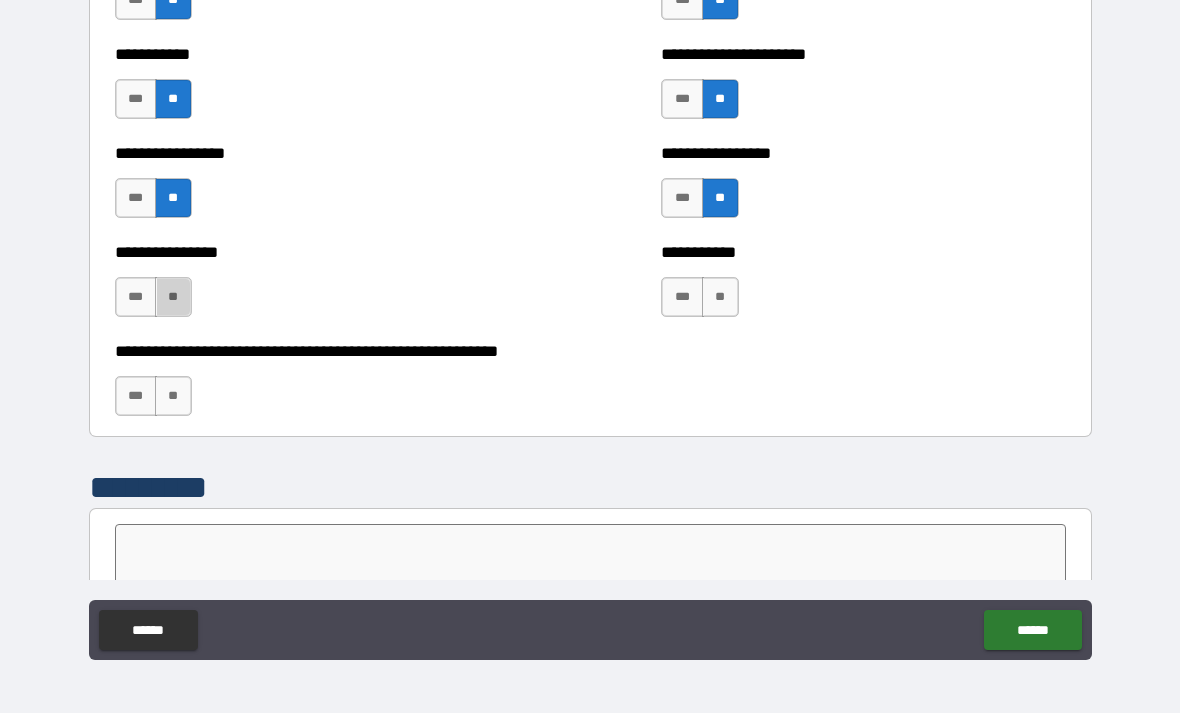 click on "**" at bounding box center [173, 297] 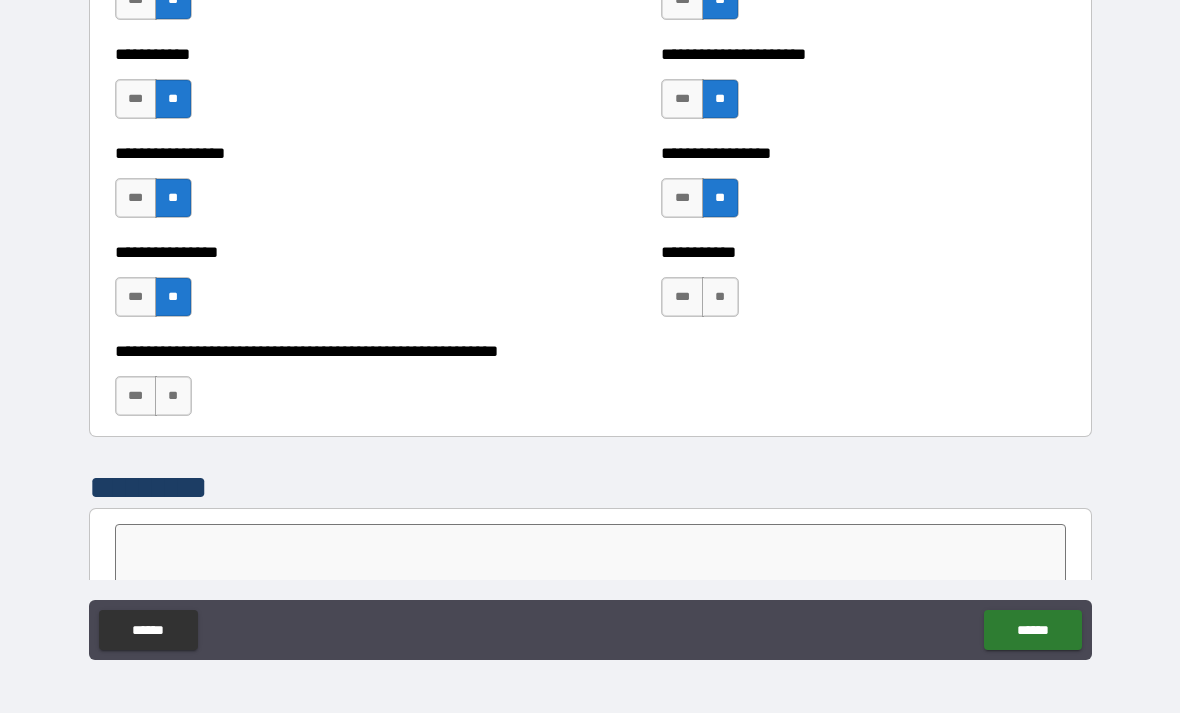 click on "**" at bounding box center [720, 297] 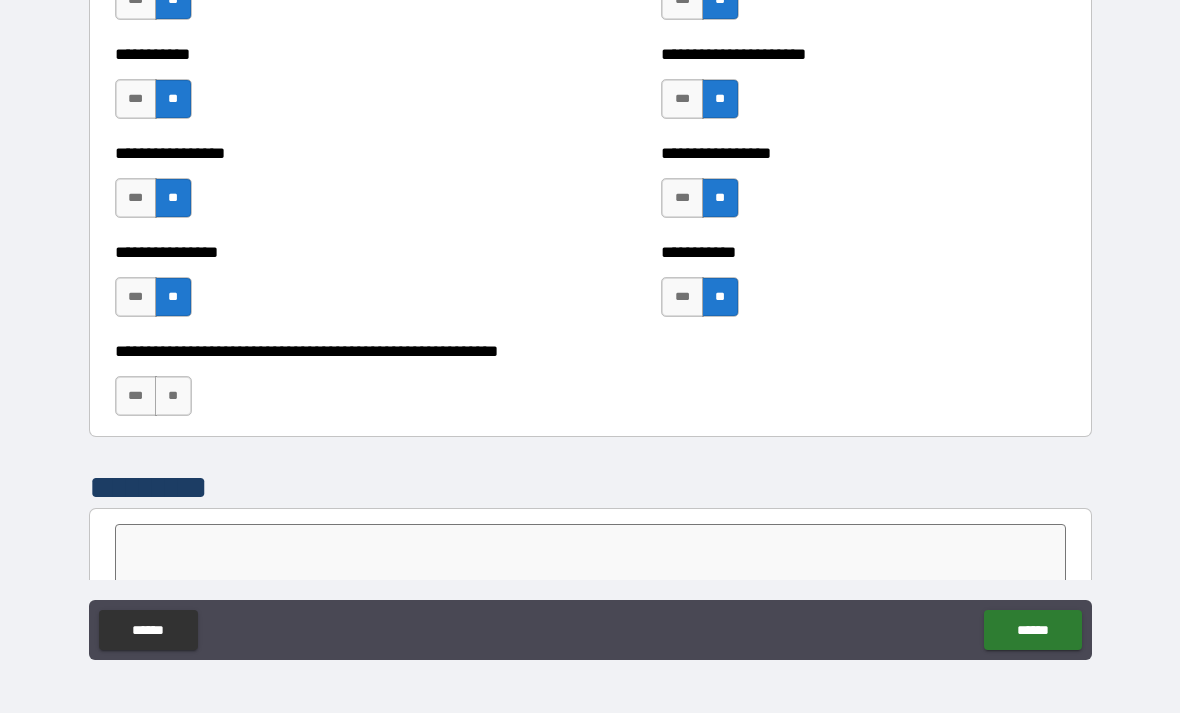 click on "**" at bounding box center [173, 396] 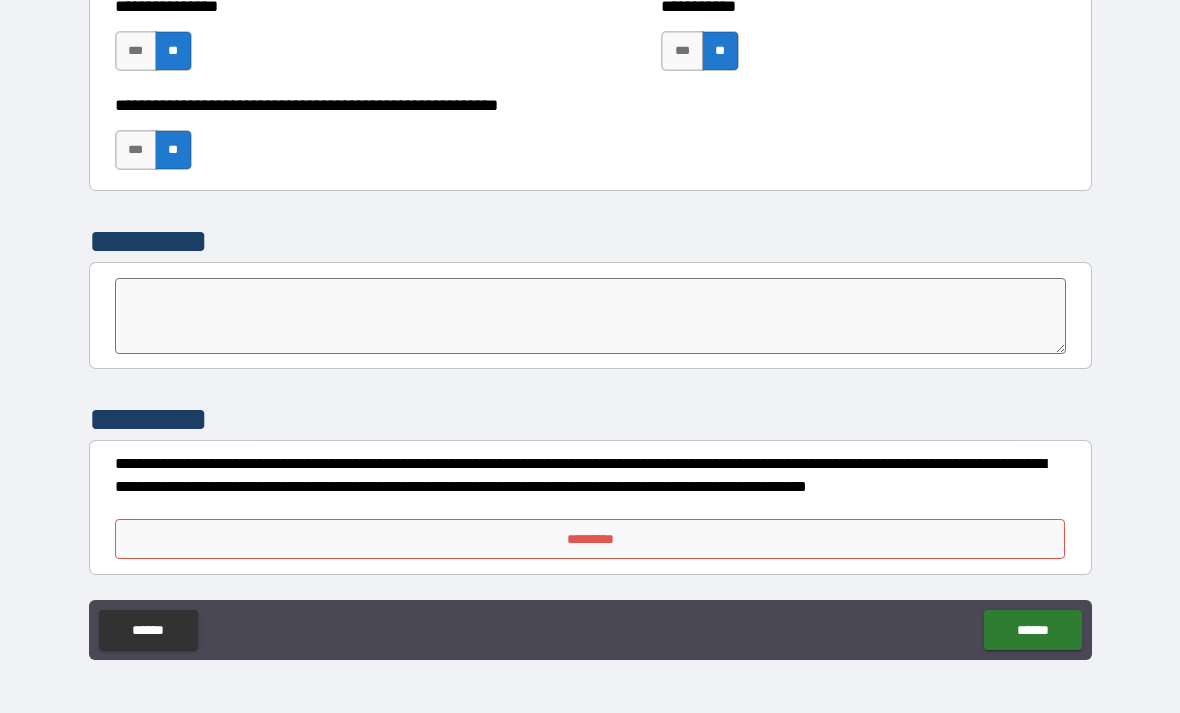 scroll, scrollTop: 6166, scrollLeft: 0, axis: vertical 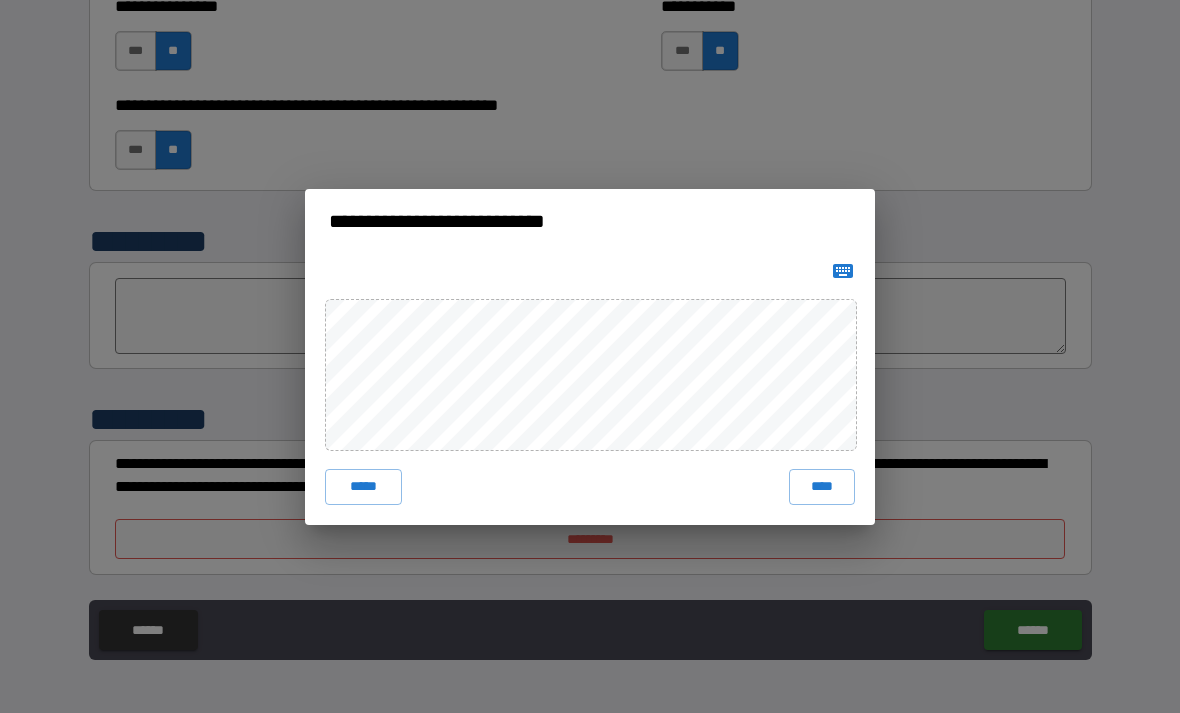 click on "****" at bounding box center (822, 487) 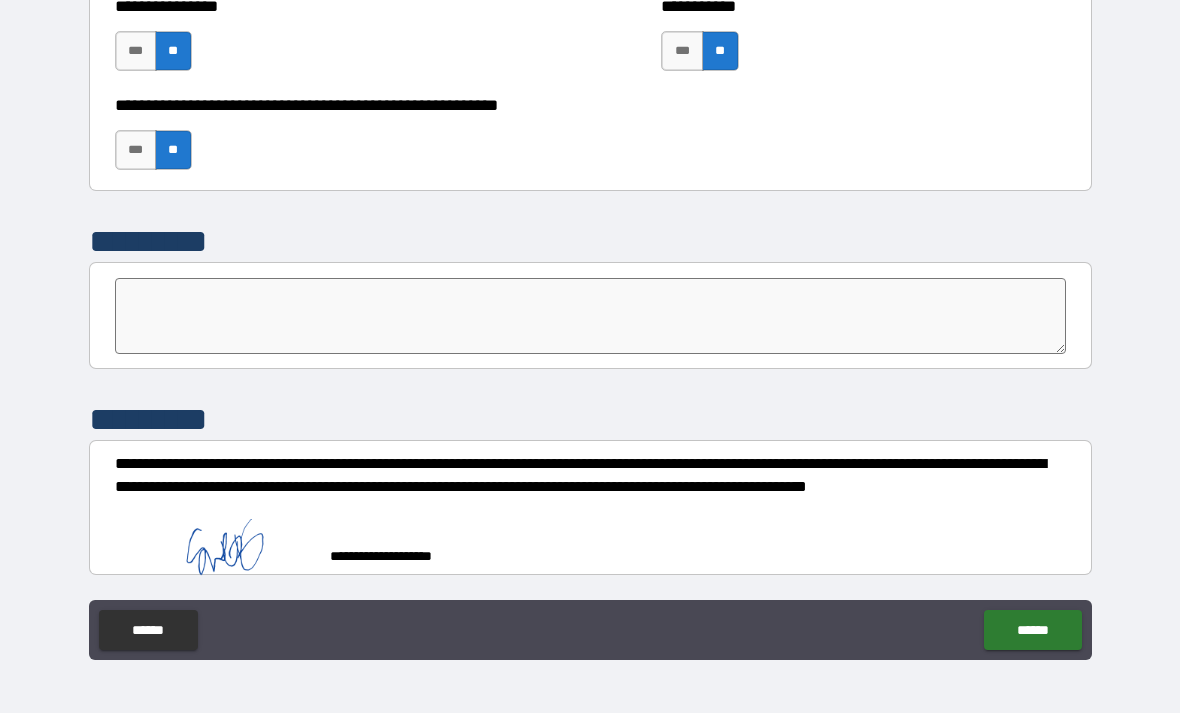 scroll, scrollTop: 6156, scrollLeft: 0, axis: vertical 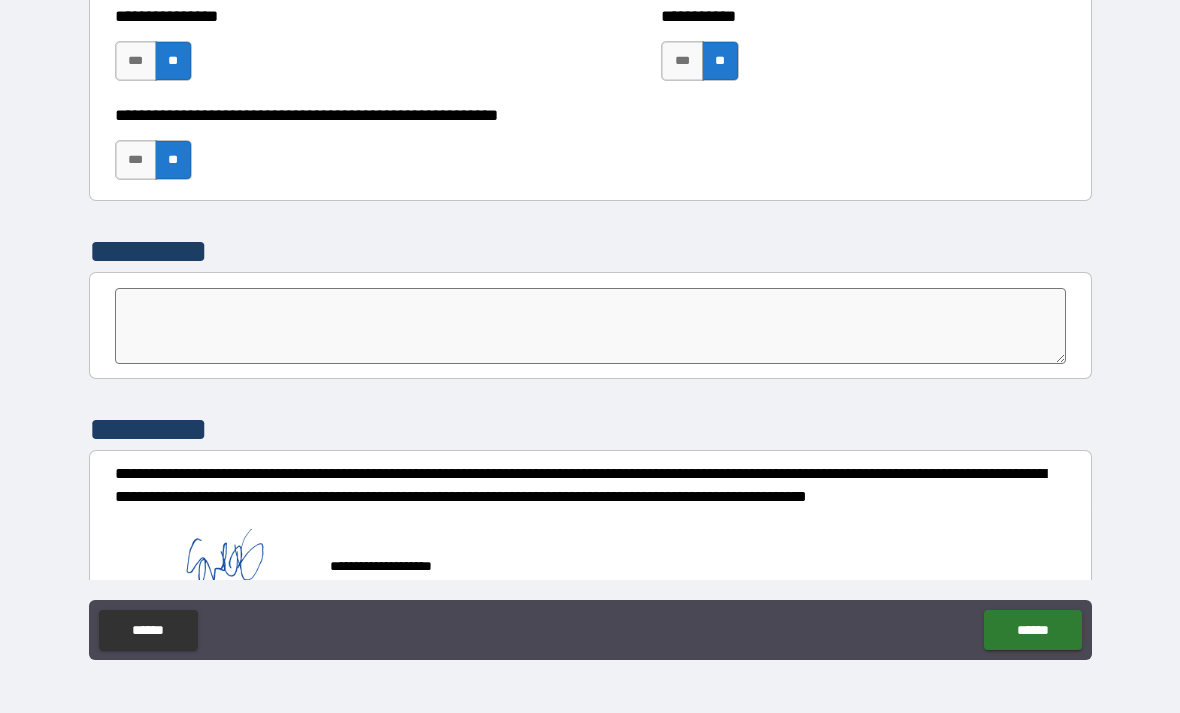 click on "******" at bounding box center (1032, 630) 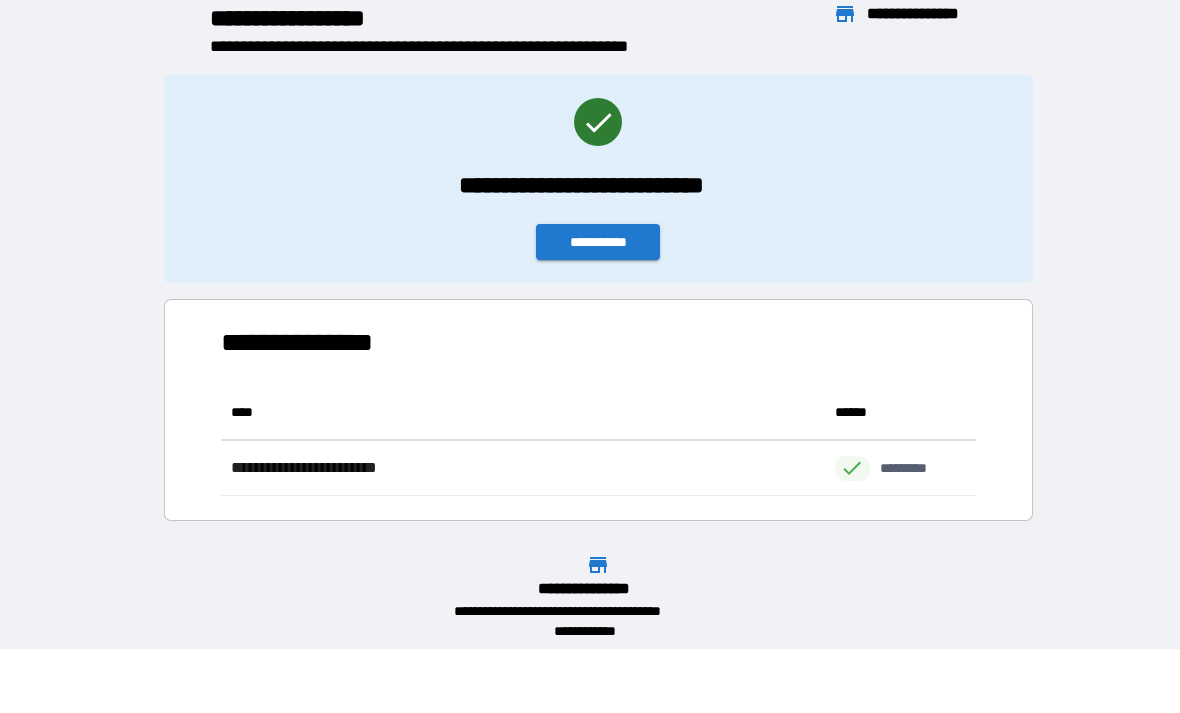 scroll, scrollTop: 111, scrollLeft: 755, axis: both 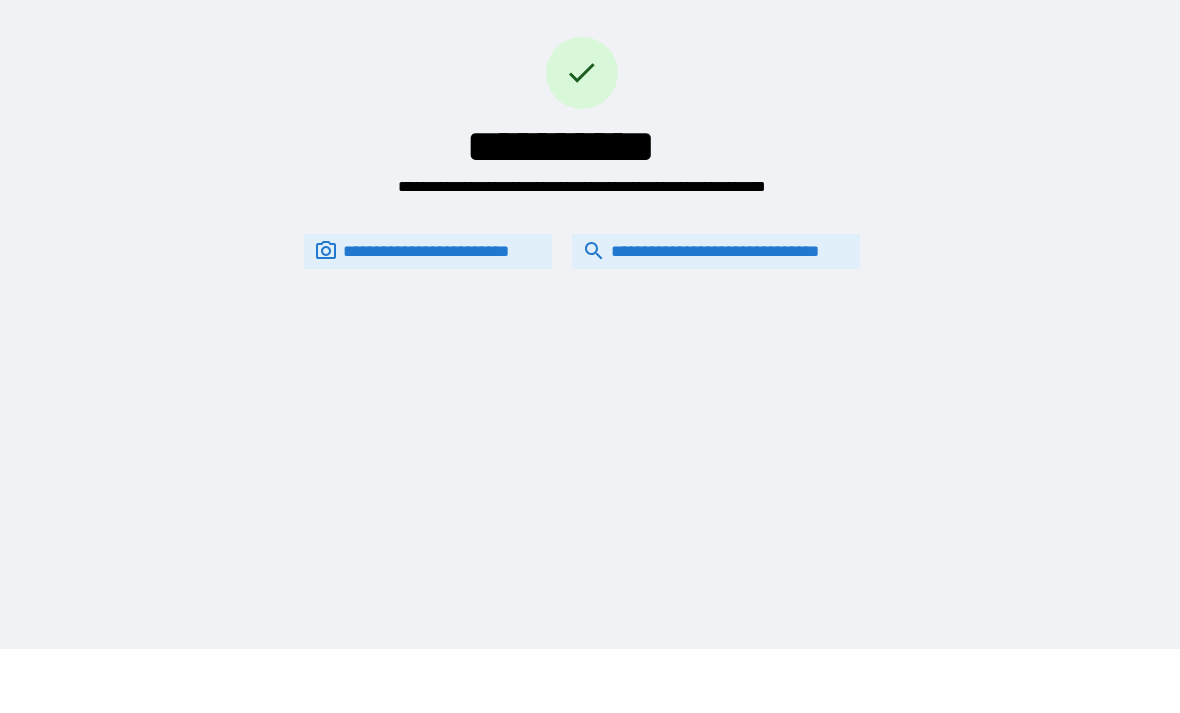 click on "**********" at bounding box center (716, 251) 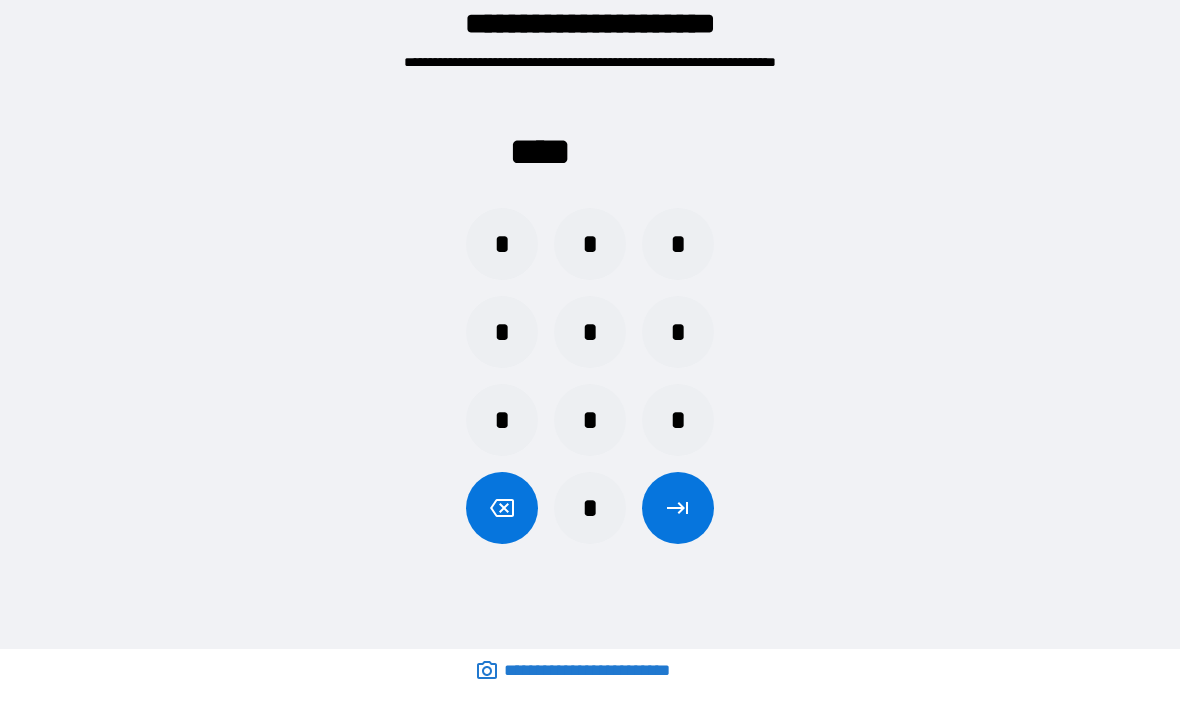 click on "*" at bounding box center (590, 244) 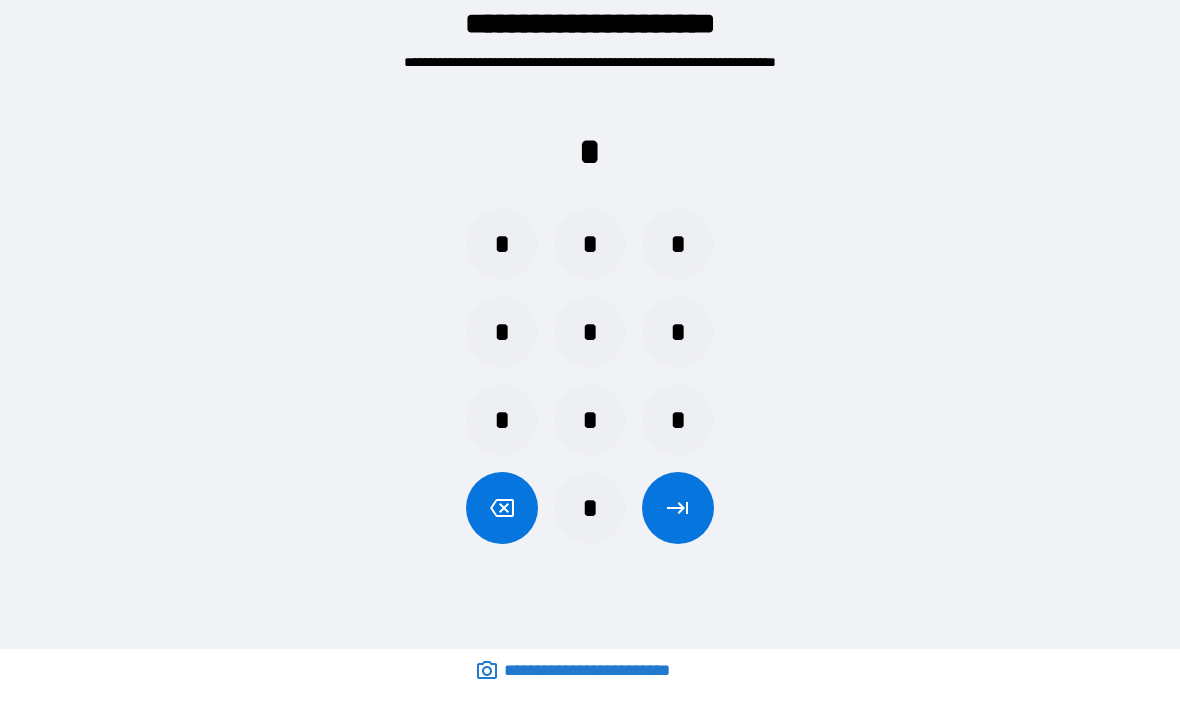 click on "*" at bounding box center [590, 332] 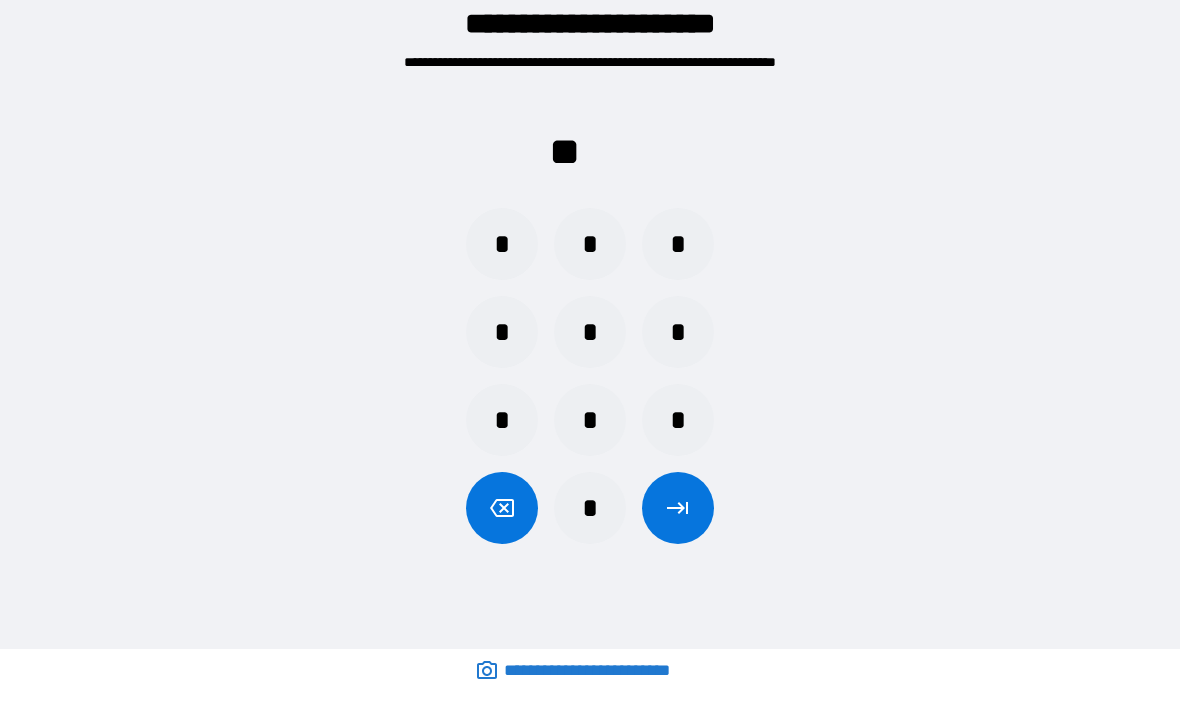 click on "*" at bounding box center [502, 244] 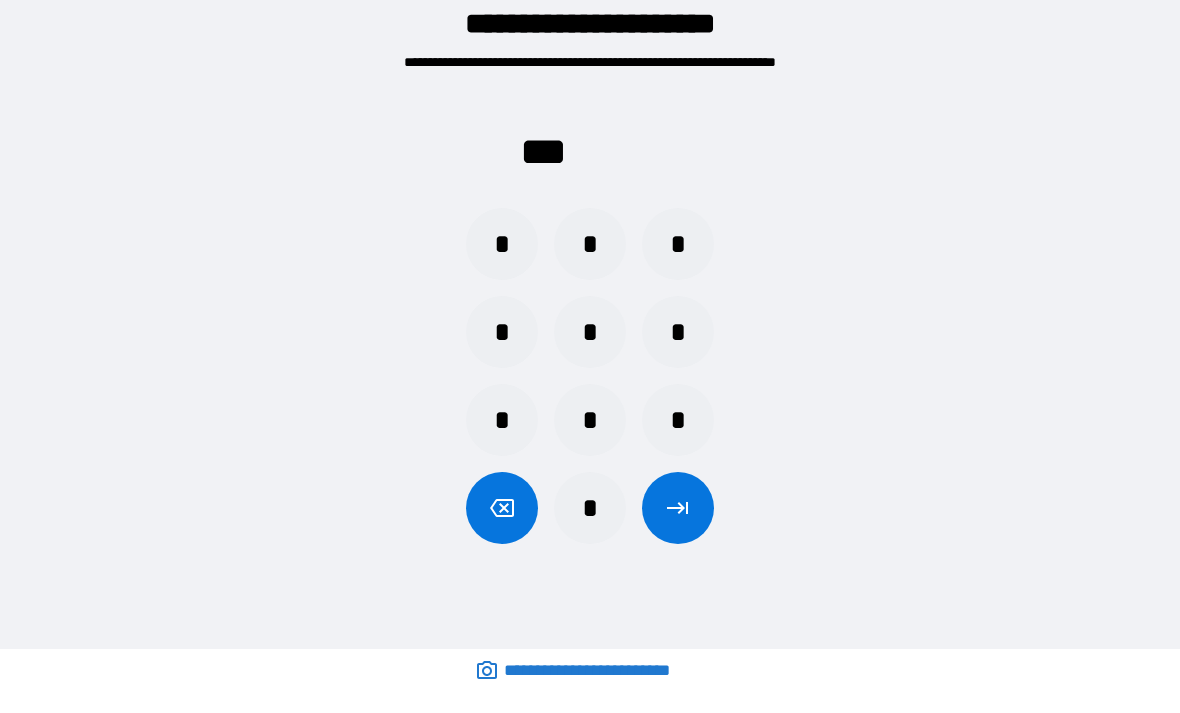 click on "*" at bounding box center [678, 420] 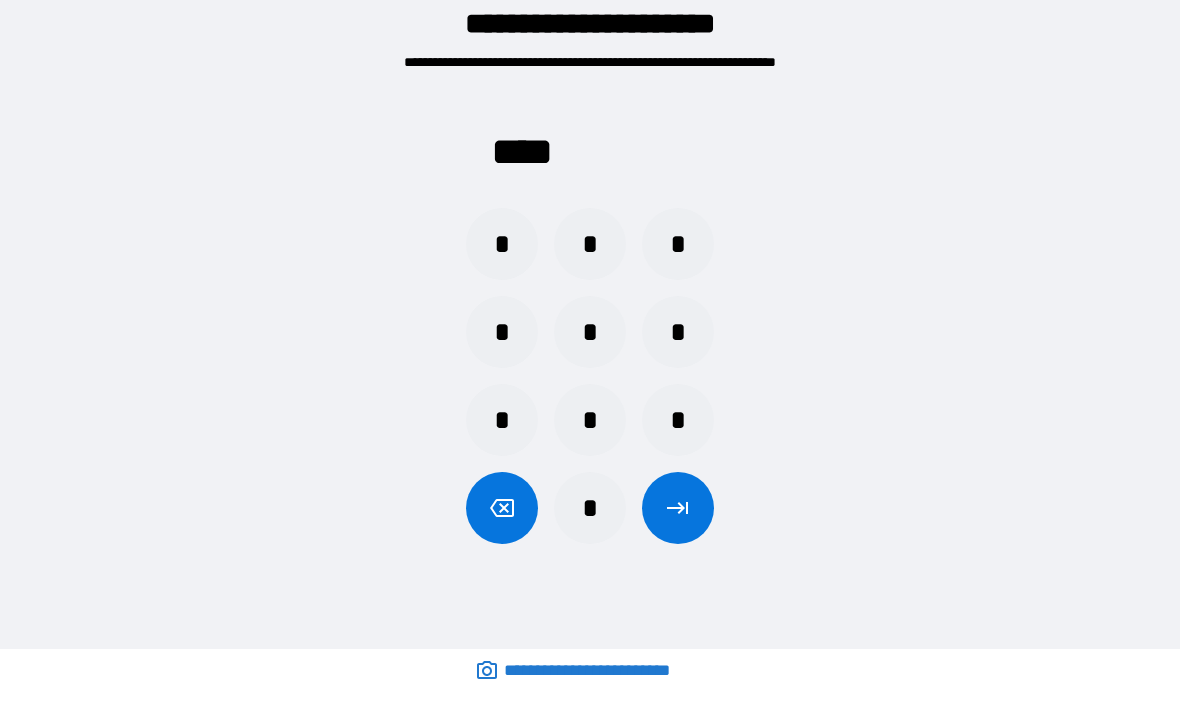 click at bounding box center [678, 508] 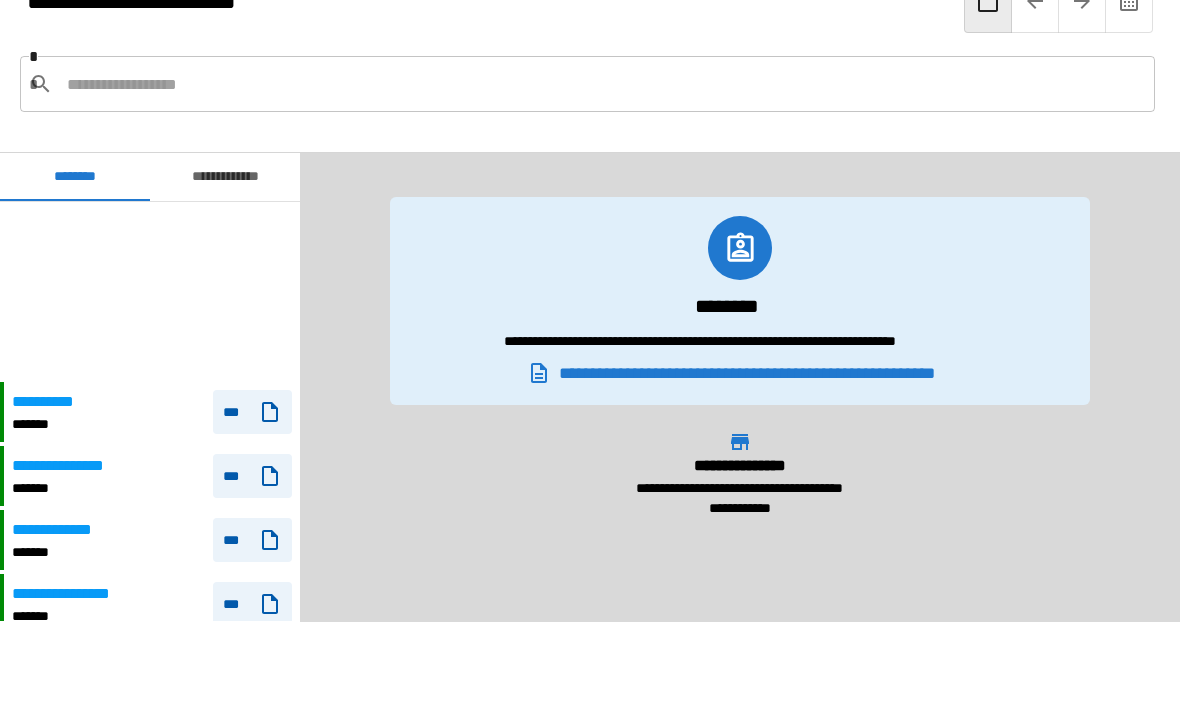 scroll, scrollTop: 180, scrollLeft: 0, axis: vertical 